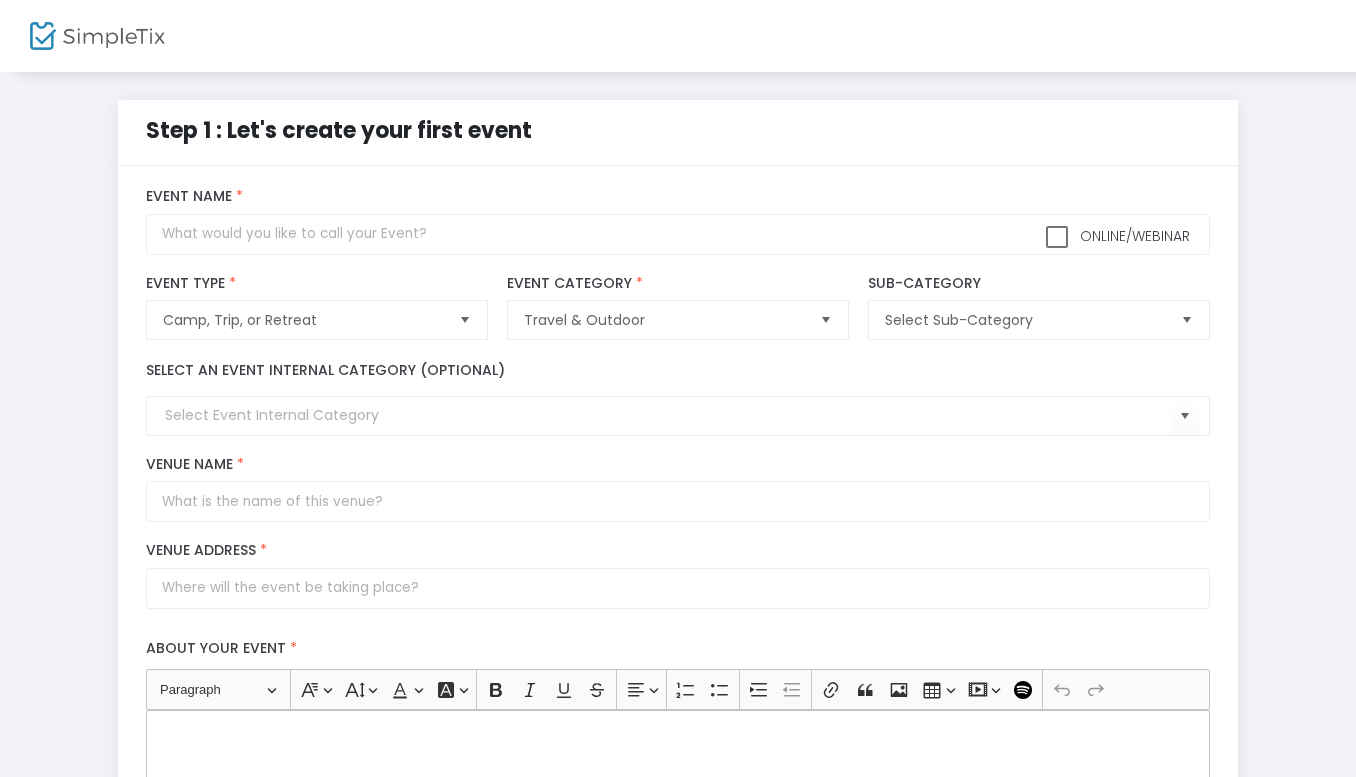 scroll, scrollTop: 0, scrollLeft: 0, axis: both 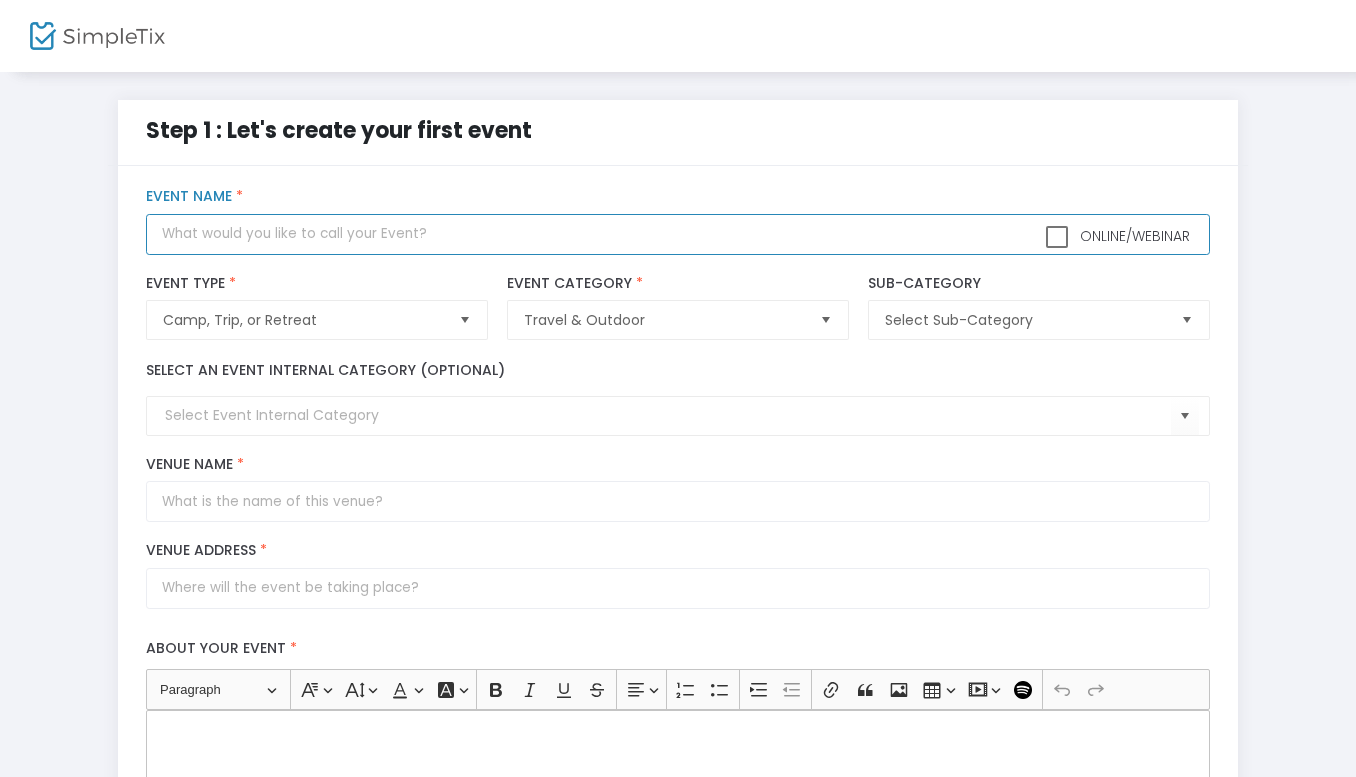 click 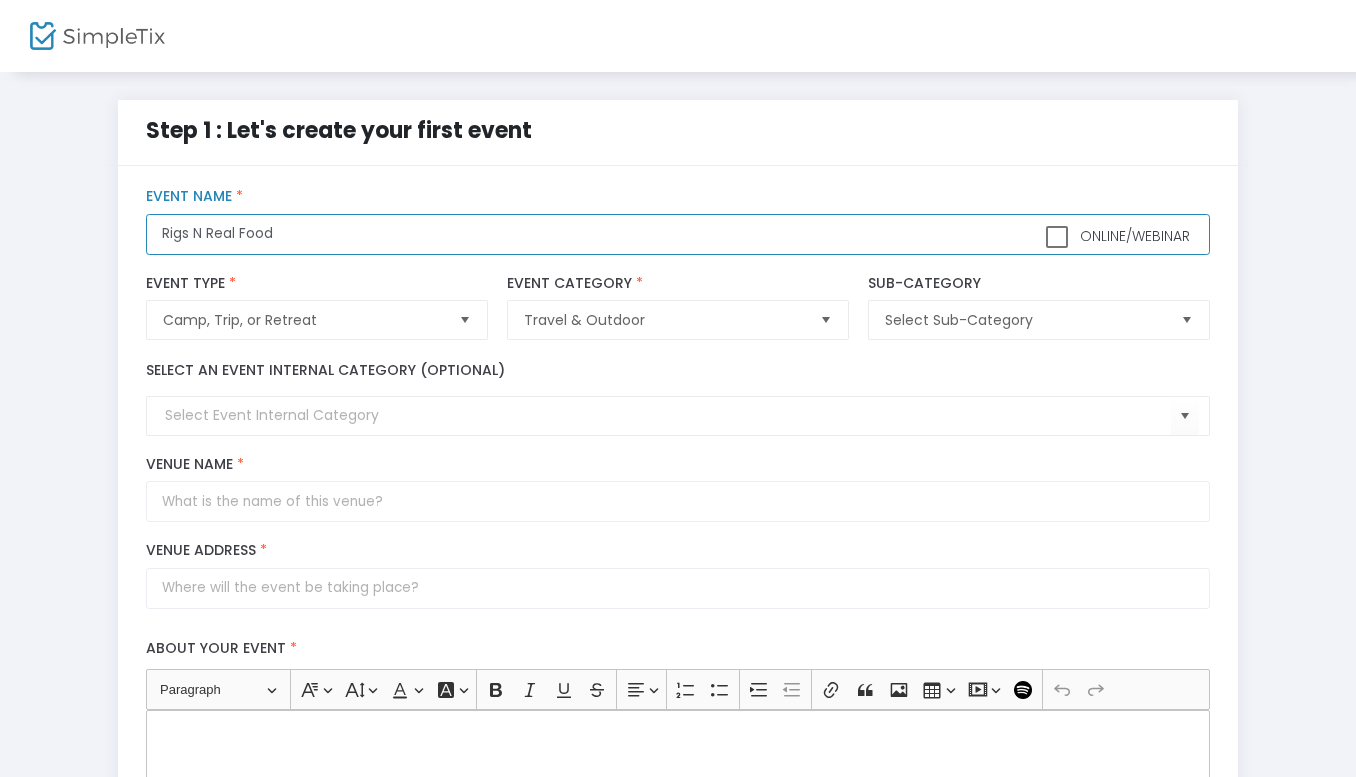 click at bounding box center (464, 320) 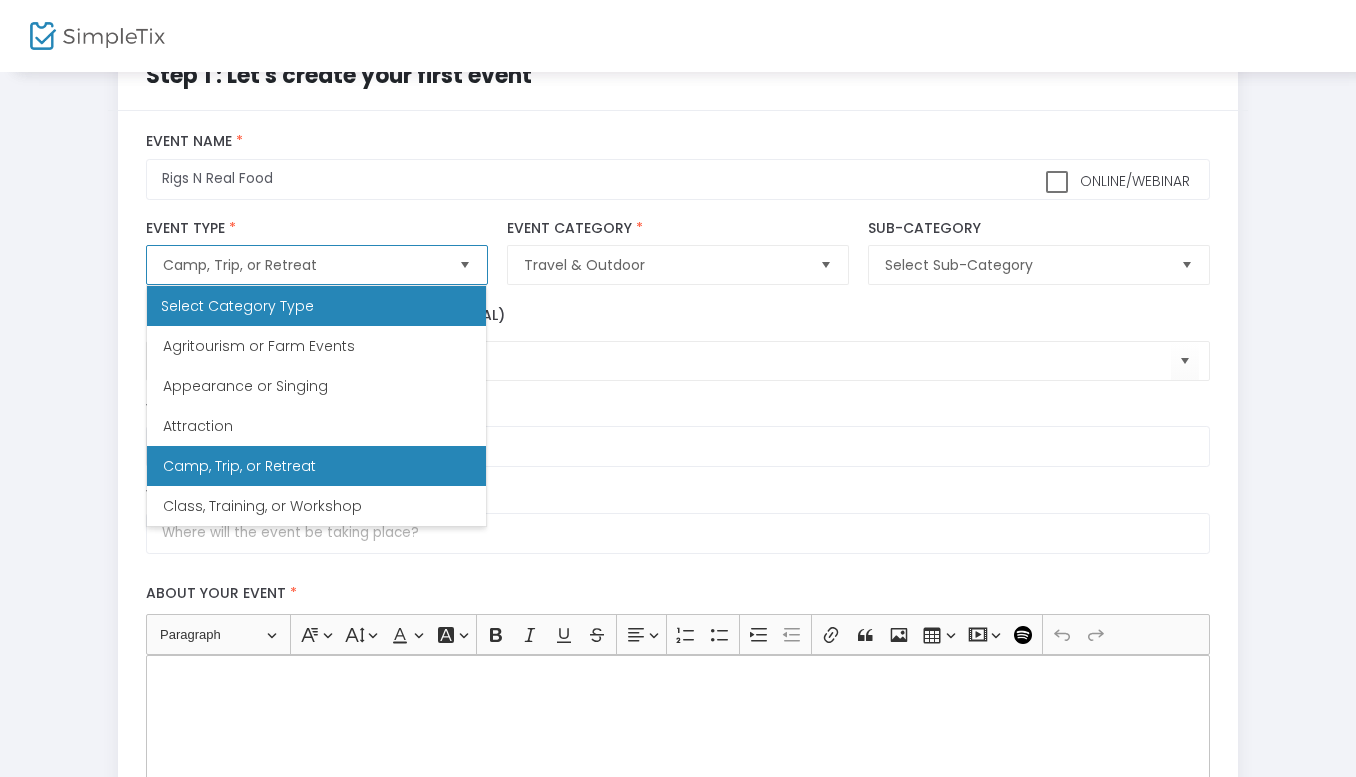 scroll, scrollTop: 56, scrollLeft: 0, axis: vertical 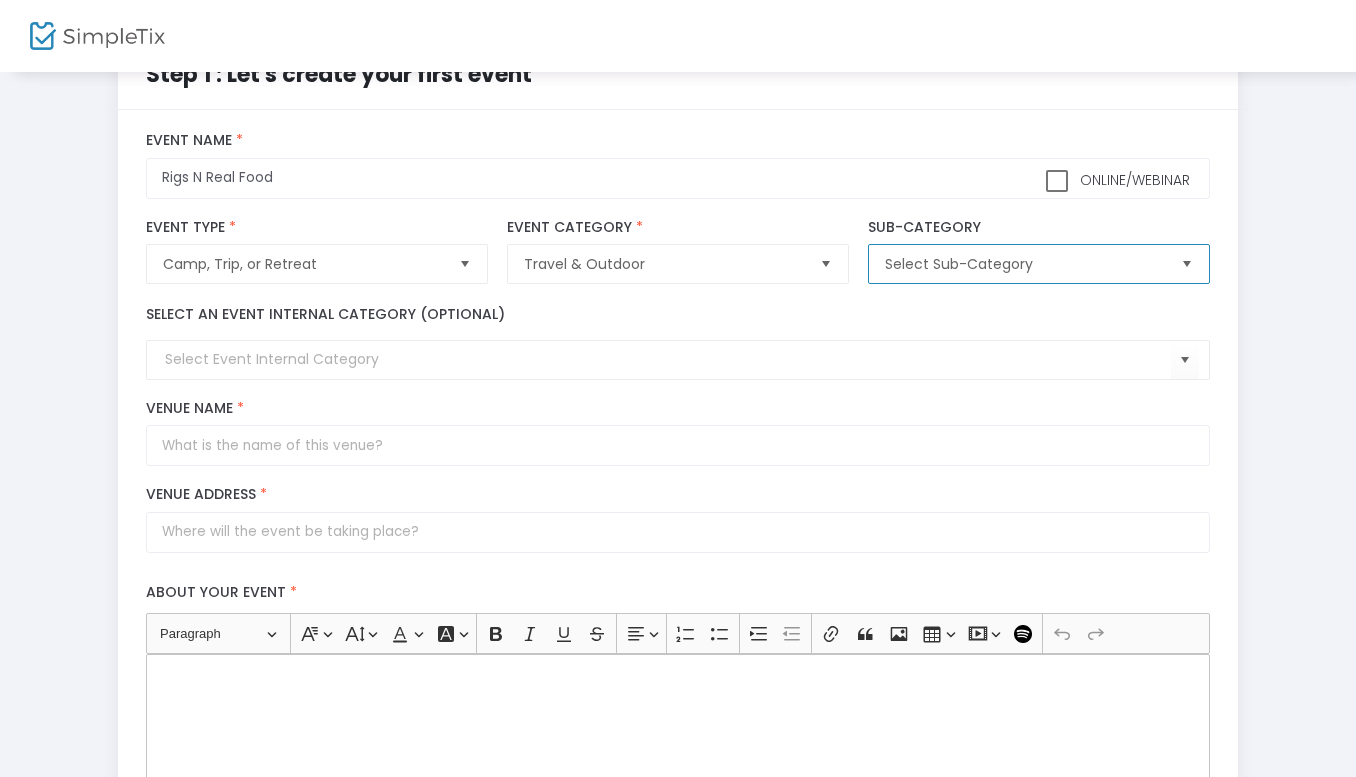 click on "Select Sub-Category" at bounding box center (1024, 264) 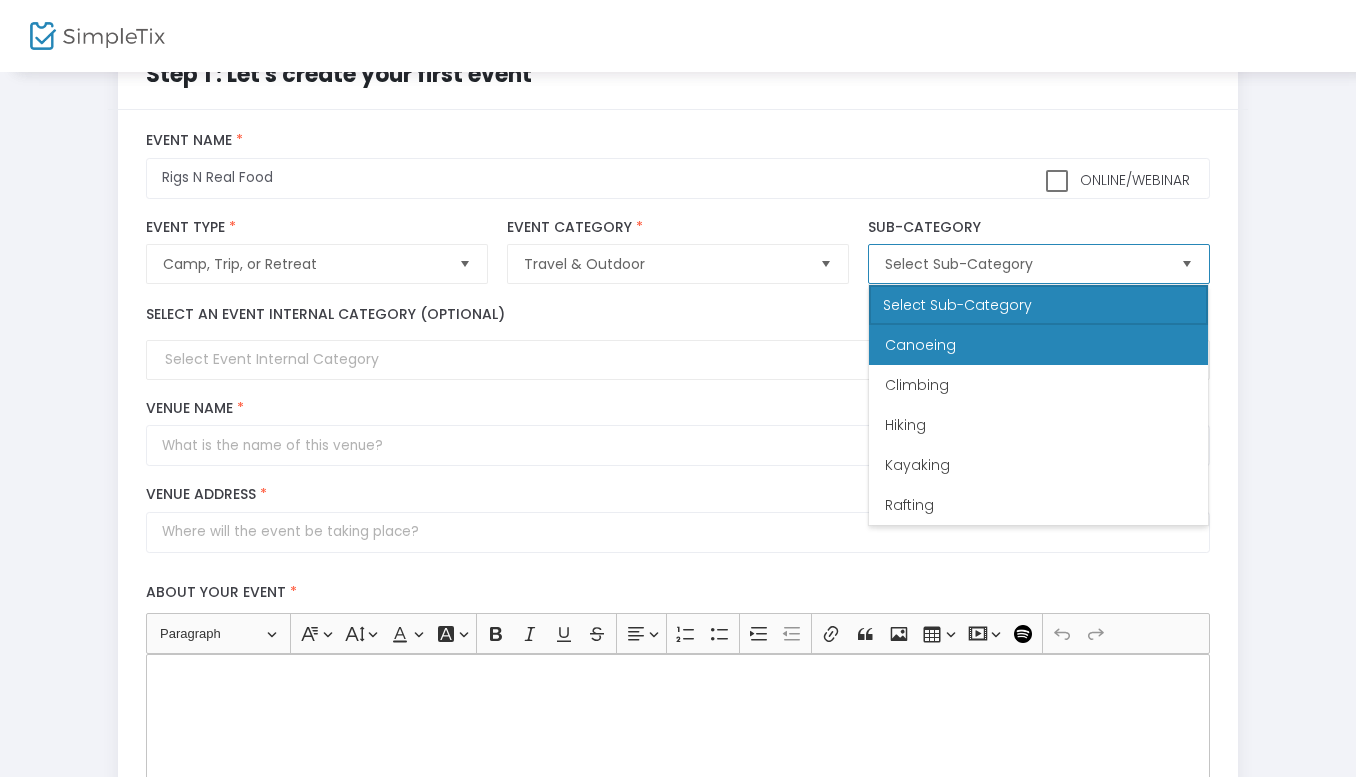 scroll, scrollTop: 80, scrollLeft: 0, axis: vertical 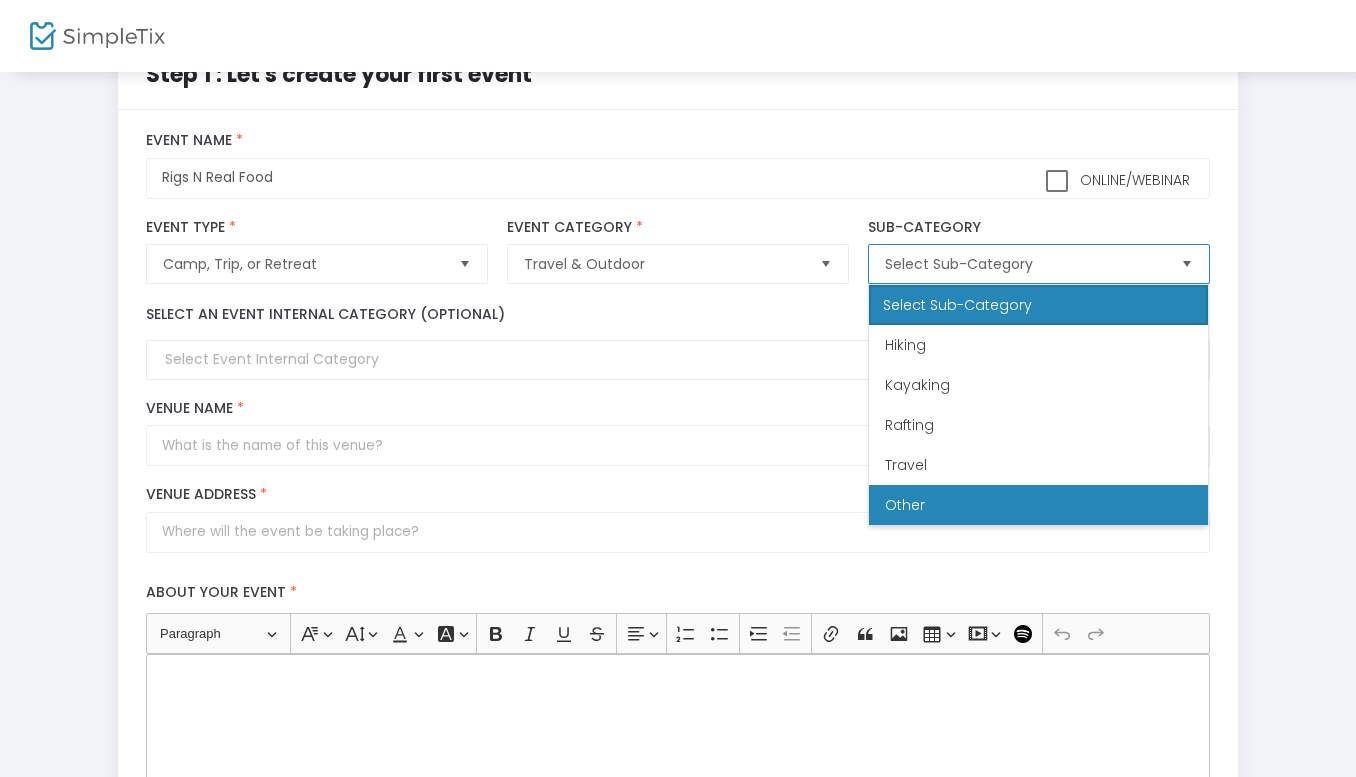 click on "Other" at bounding box center (1038, 505) 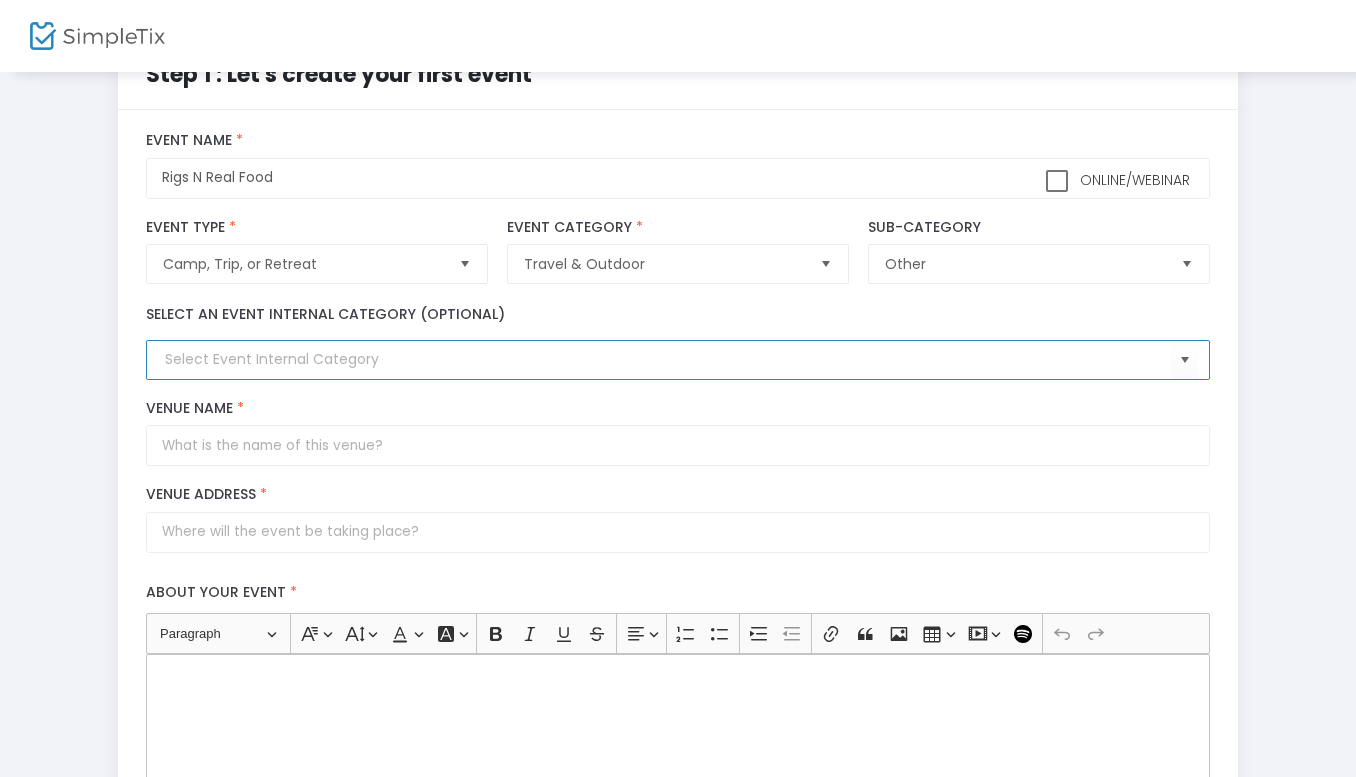 click at bounding box center [667, 359] 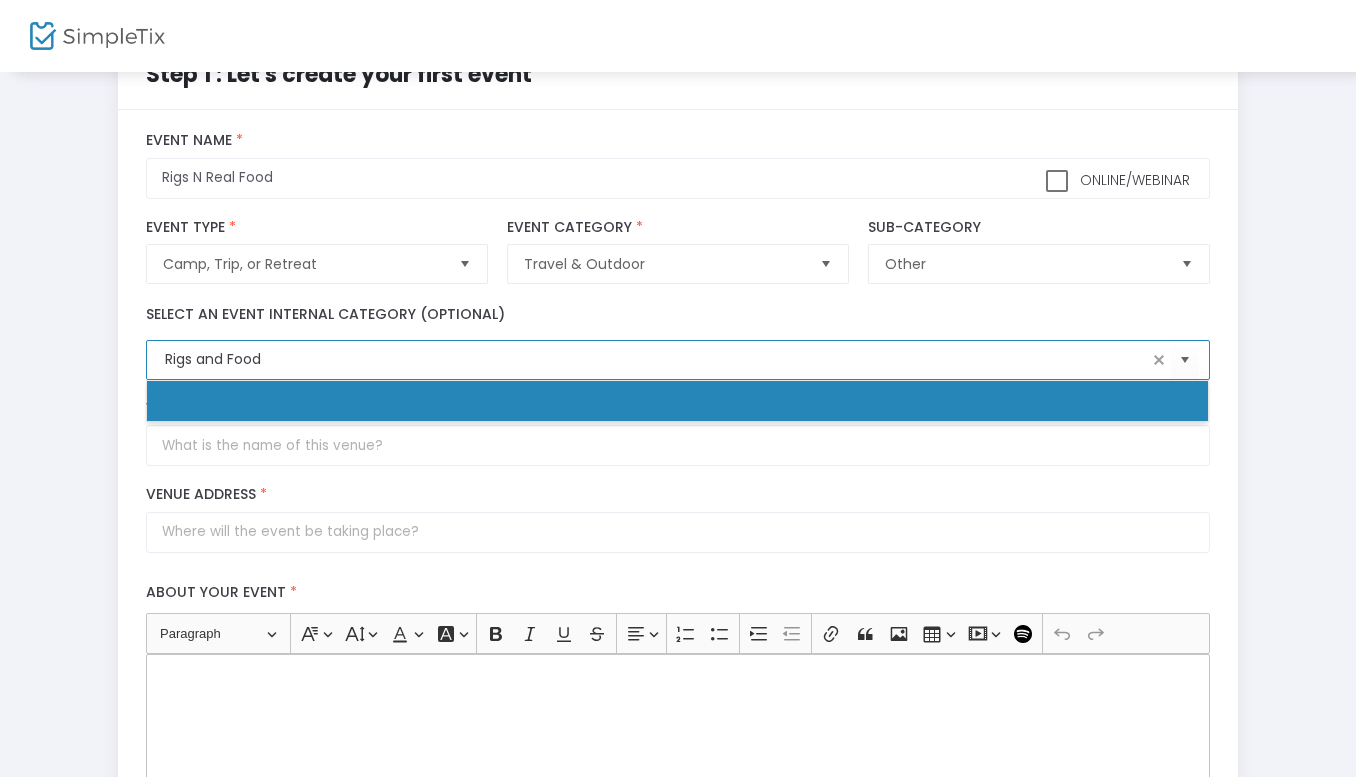 type on "Rigs and Food" 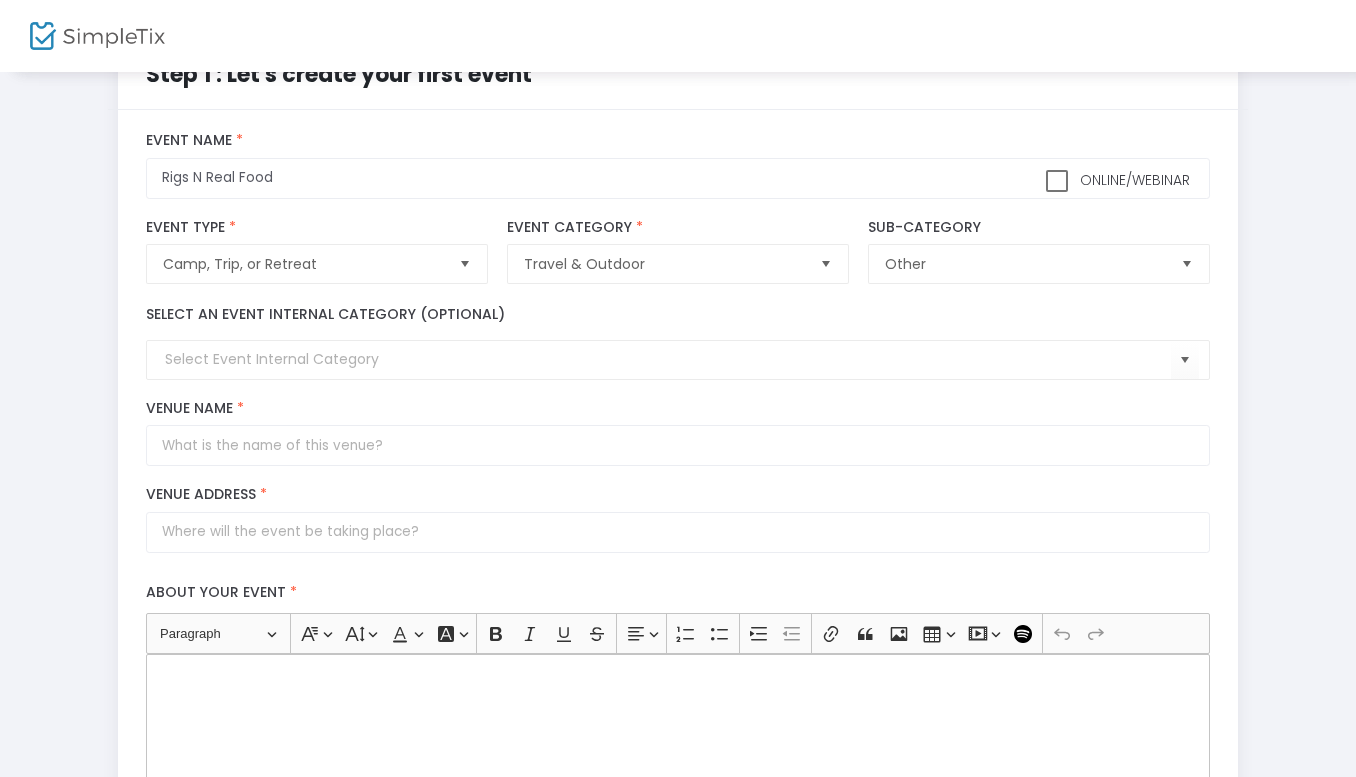 click on "title : Rigs N Real Food   Valid :  true   Required :  false  venueId :    Valid :  true   Required :  false  description :    Valid :  false   Required :  true  venueName :    Valid :  false   Required :  true  streetAddress :    Valid :  true   Required :  false  city :    Valid :  false  Required :  true  postalCode :    Valid :  true  Required :  false  country : 572   Valid :  true  Required :  false  state :    Valid :  true  Required :  false  timezone :    Valid :  true  Required :  false     Online/Webinar  Rigs N Real Food Event Name * Camp, Trip, or Retreat  Event Type  *  Event Type is required  Travel & Outdoor  Event Category  *  Event Category is required  Other  Sub-Category  Select an event internal category (optional)  Venue Name * Venue Address * About your event * Heading Paragraph Paragraph Heading 1 Heading 2 Heading 3 Font Family Font Family Default Arial Courier [GEOGRAPHIC_DATA][US_STATE] Lucida Sans Unicode Tahoma Times New Roman Trebuchet MS Verdana Font Size Font Size 9 11 13 Default 17 19 21" 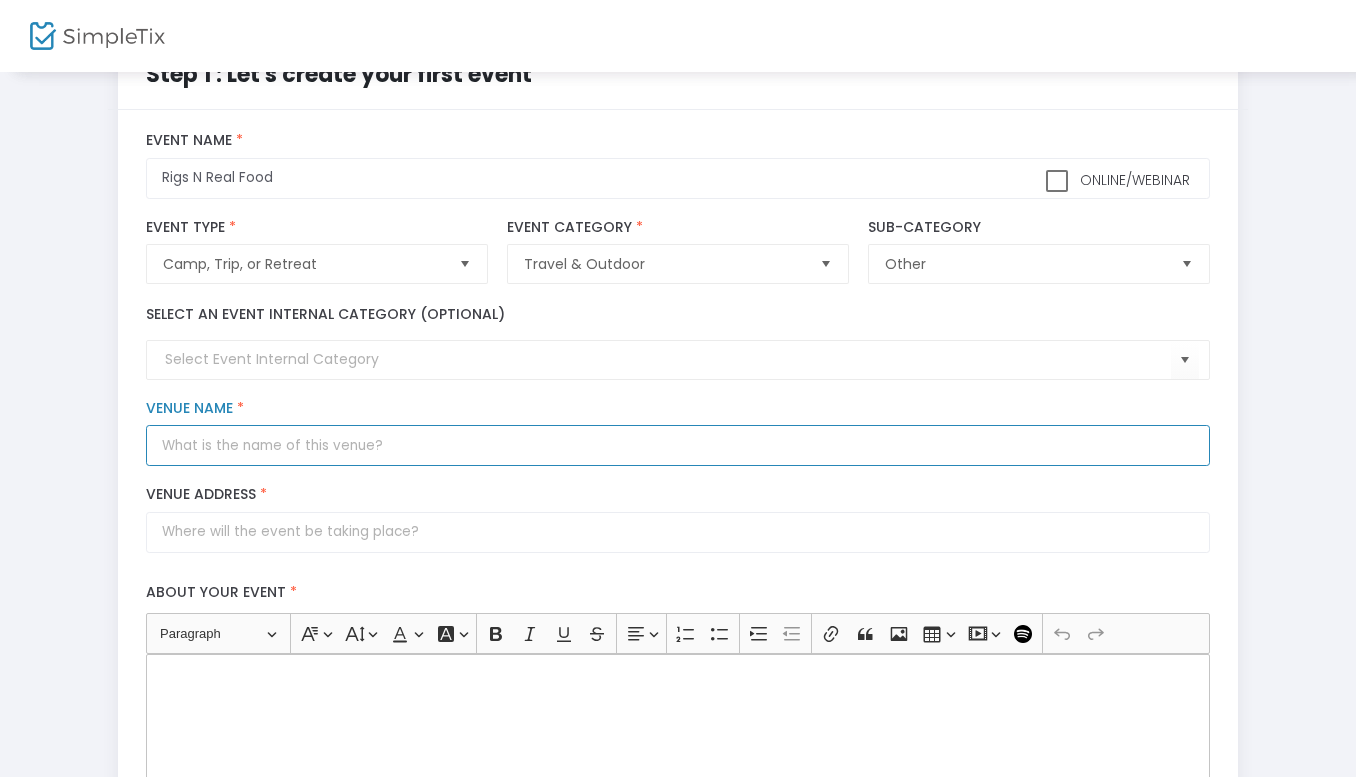 click on "Venue Name *" at bounding box center [677, 445] 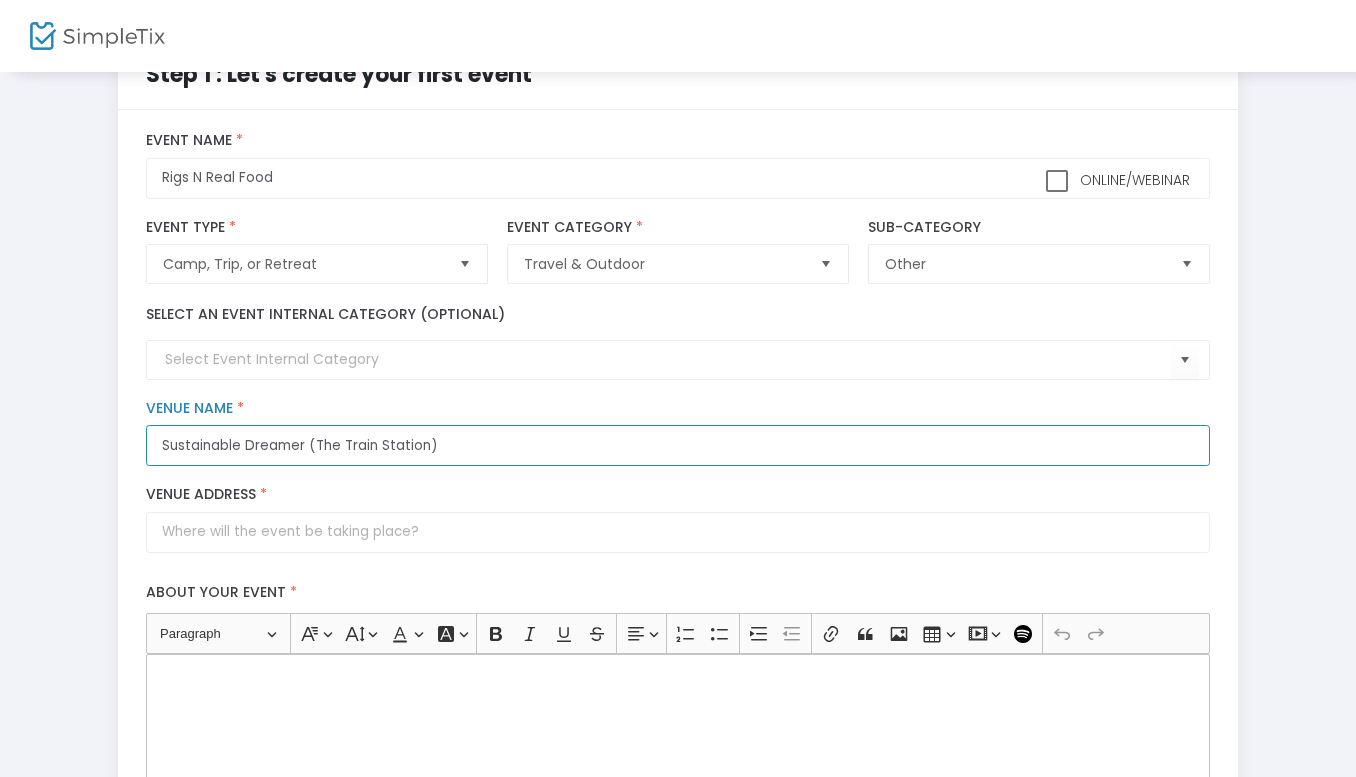type on "Sustainable Dreamer (The Train Station)" 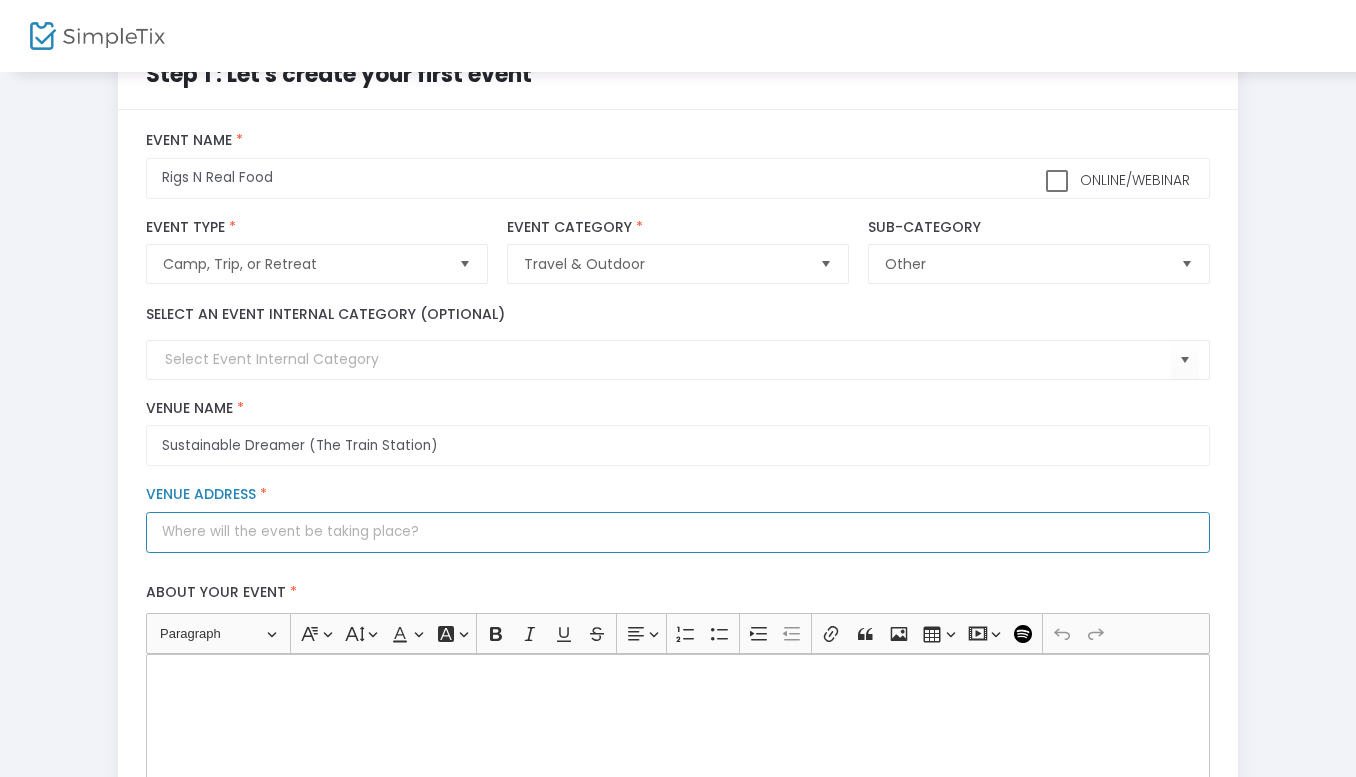 click on "Venue Address *" at bounding box center [677, 532] 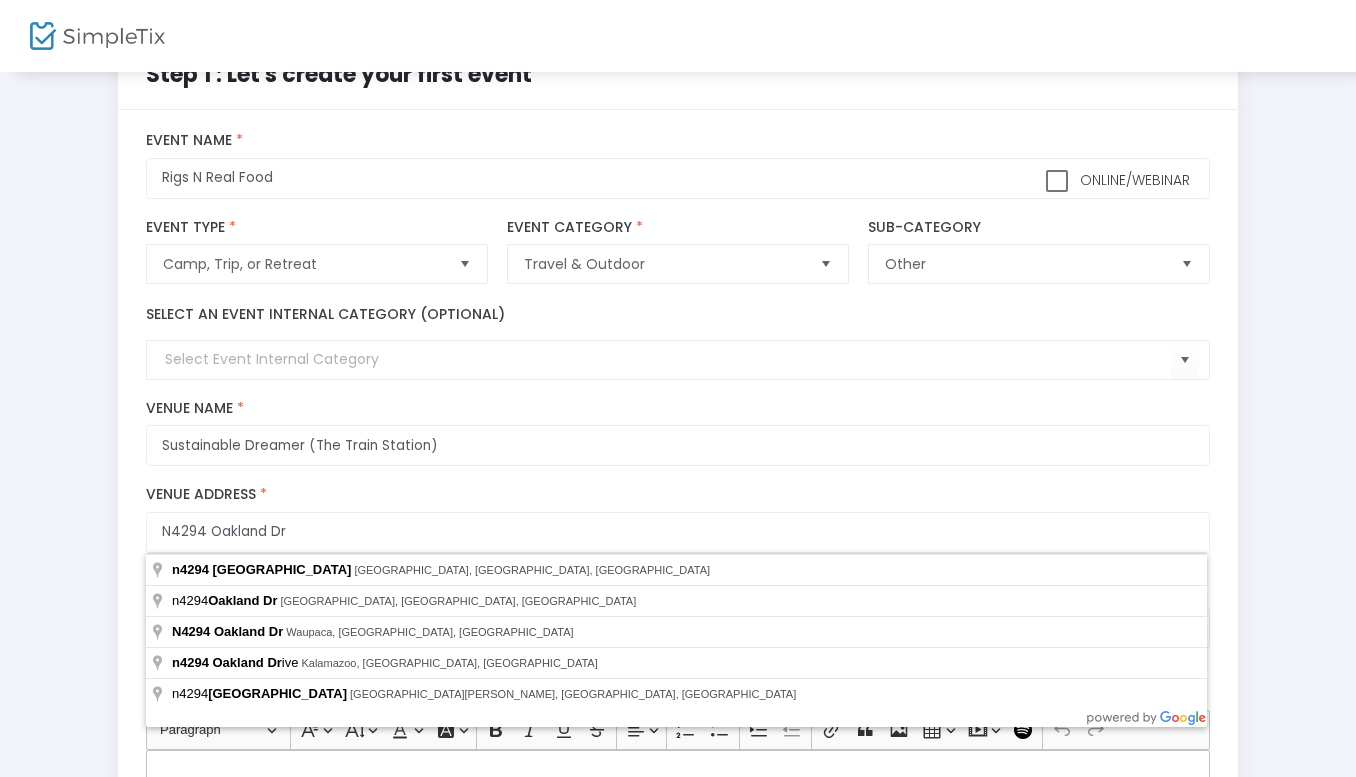 click on "Venue Address *" 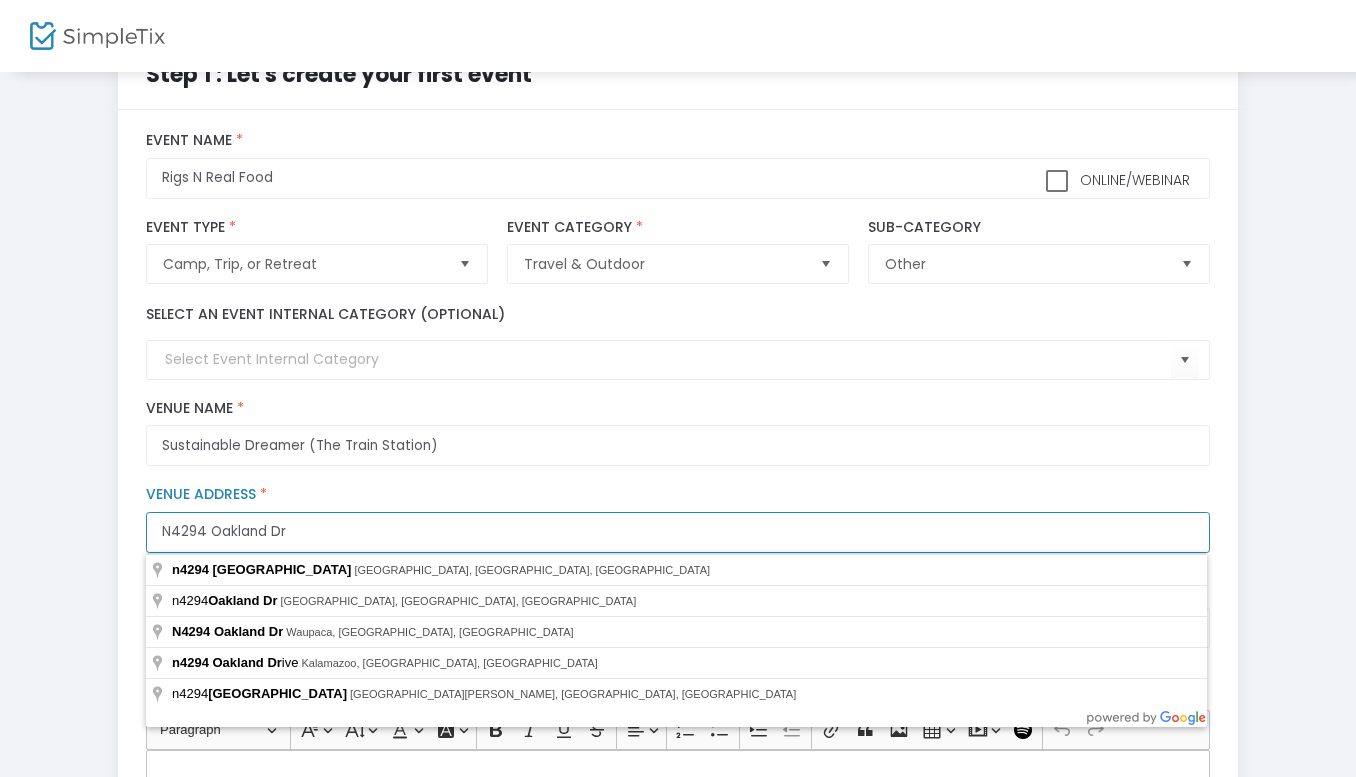 click on "N4294 Oakland Dr" at bounding box center (677, 532) 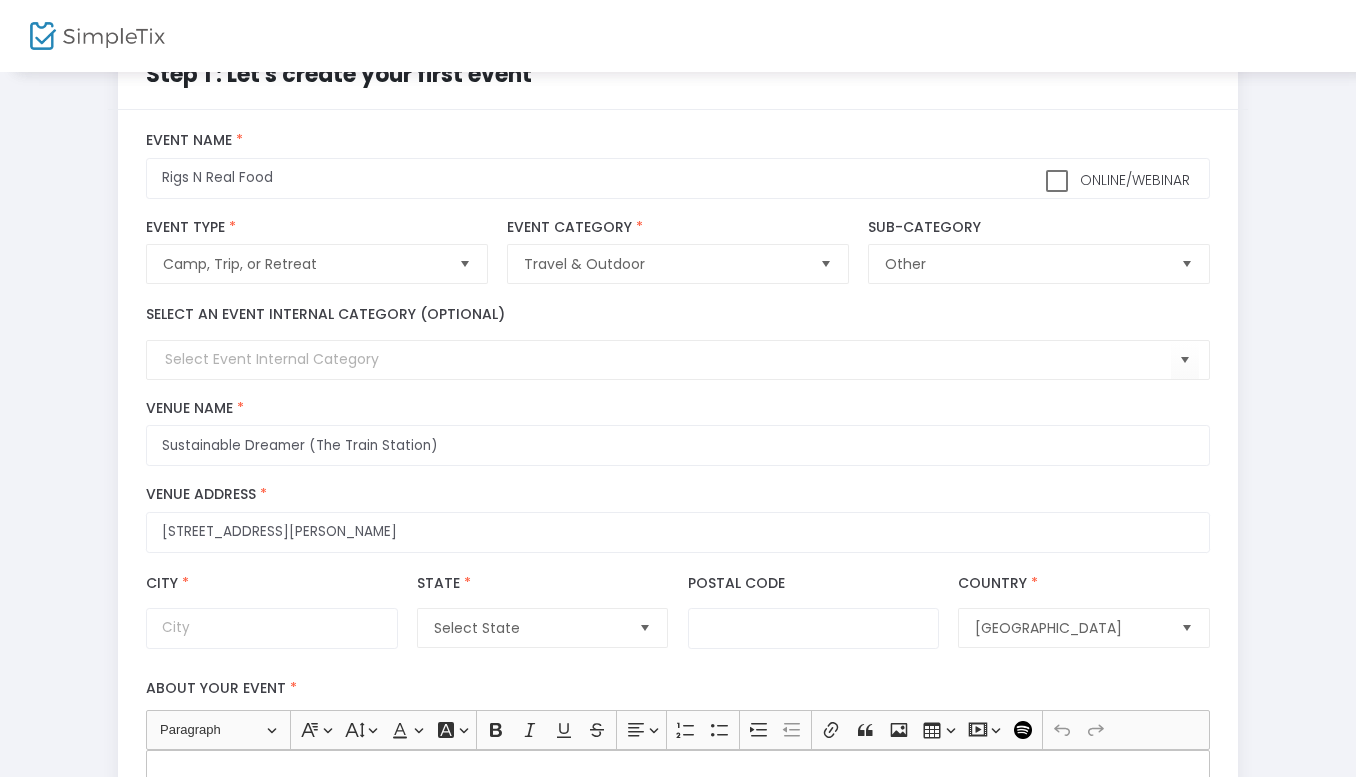 type on "N4294 [GEOGRAPHIC_DATA]" 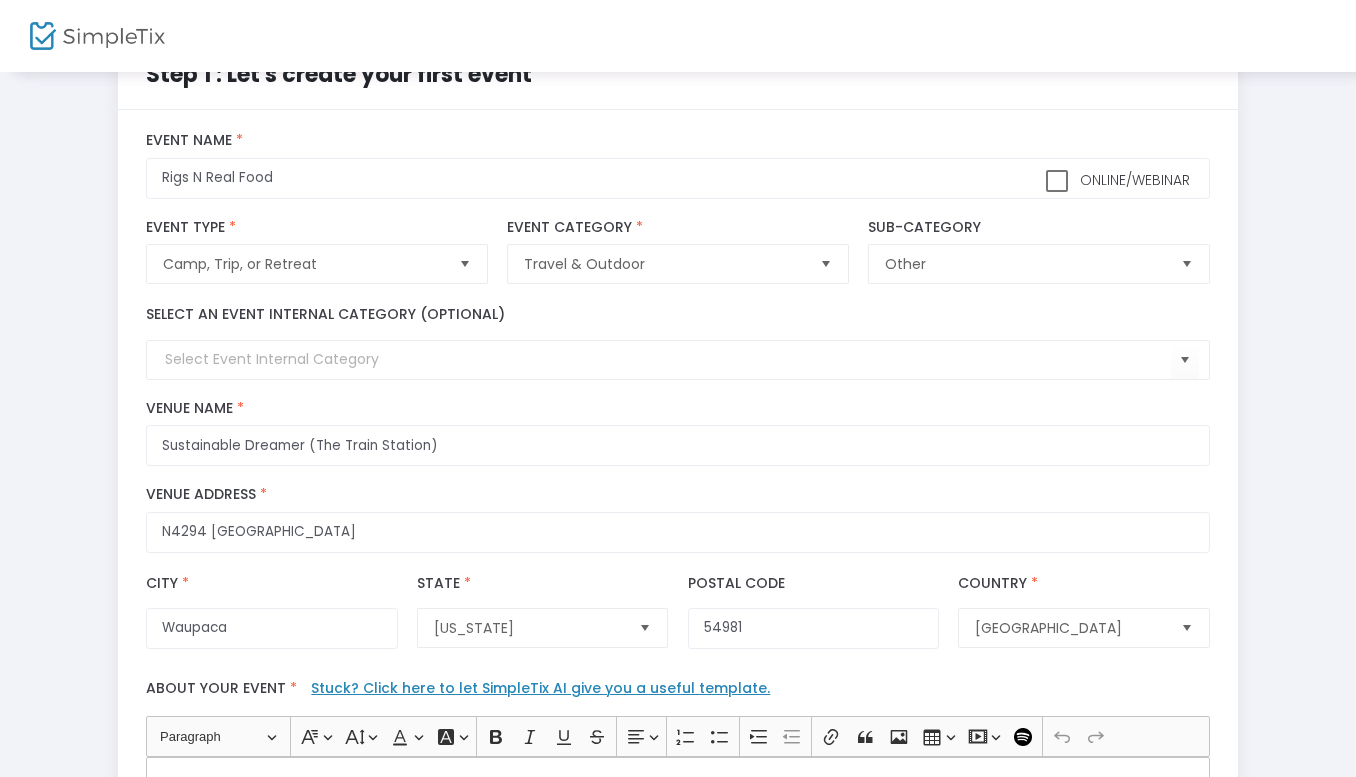 scroll, scrollTop: 0, scrollLeft: 0, axis: both 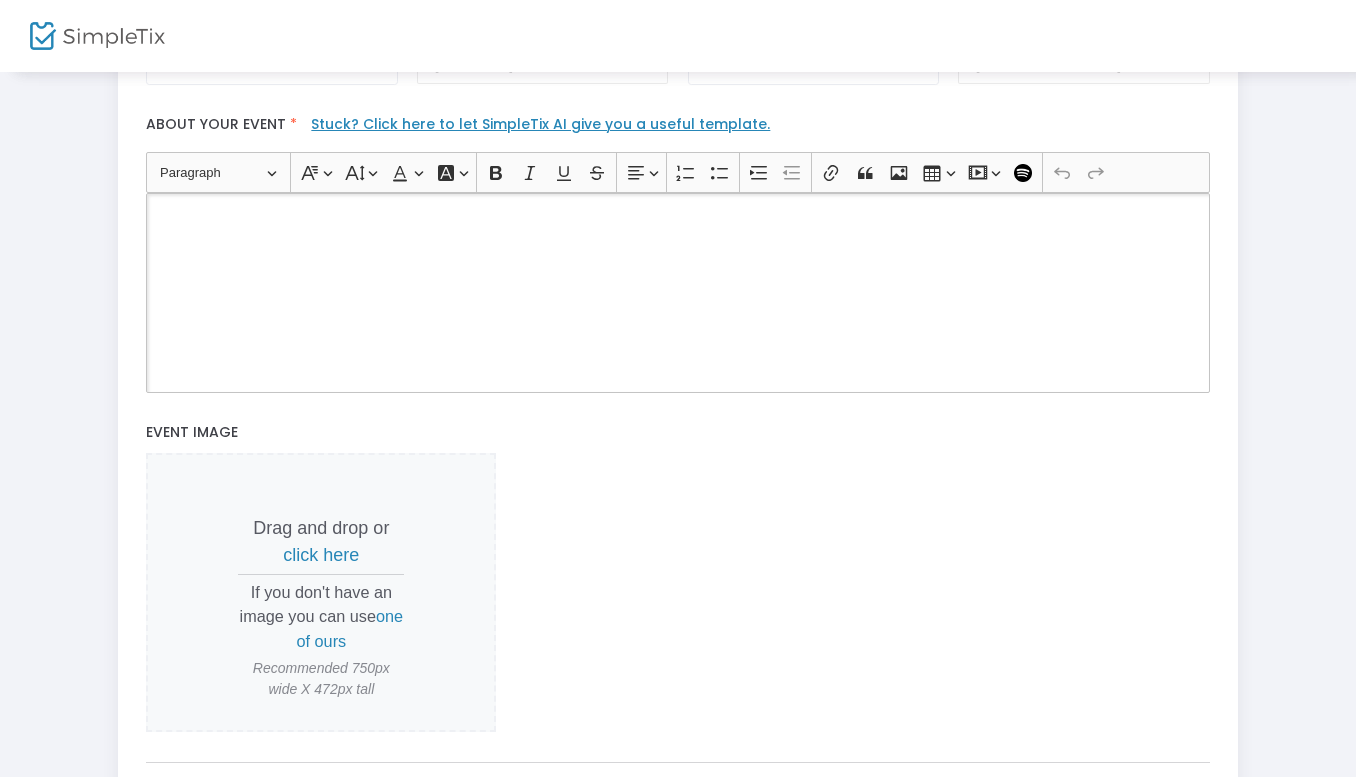 drag, startPoint x: 797, startPoint y: 340, endPoint x: 682, endPoint y: 353, distance: 115.73245 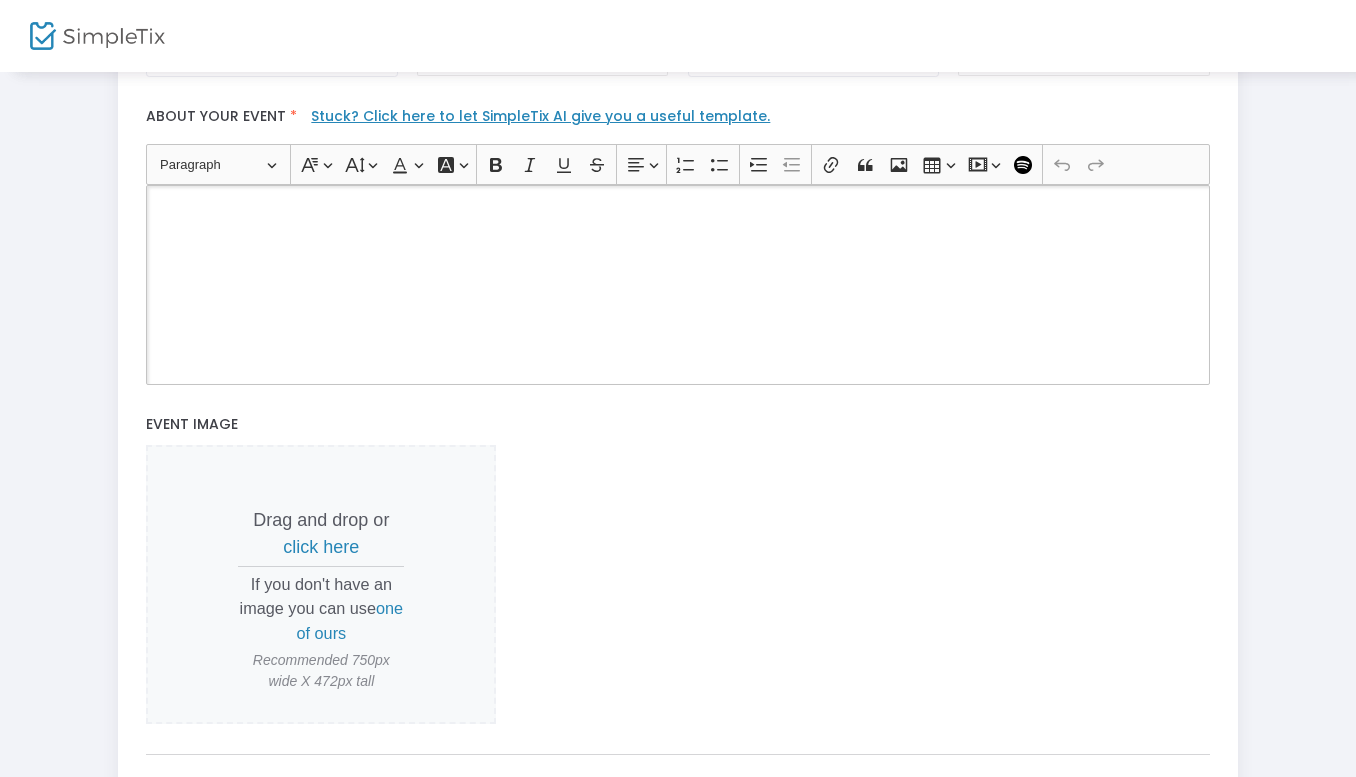 scroll, scrollTop: 622, scrollLeft: 0, axis: vertical 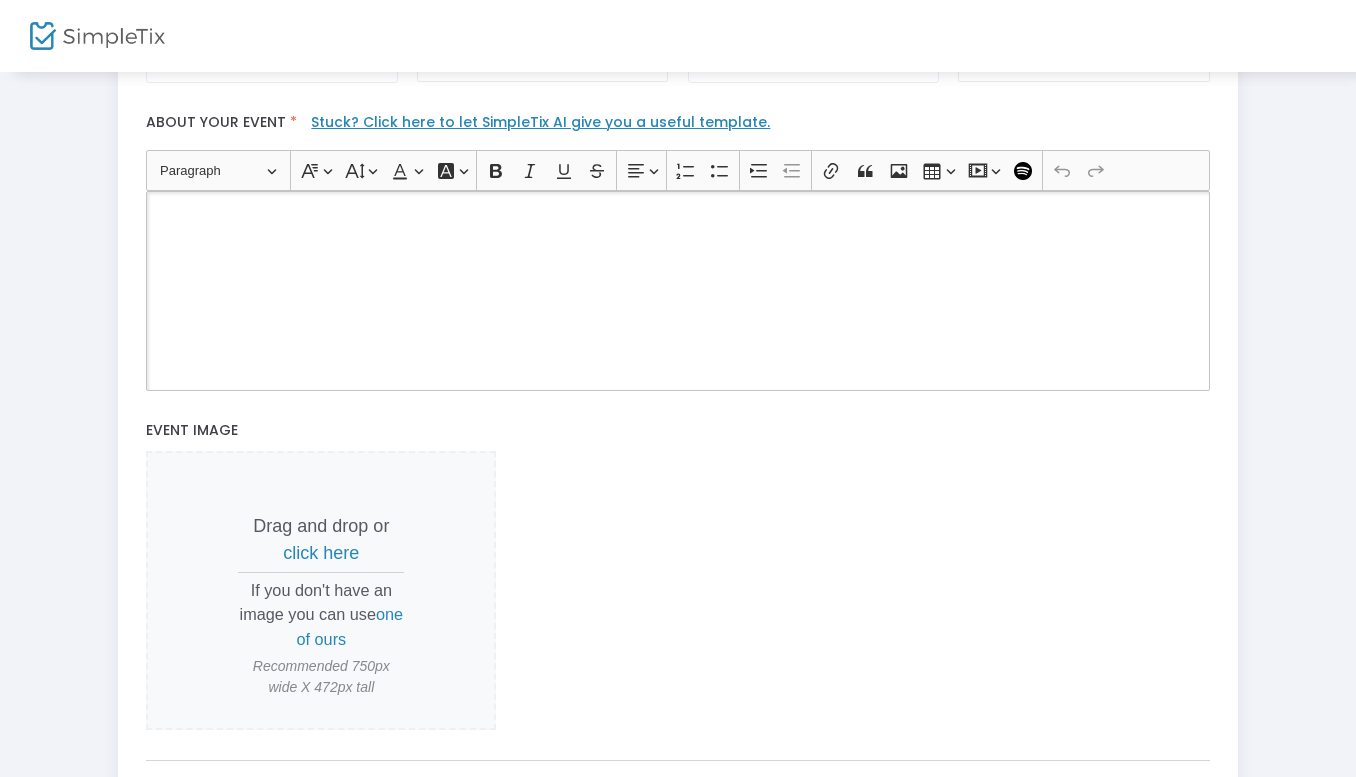 click on "Stuck? Click here to let SimpleTix AI give you a useful template." 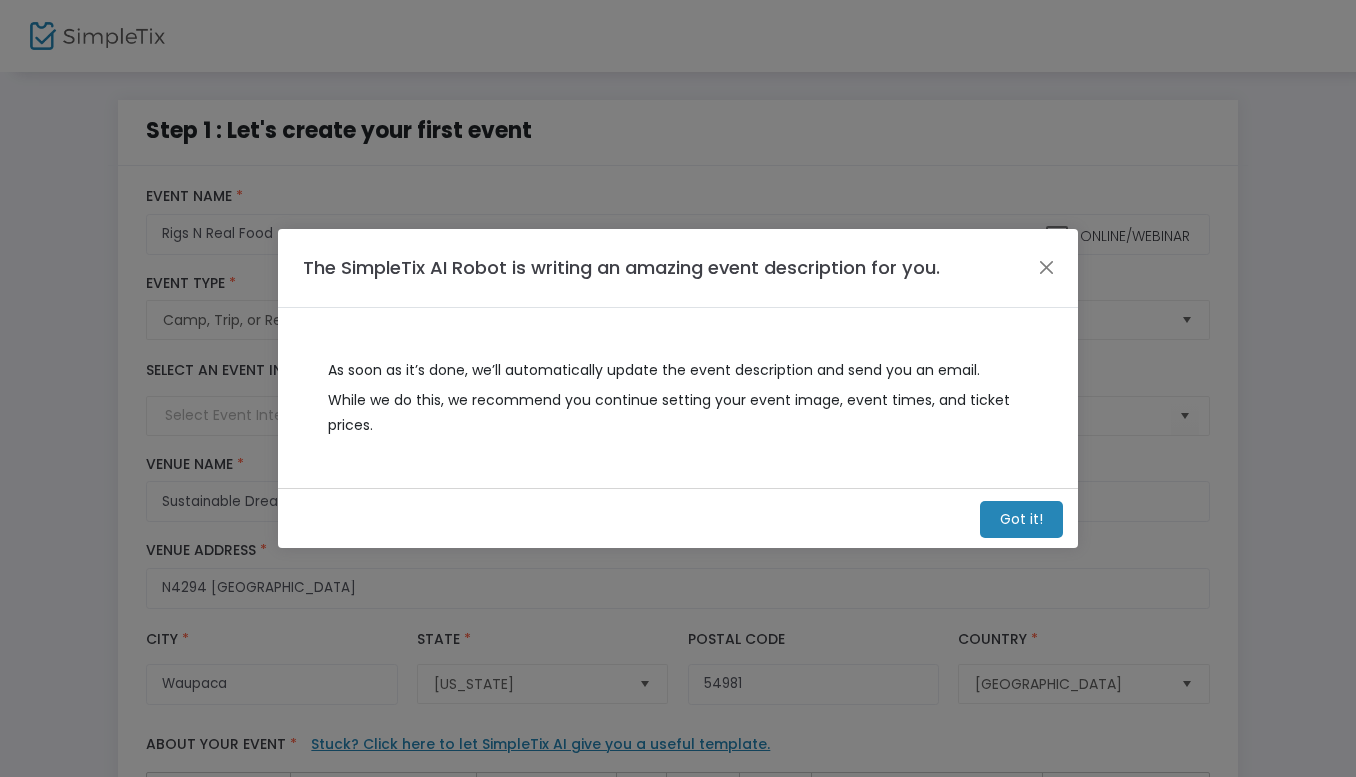 scroll, scrollTop: 0, scrollLeft: 0, axis: both 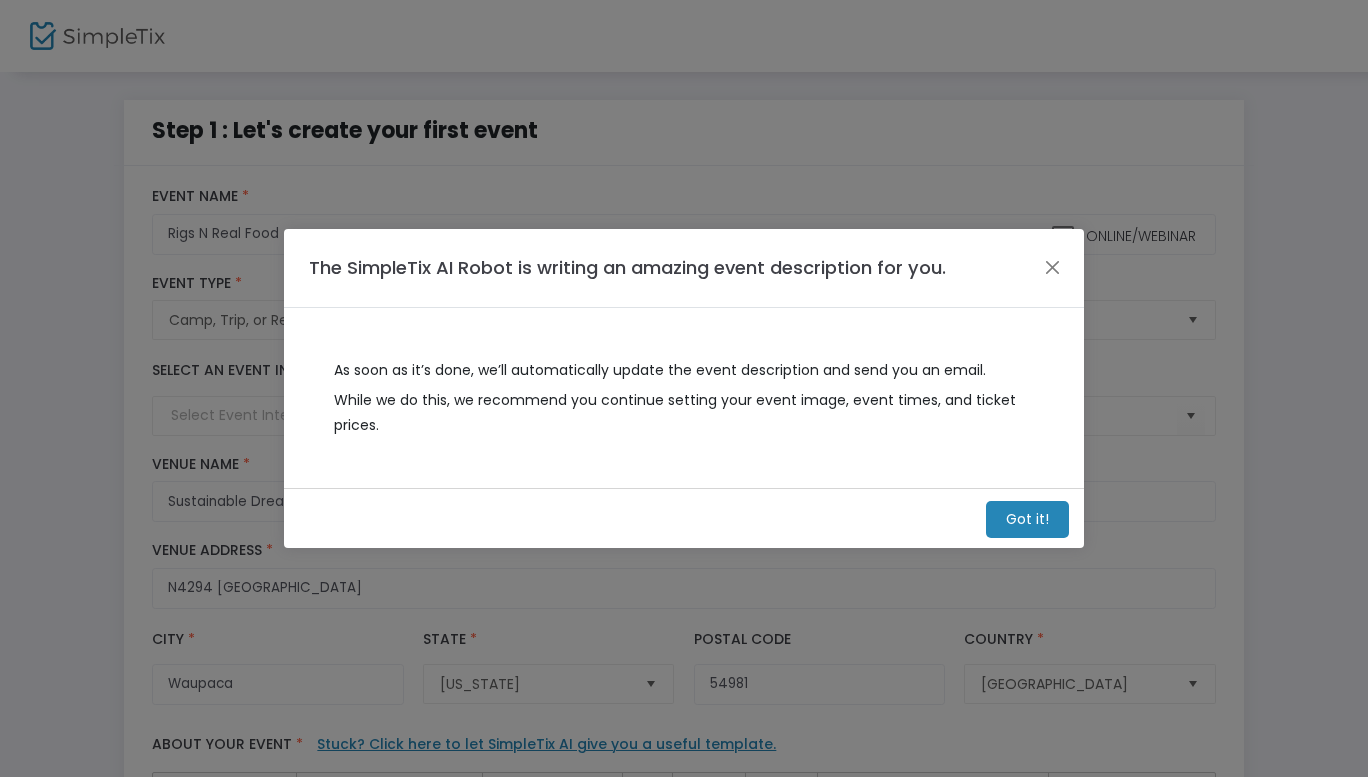 click on "Got it!" 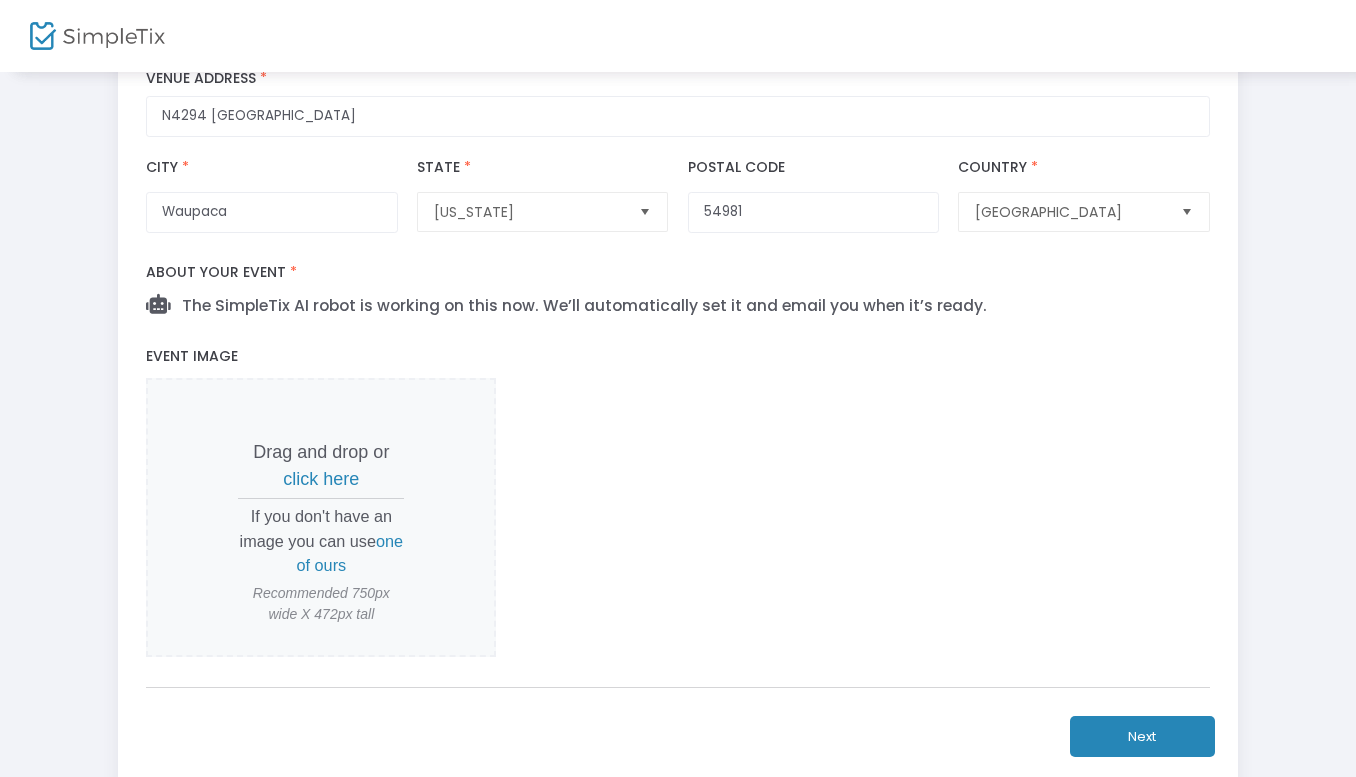 scroll, scrollTop: 473, scrollLeft: 0, axis: vertical 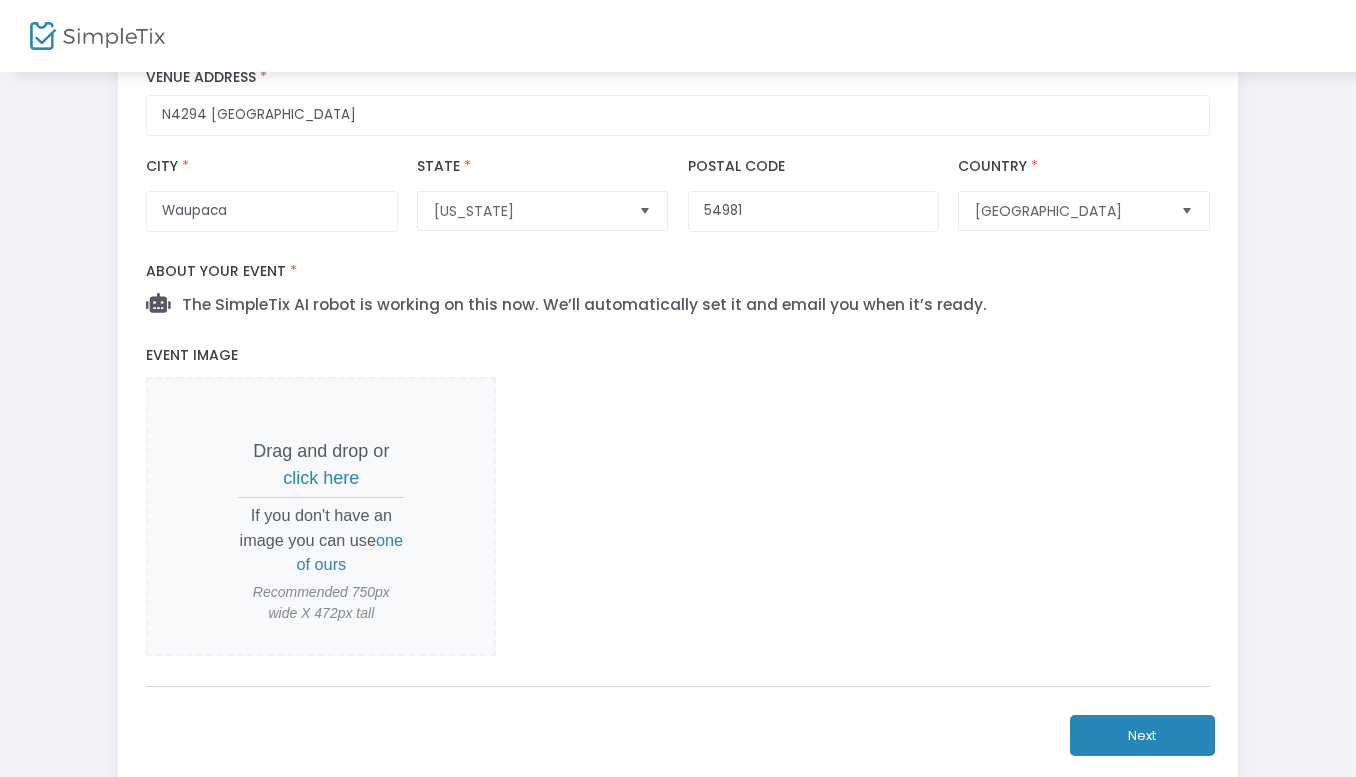 click on "one of ours" at bounding box center [350, 552] 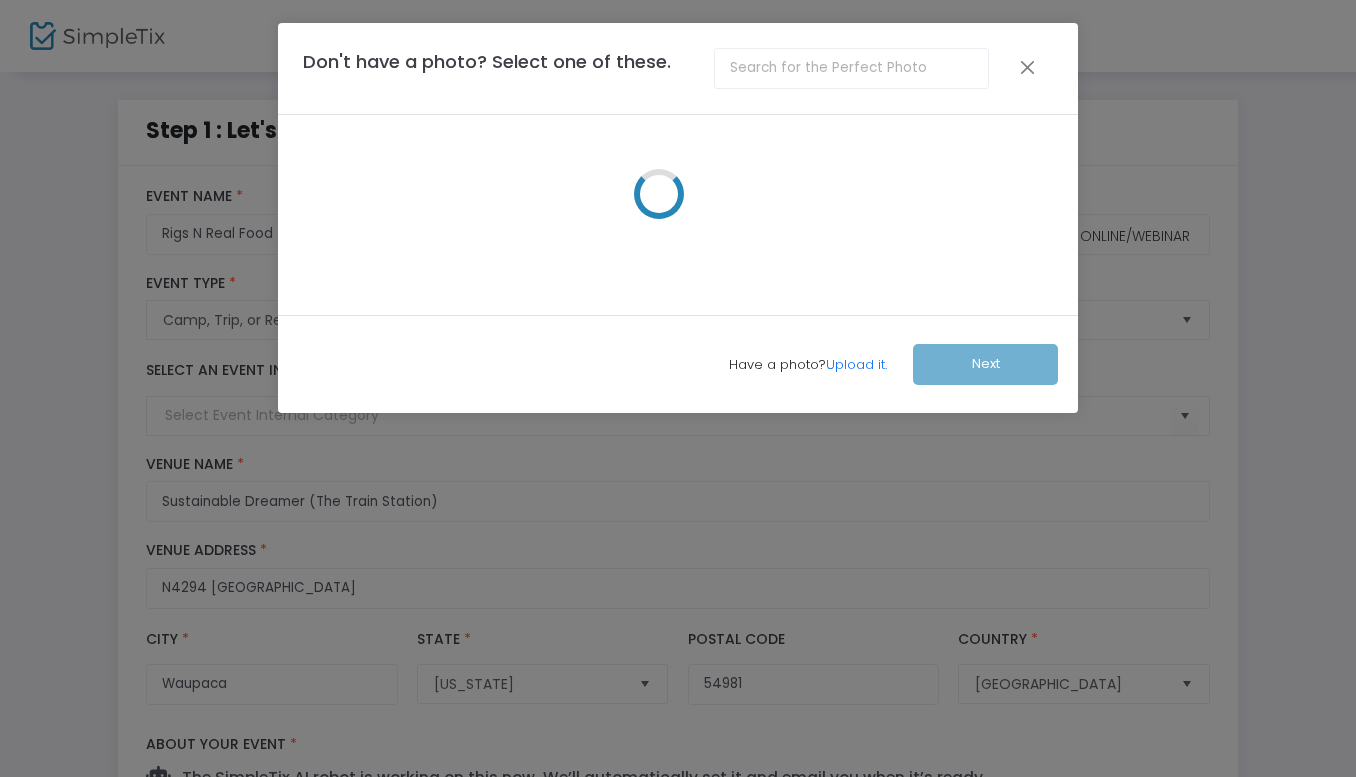 scroll, scrollTop: 0, scrollLeft: 0, axis: both 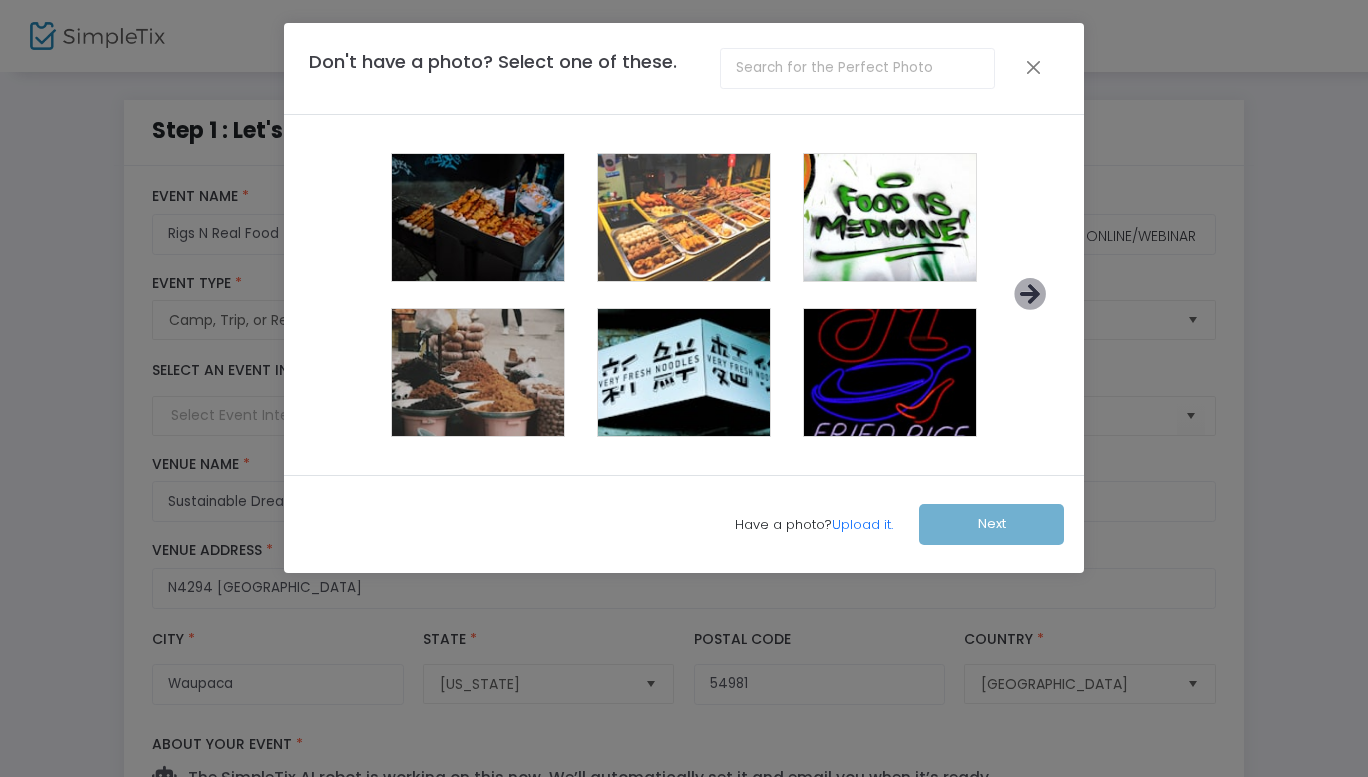 click 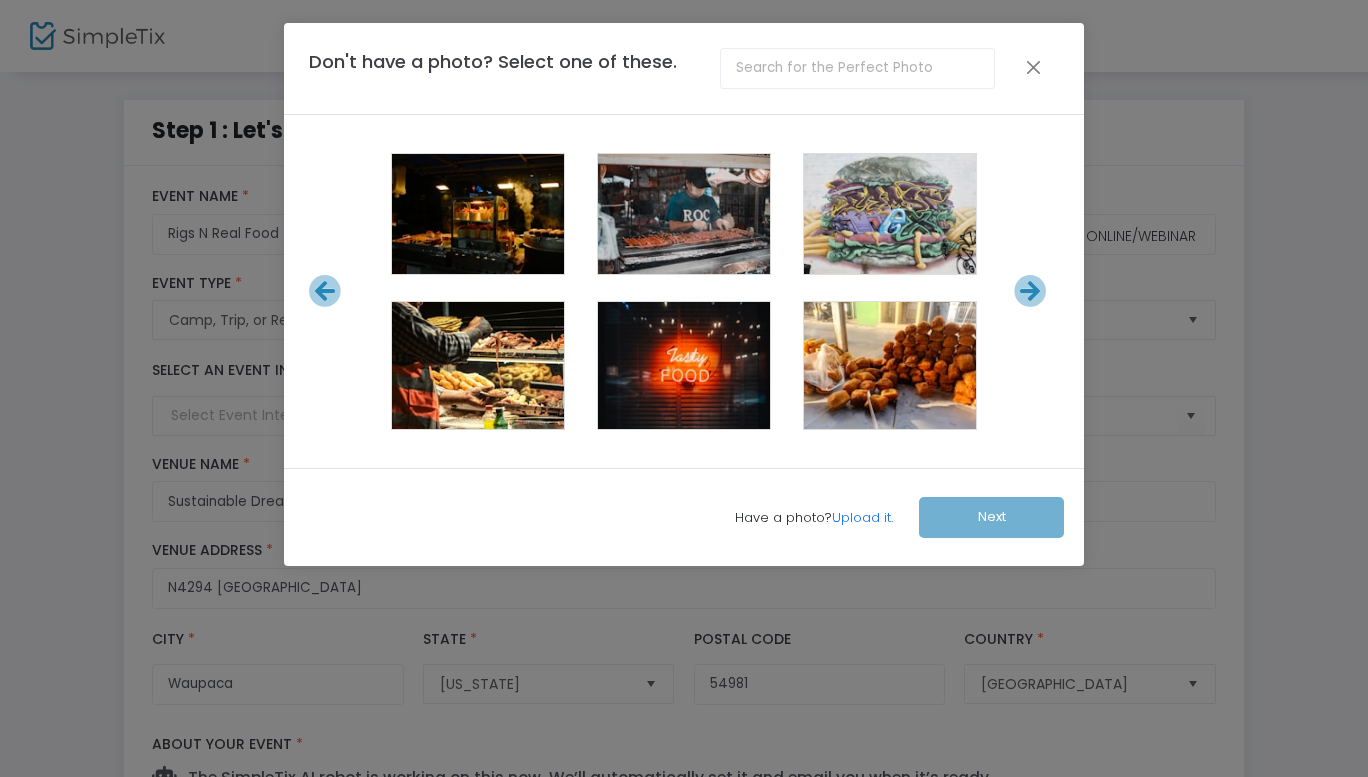 click 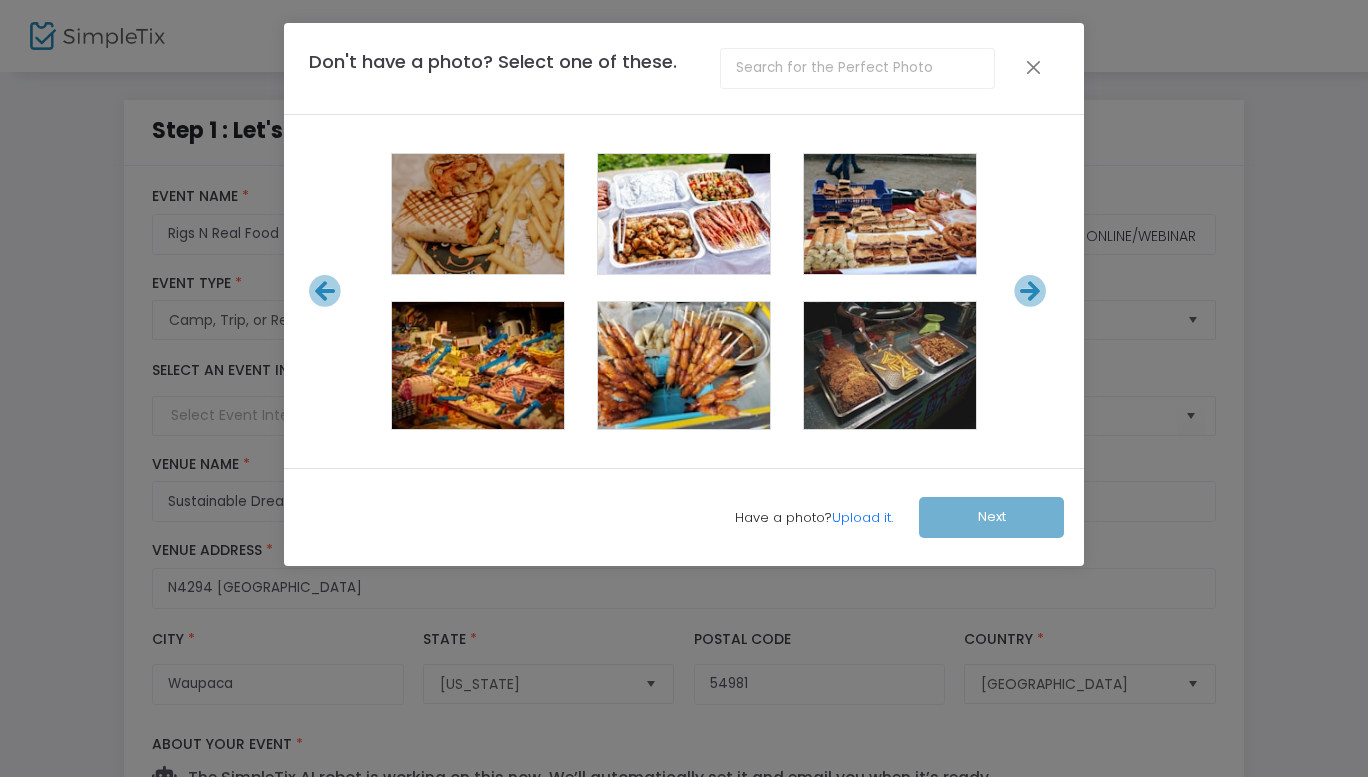 click 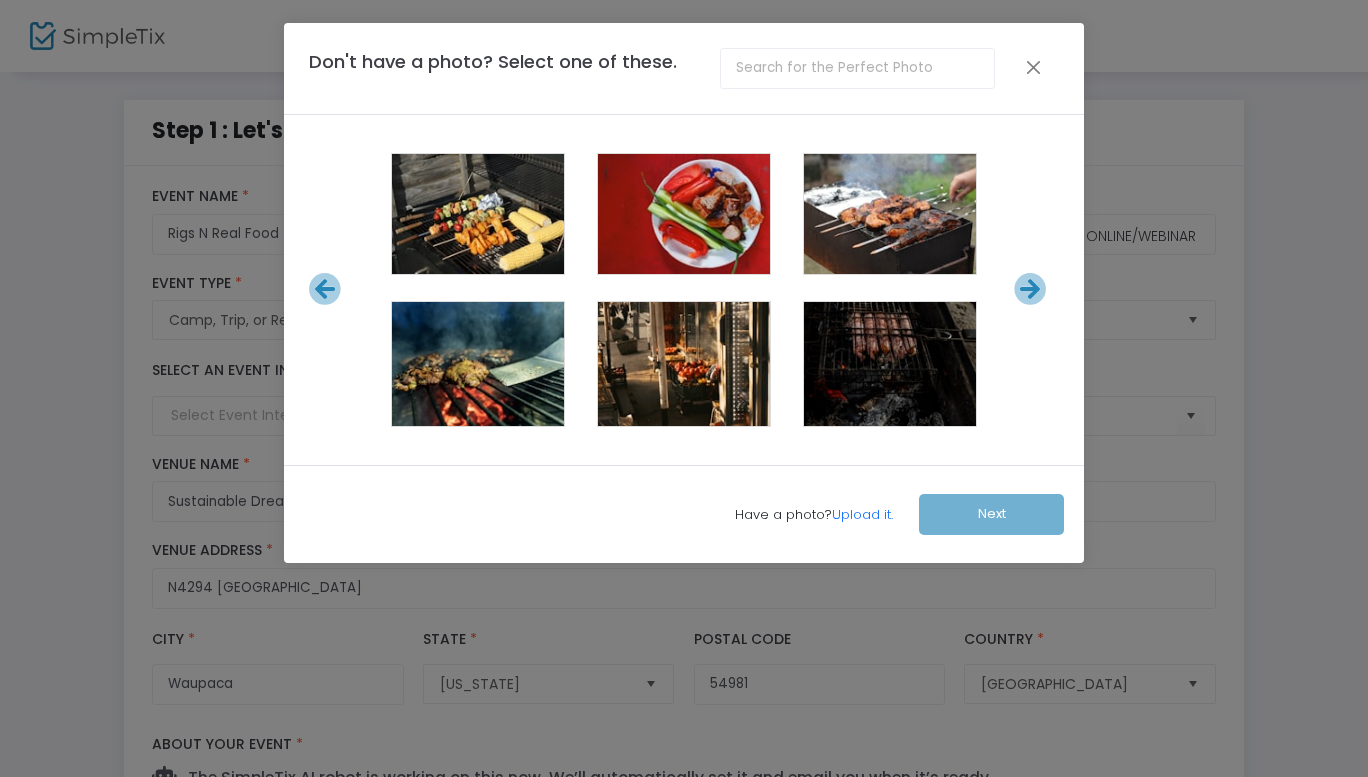 click 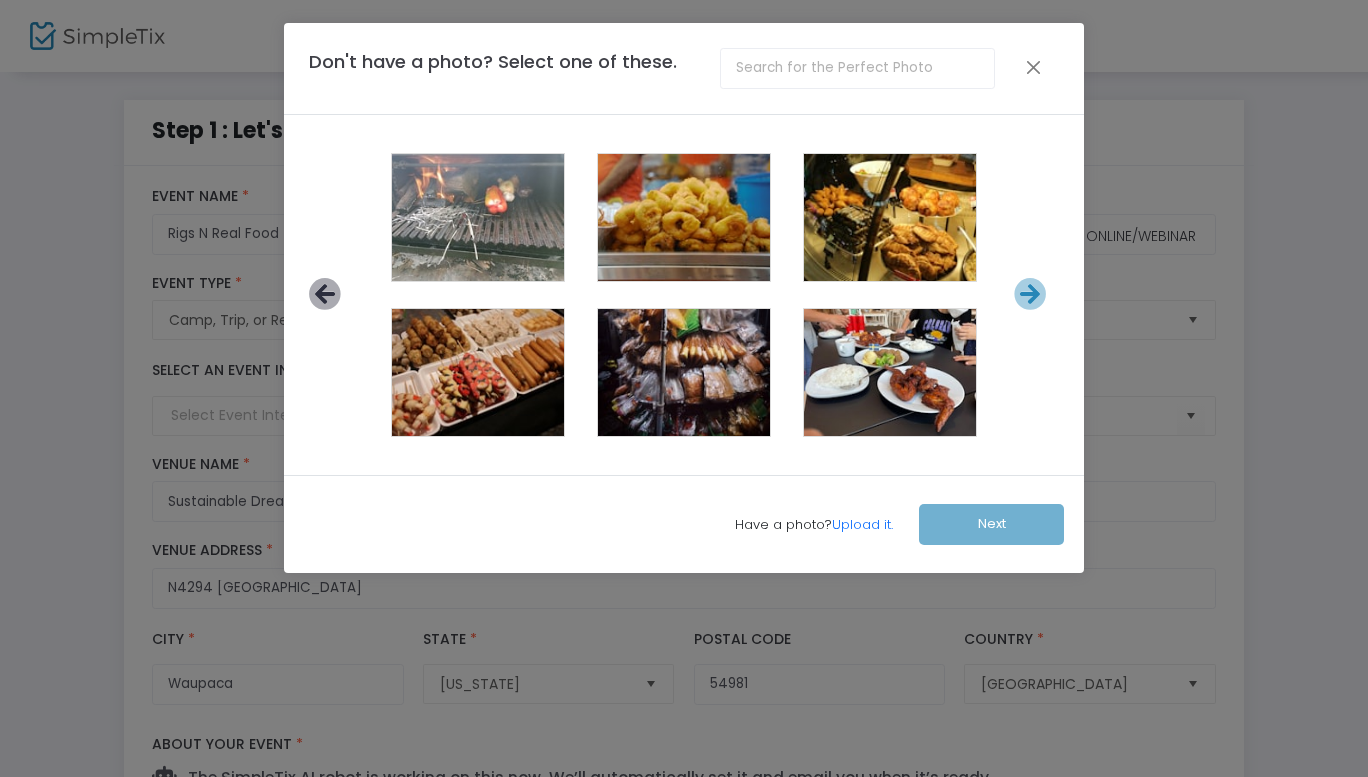 click 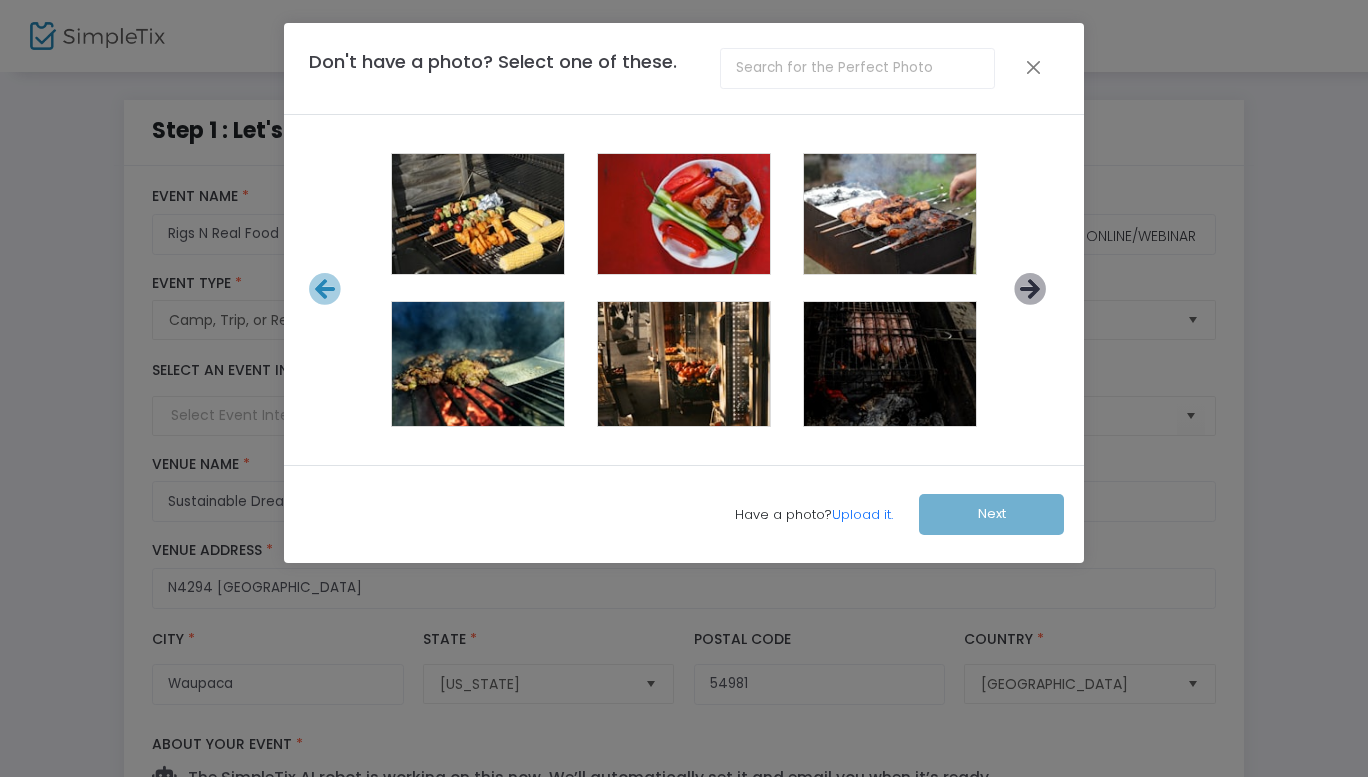 click 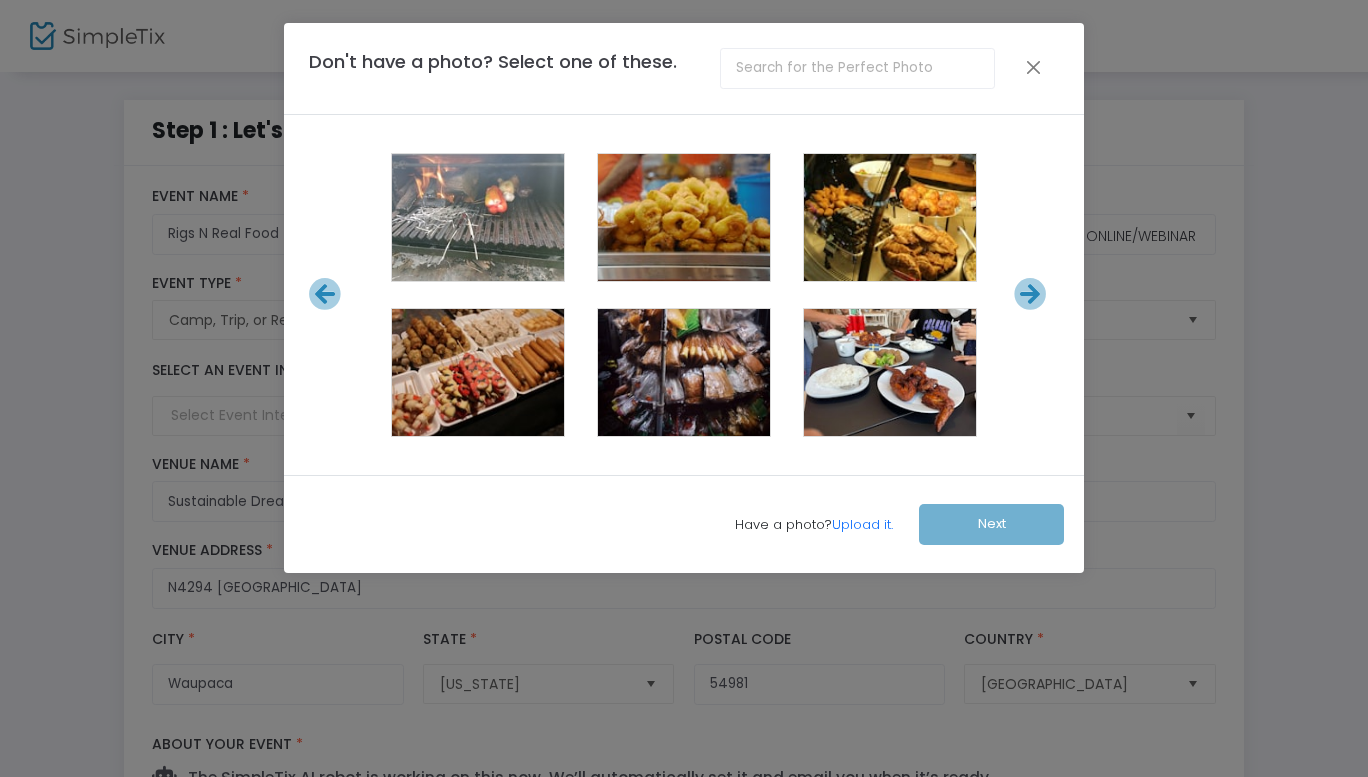 click 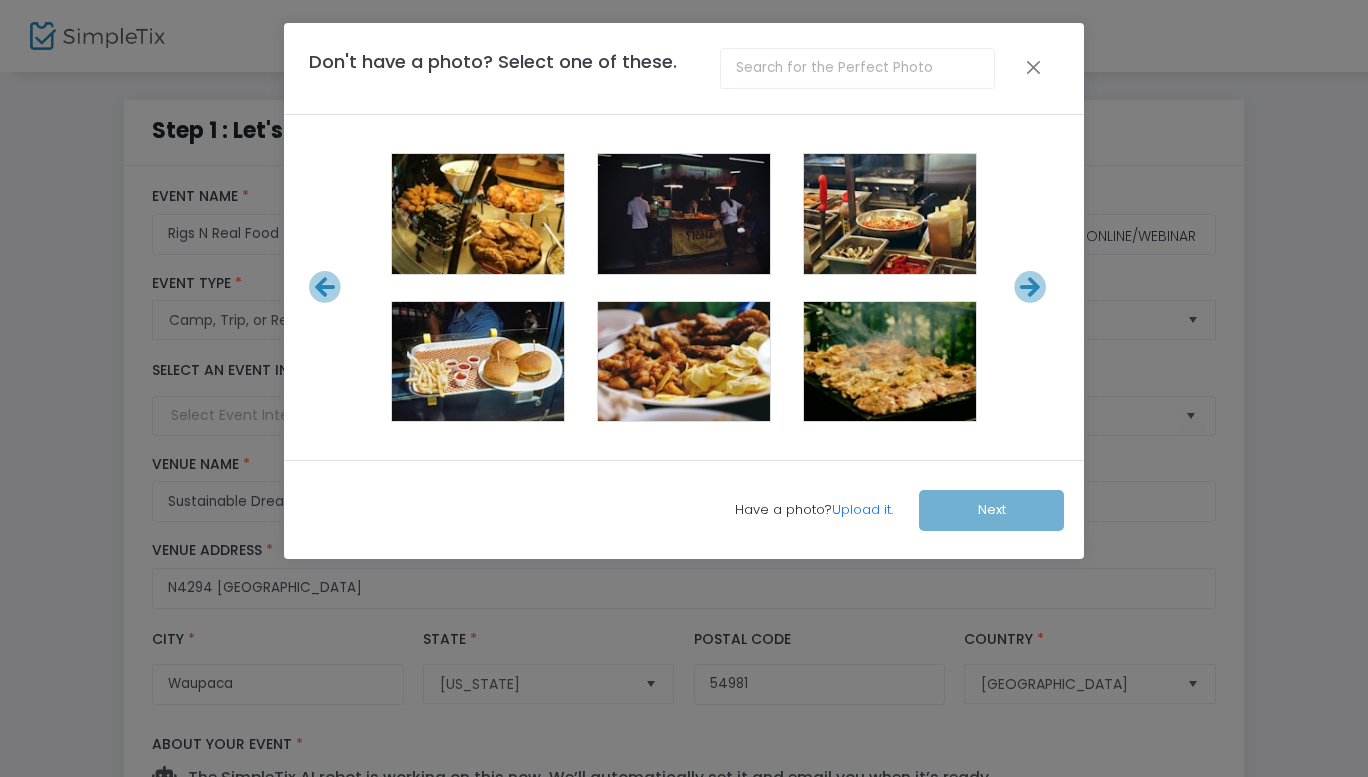 click 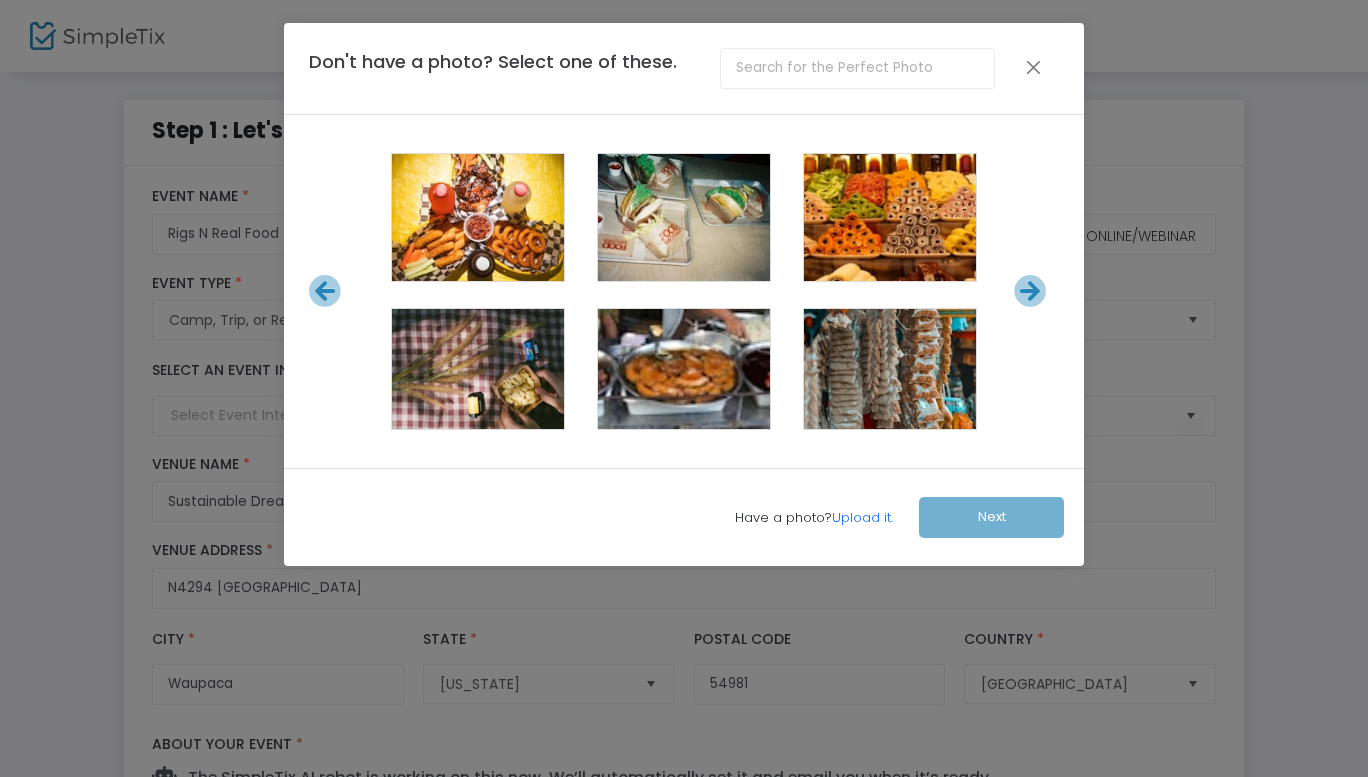 click 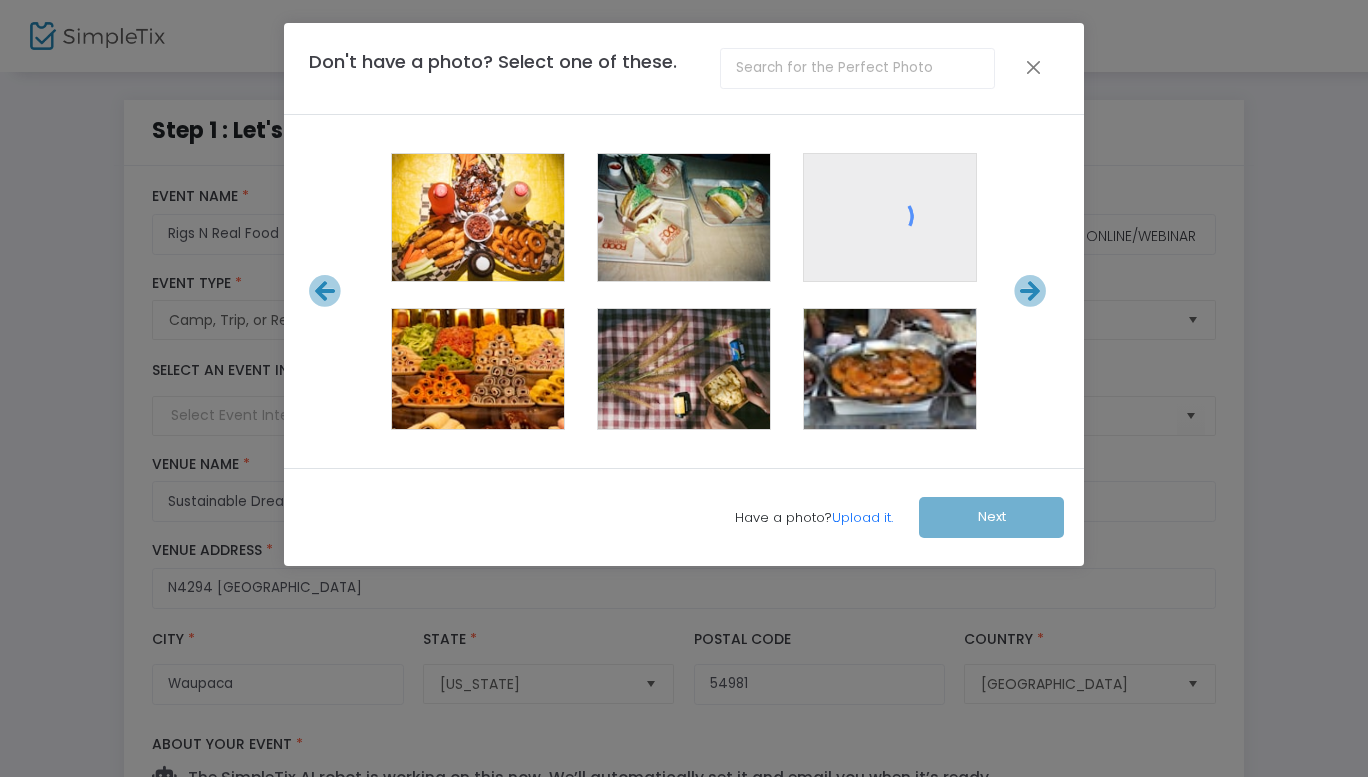 click 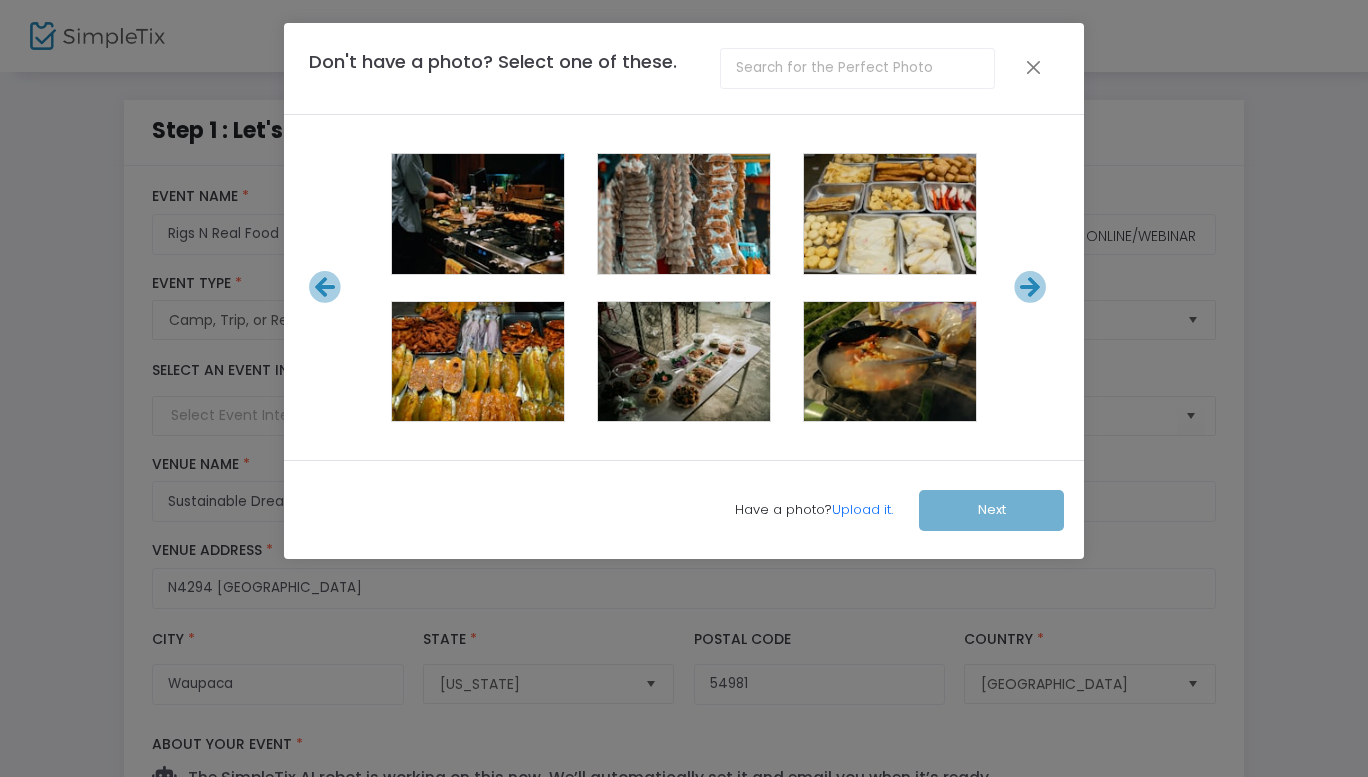 click 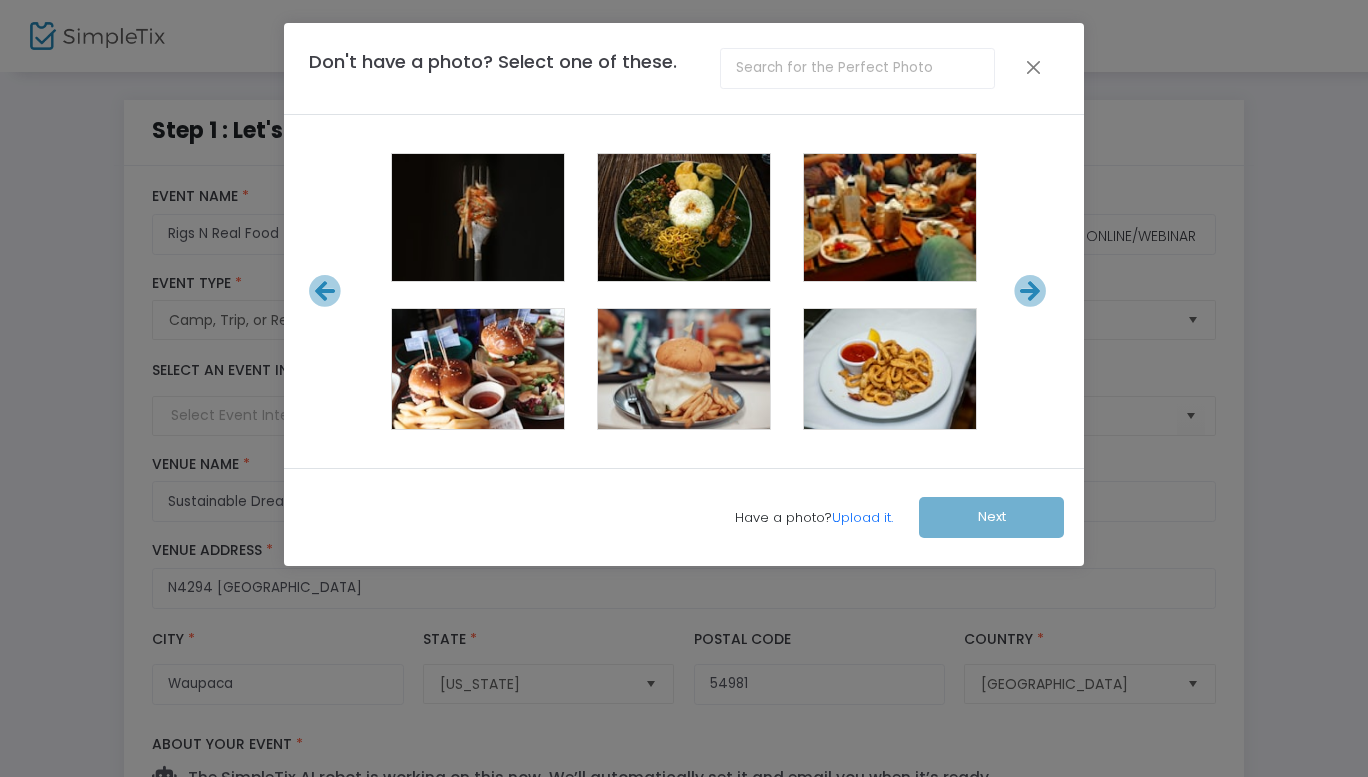 click 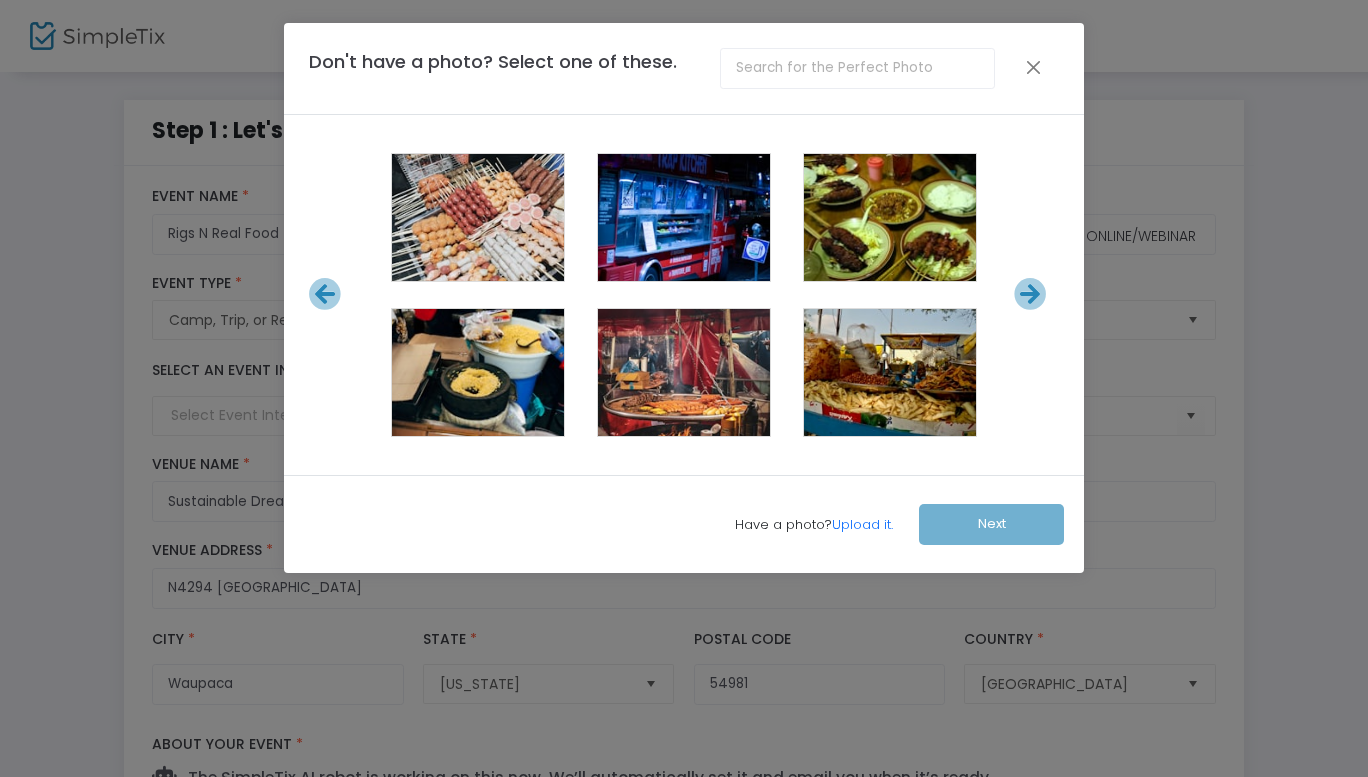 click 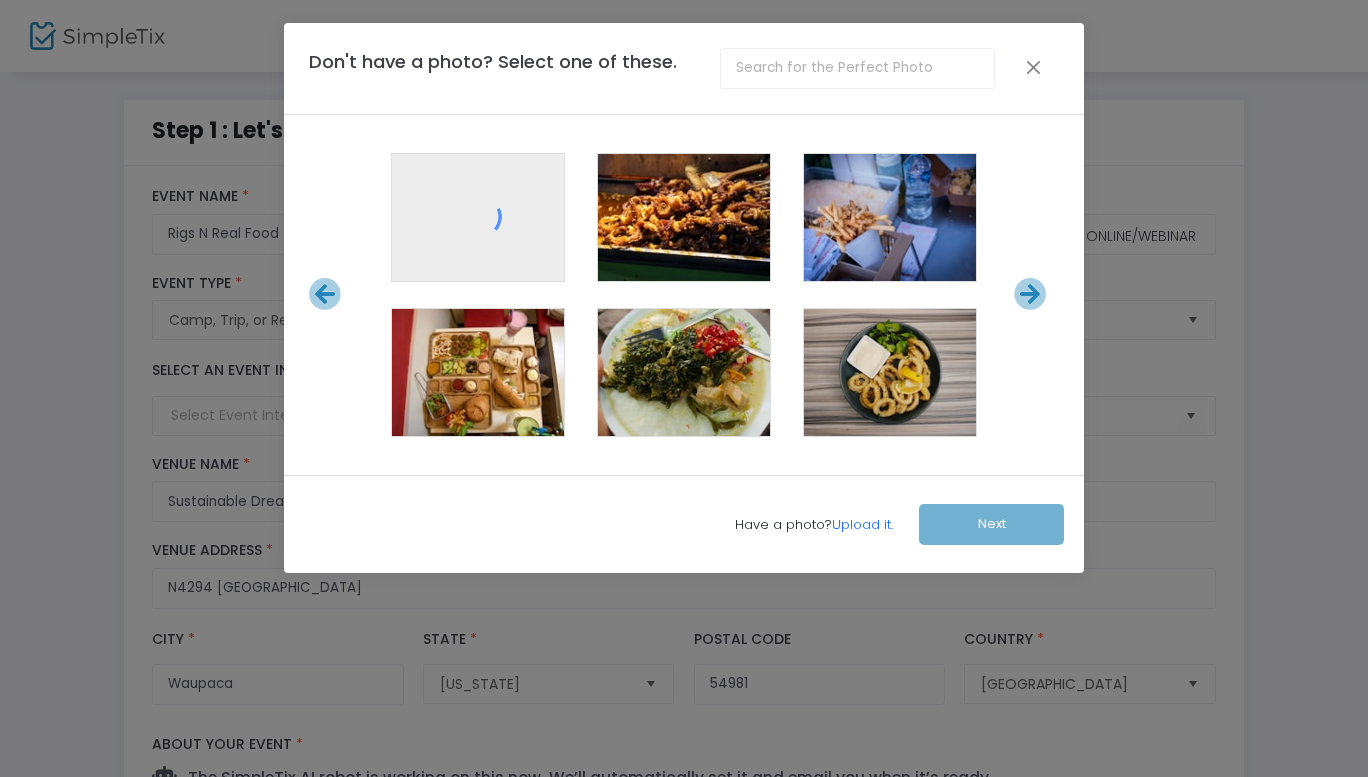 click 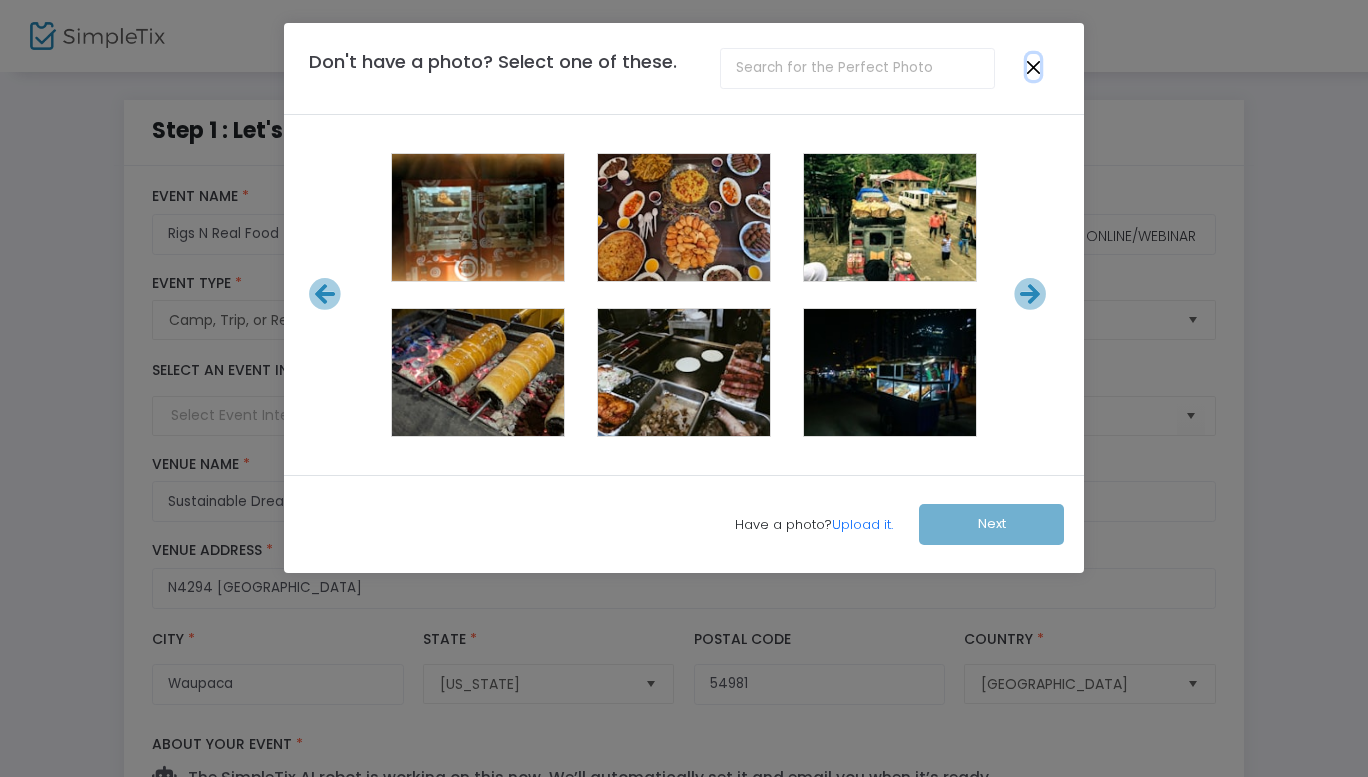 click 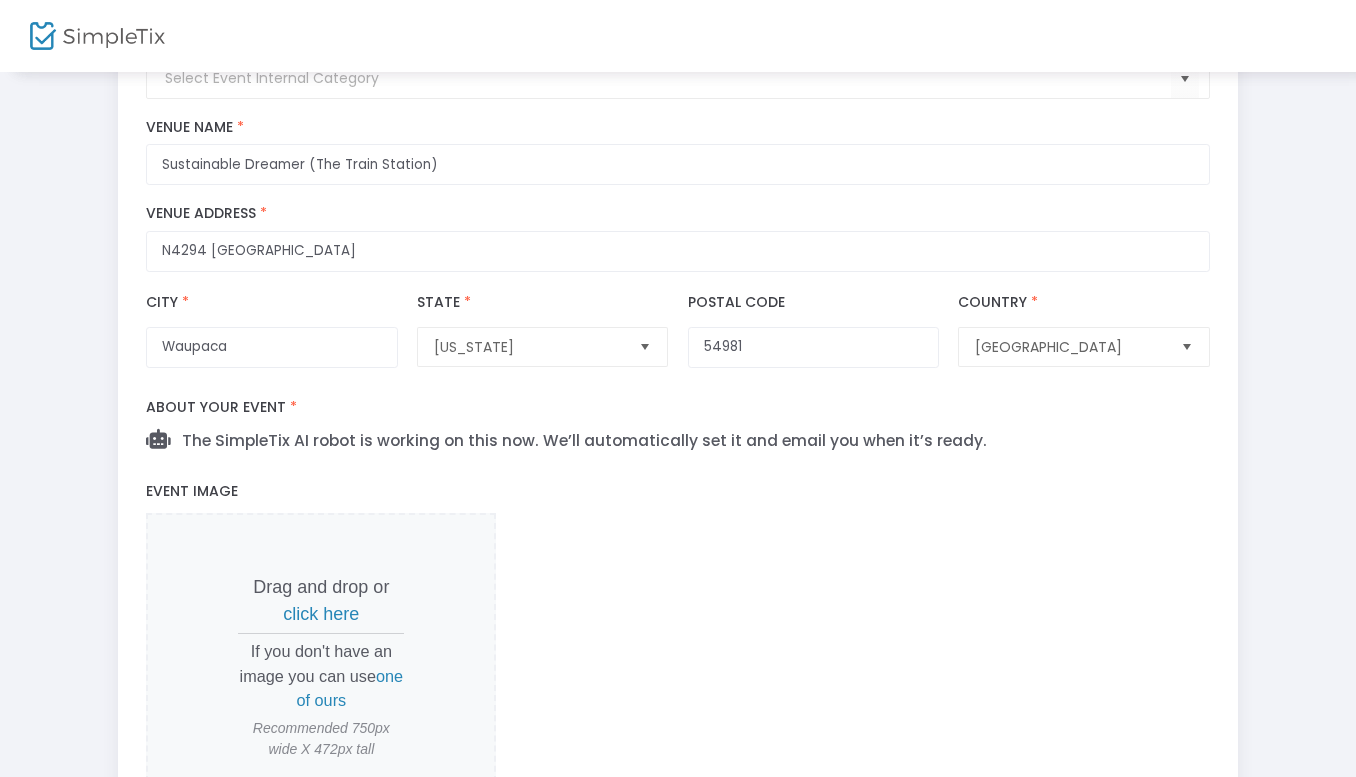 scroll, scrollTop: 336, scrollLeft: 0, axis: vertical 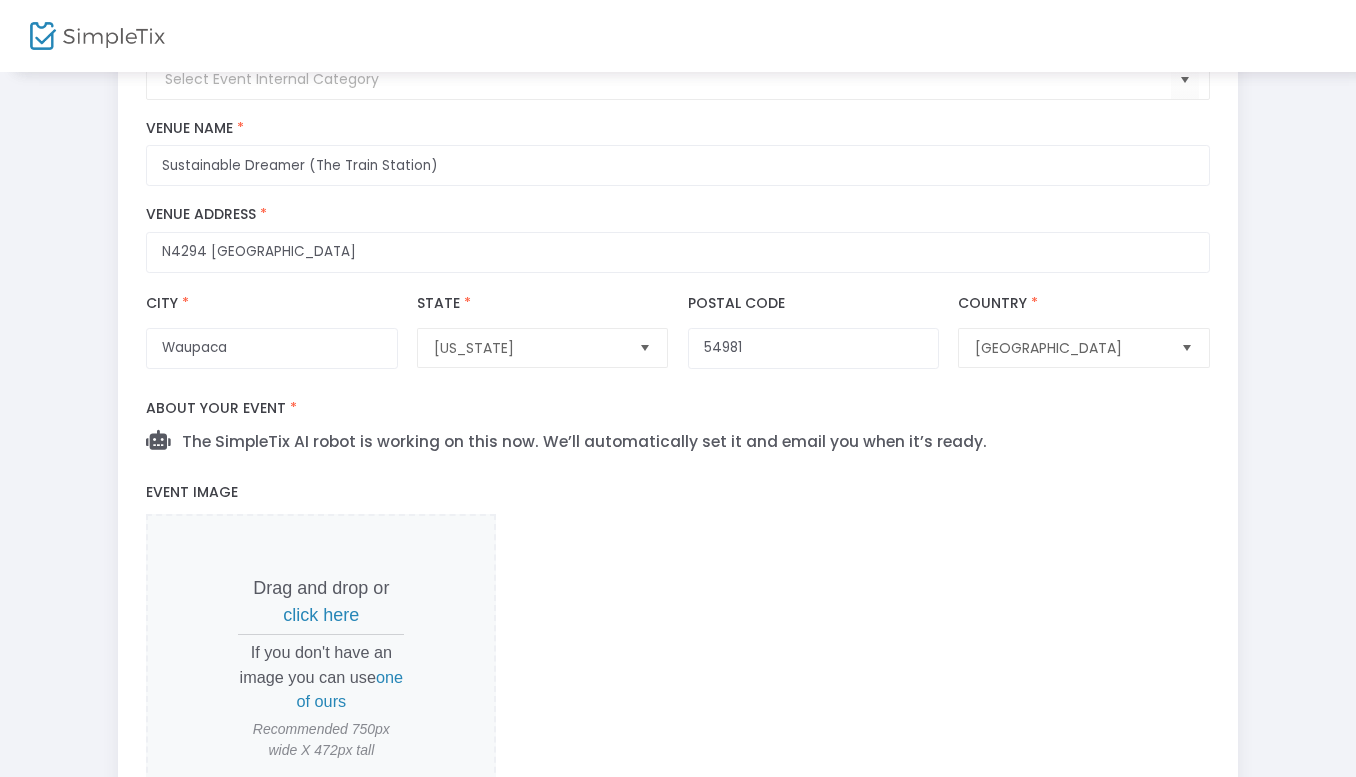 click on "About your event *" 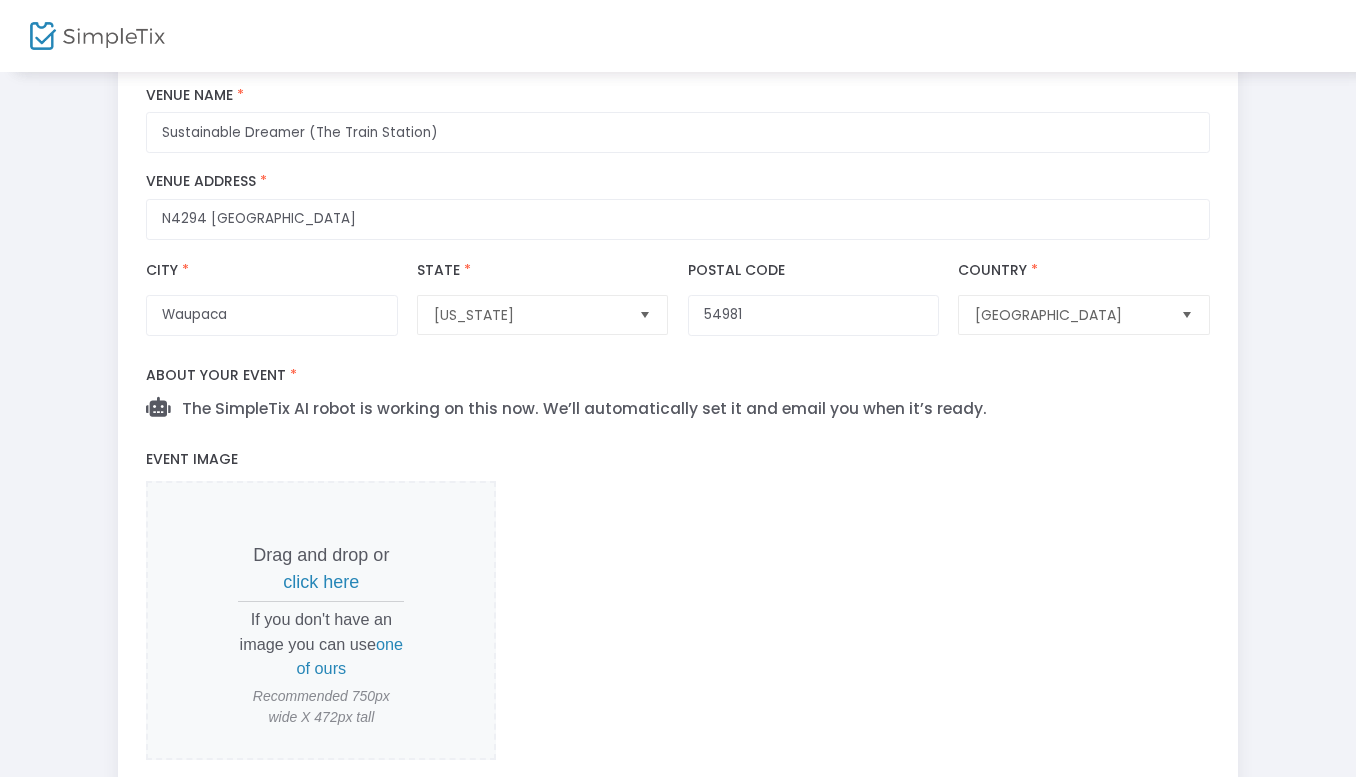 scroll, scrollTop: 368, scrollLeft: 0, axis: vertical 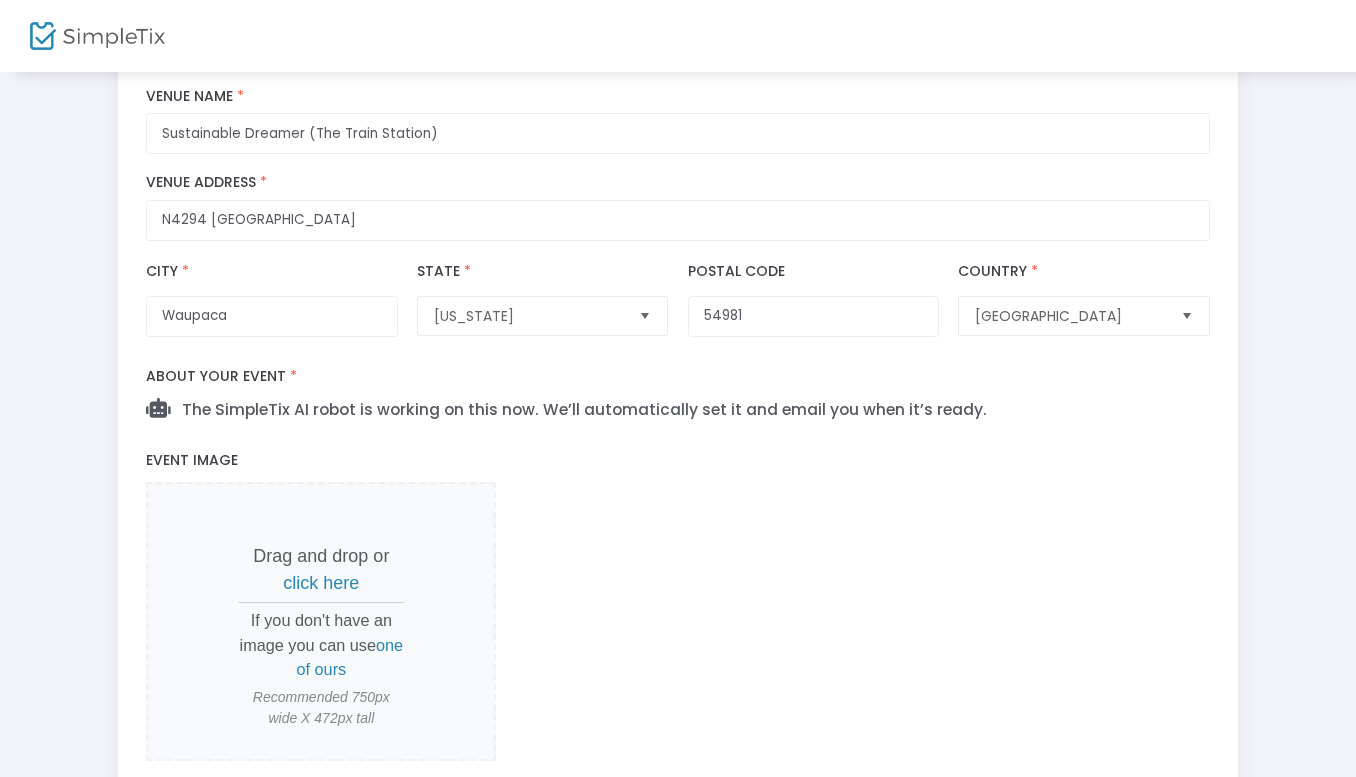 click on "Drag and drop or  click here  If you don't have an image you can use  one of ours Recommended 750px wide X 472px tall" at bounding box center [677, 621] 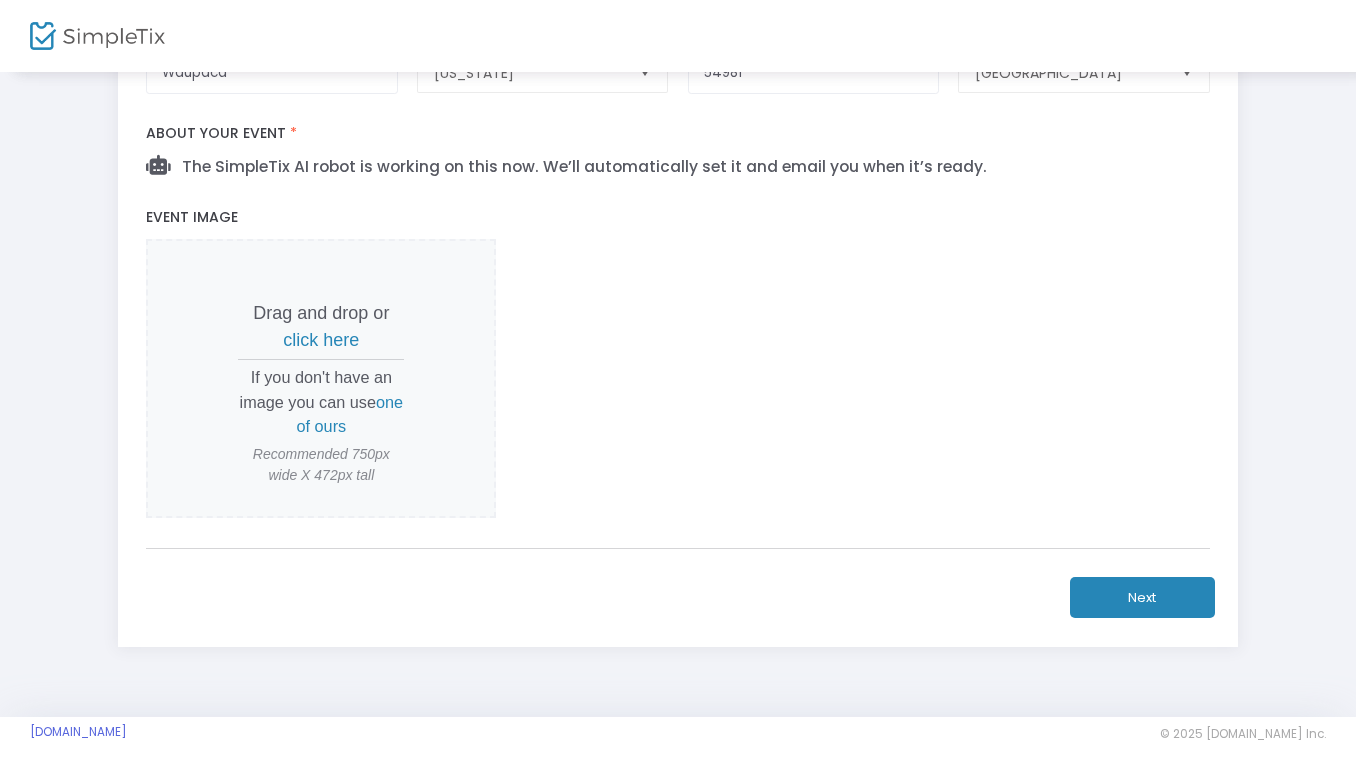 click on "Next" 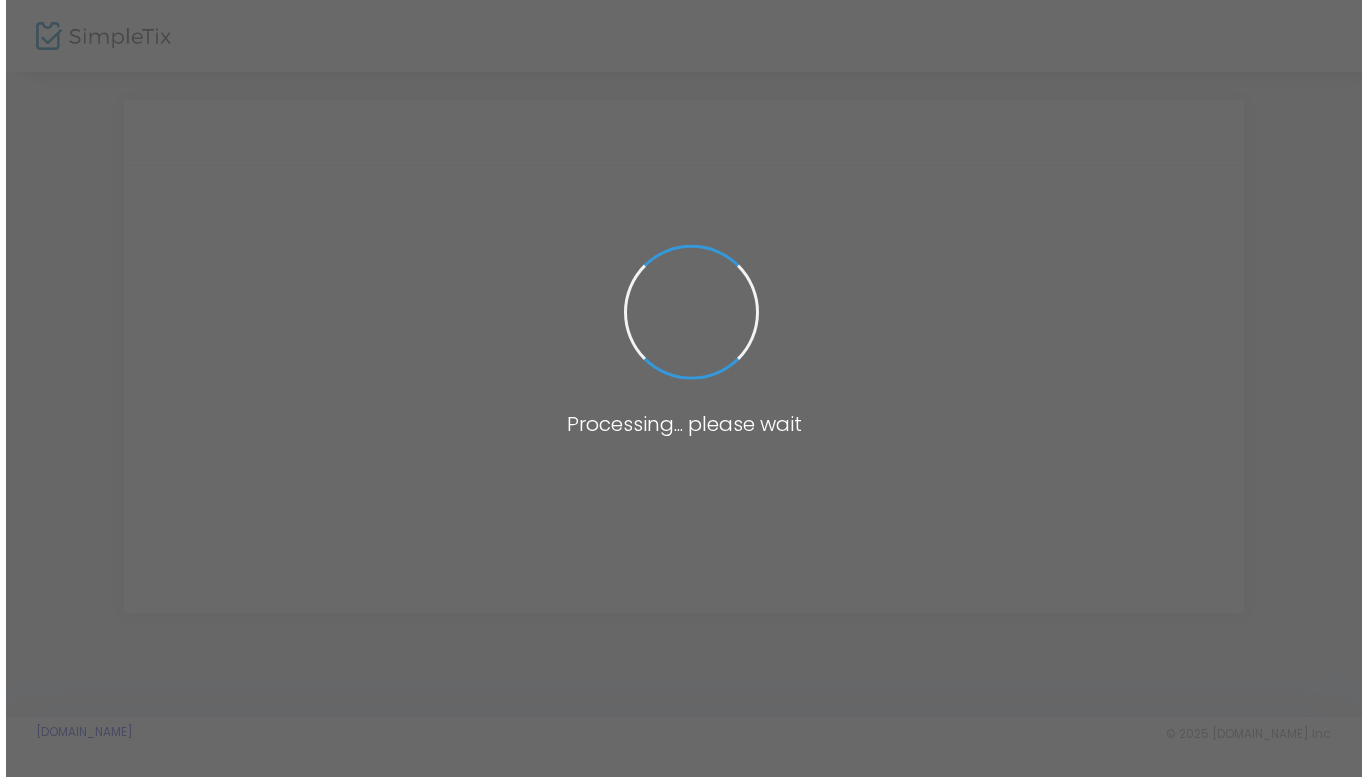 scroll, scrollTop: 0, scrollLeft: 0, axis: both 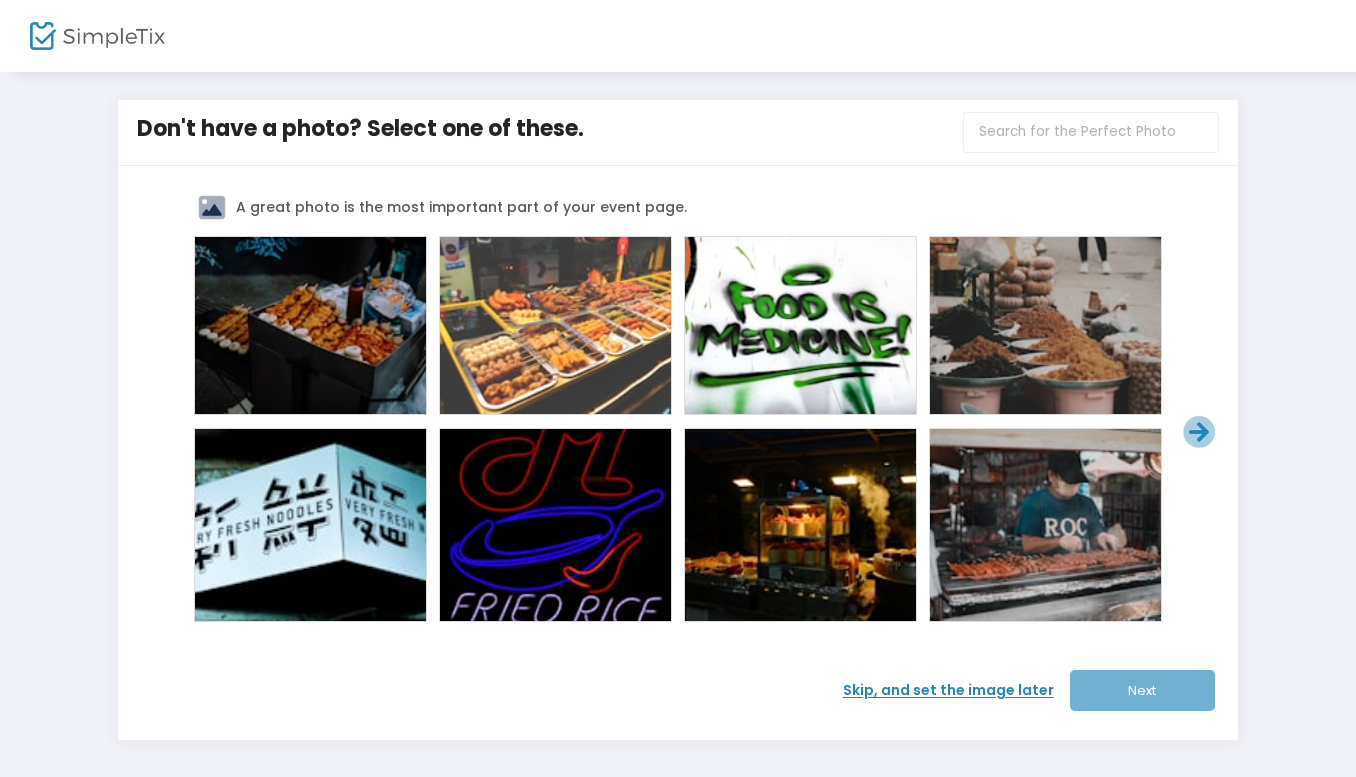 click on "Skip, and set the image later" 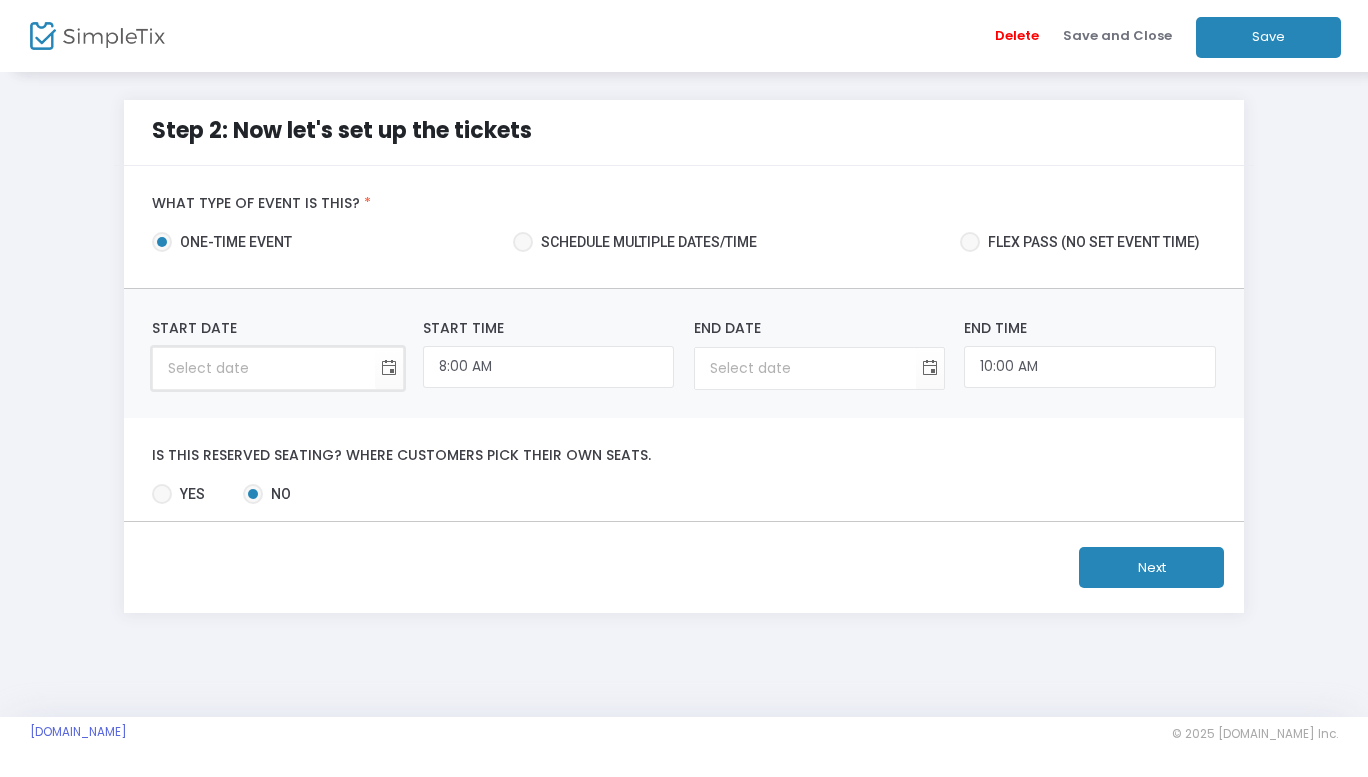 type on "month/day/year" 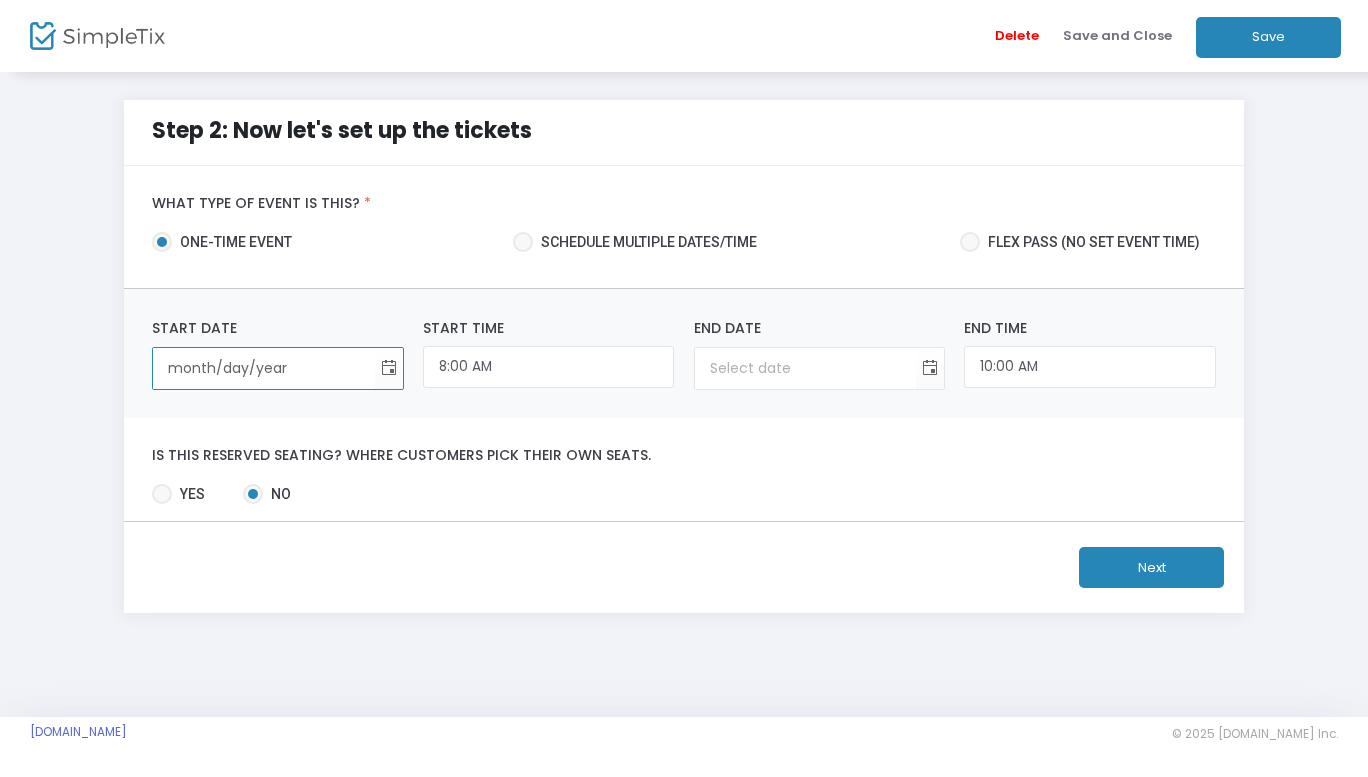 click on "month/day/year" at bounding box center (263, 368) 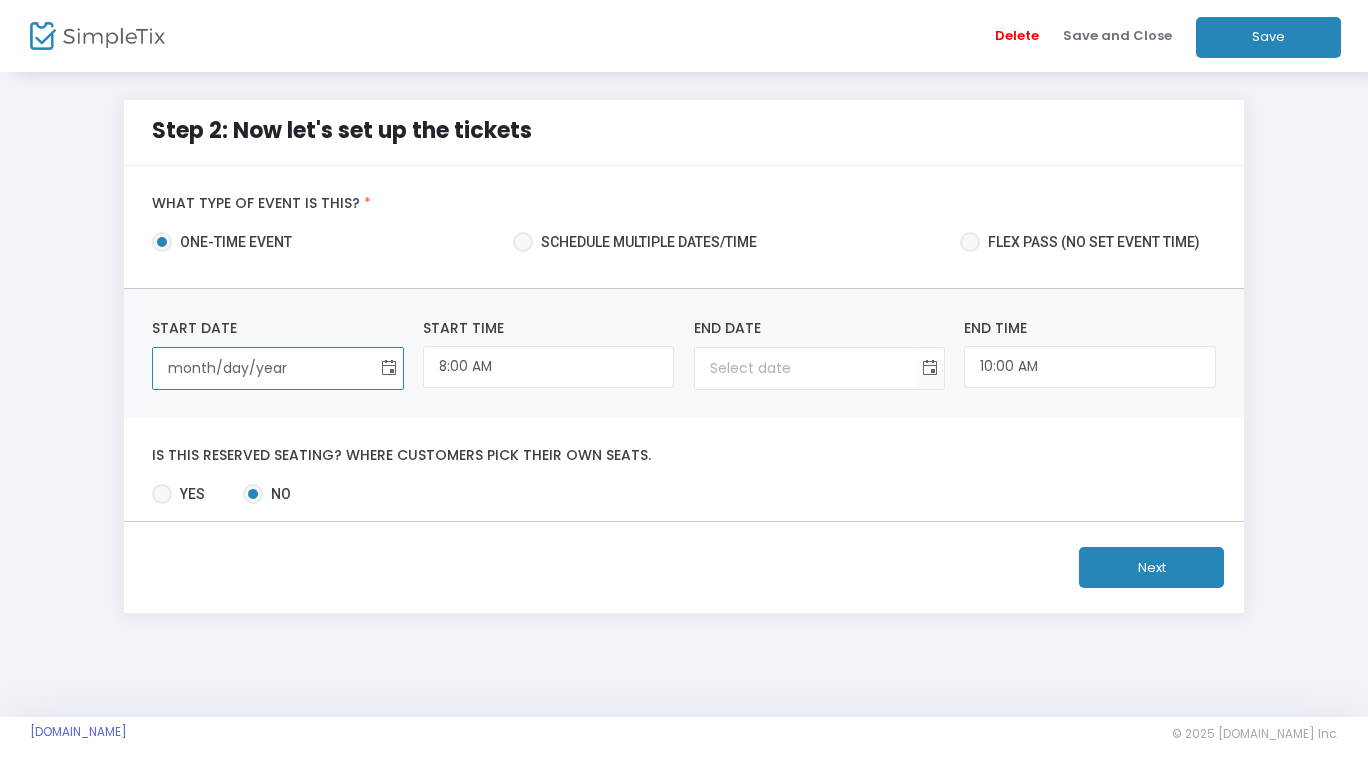 click 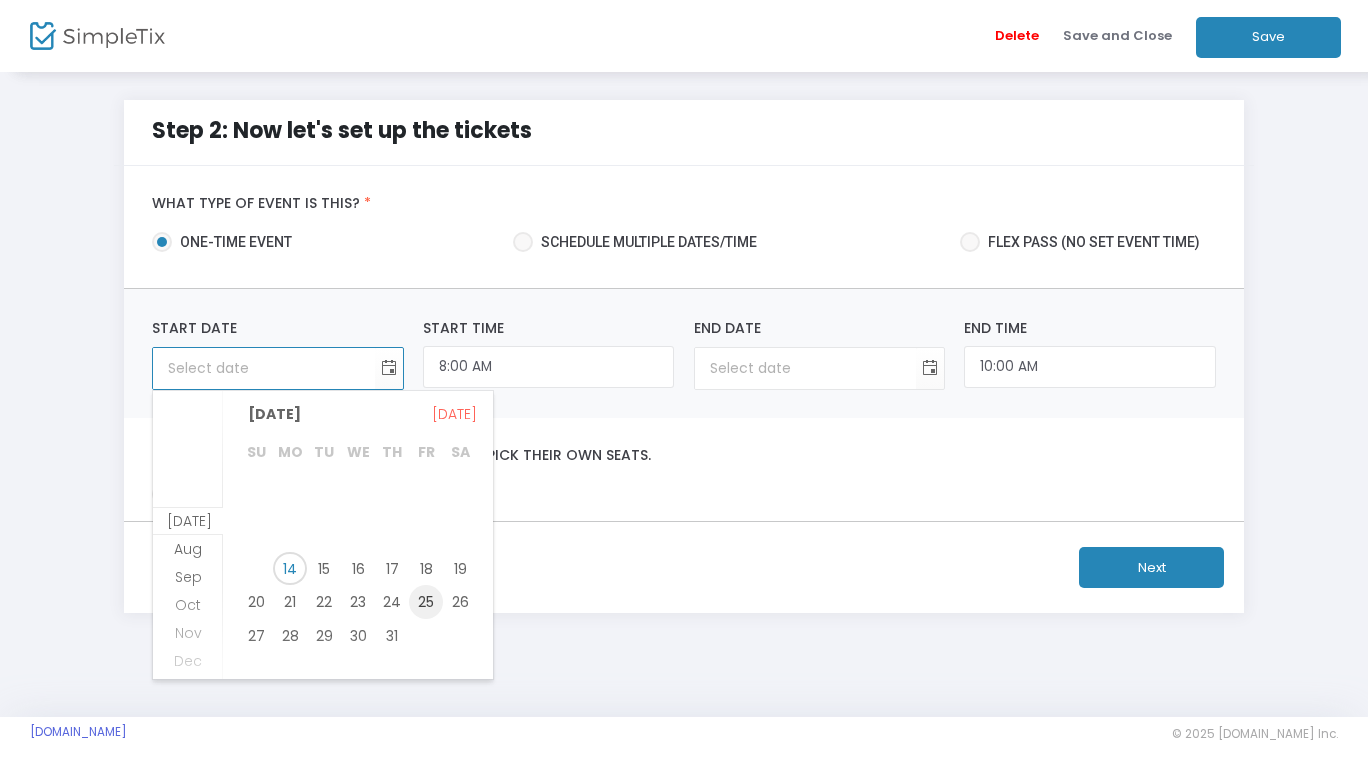 click on "25" at bounding box center [426, 602] 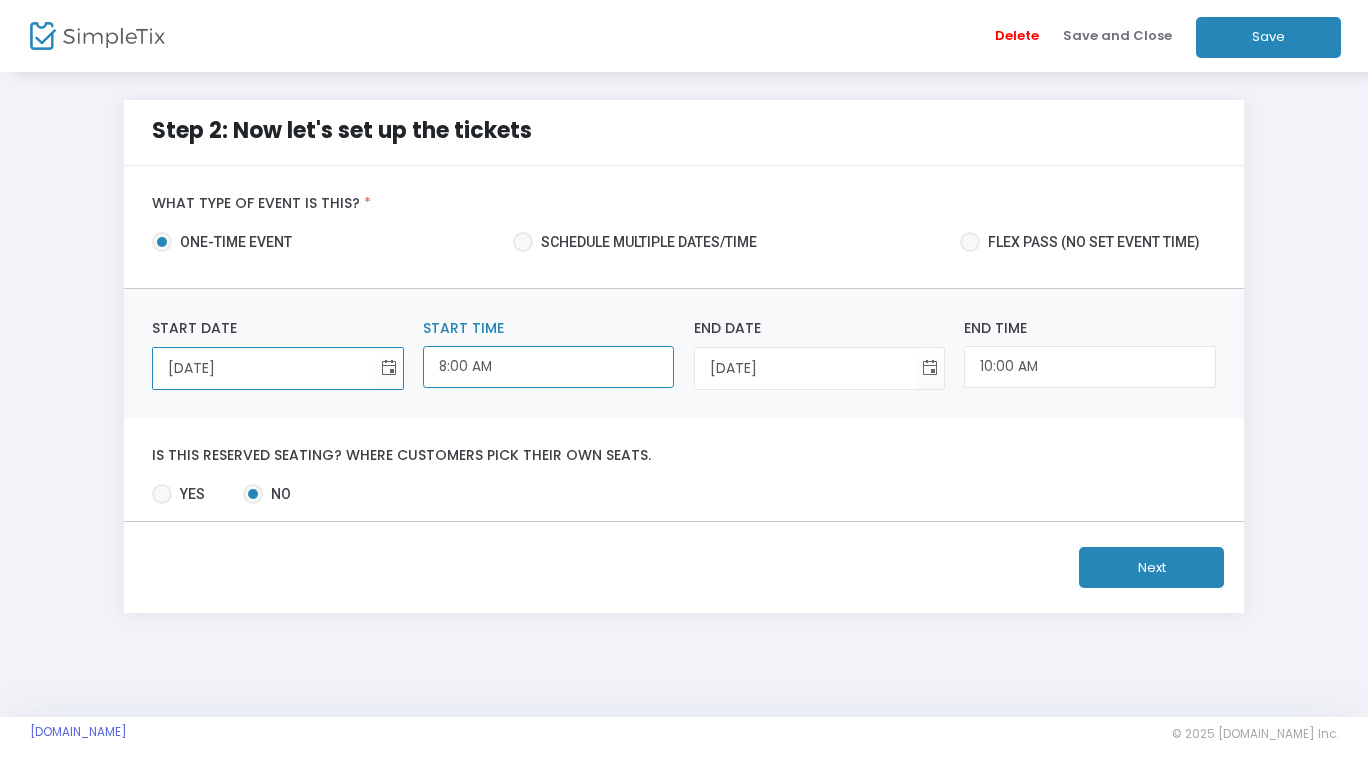 scroll, scrollTop: 657, scrollLeft: 0, axis: vertical 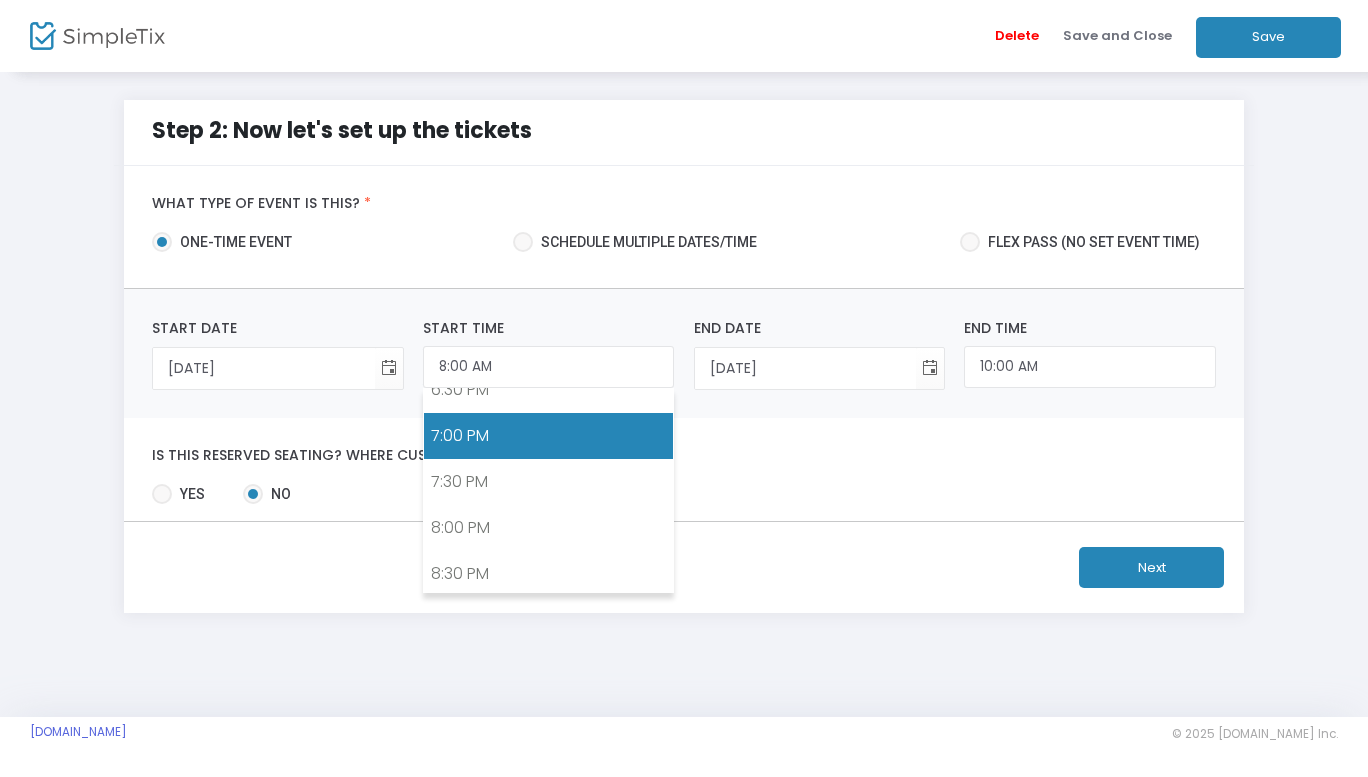 click on "7:00 PM" at bounding box center [548, 436] 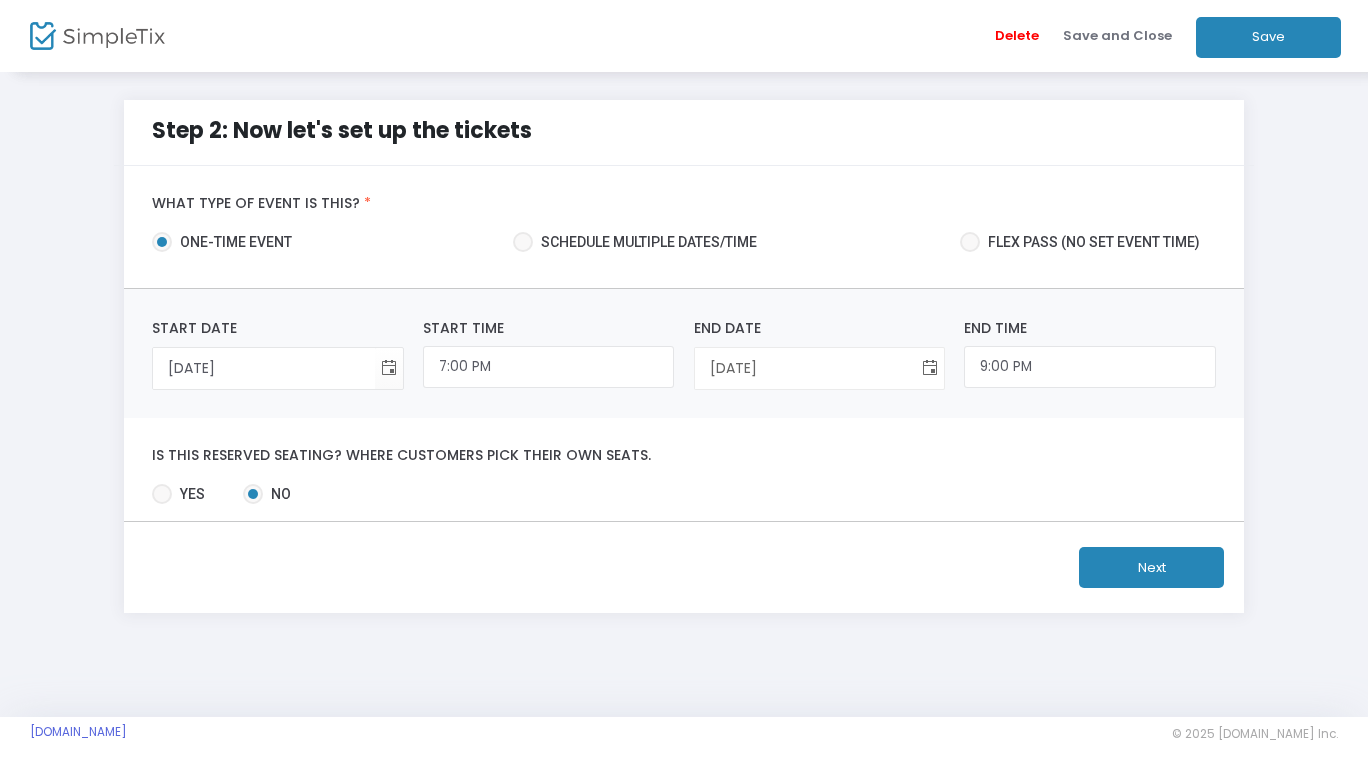 click 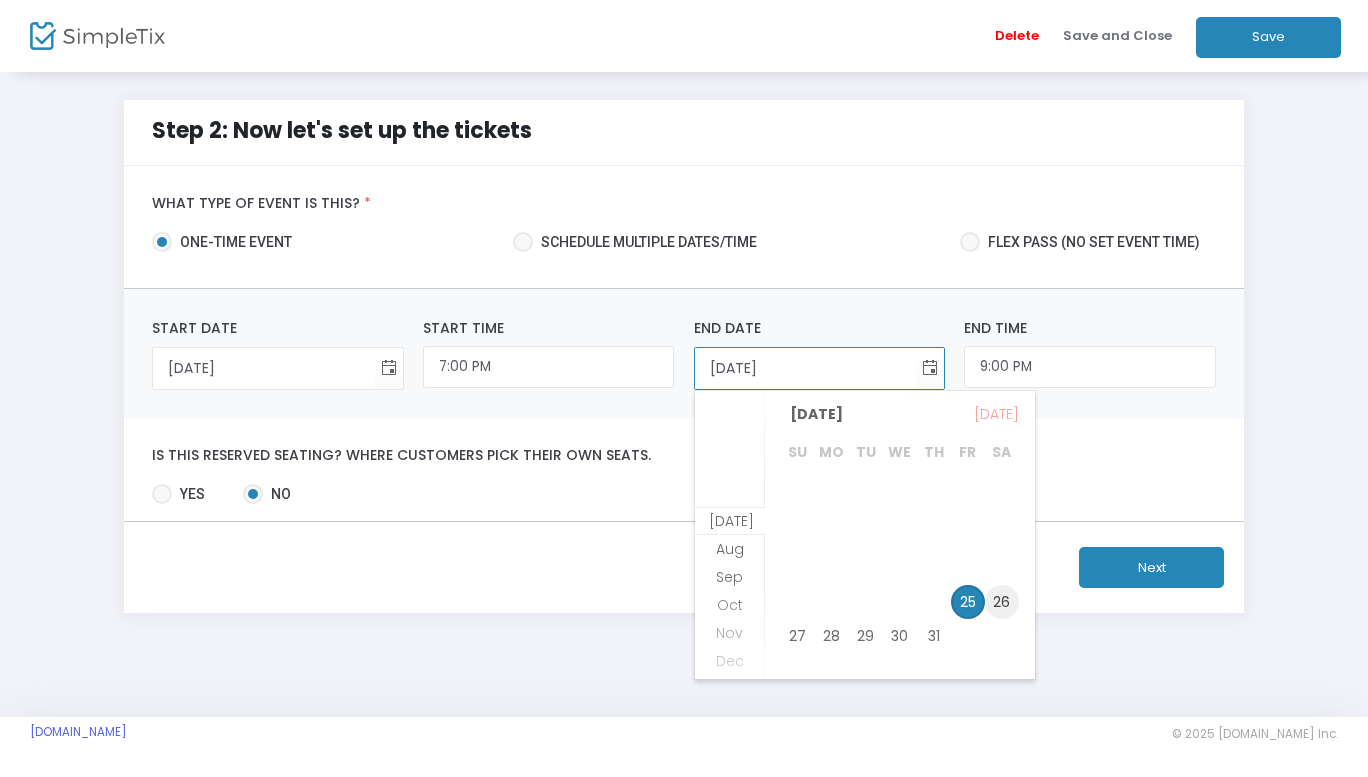 click on "26" at bounding box center [1002, 602] 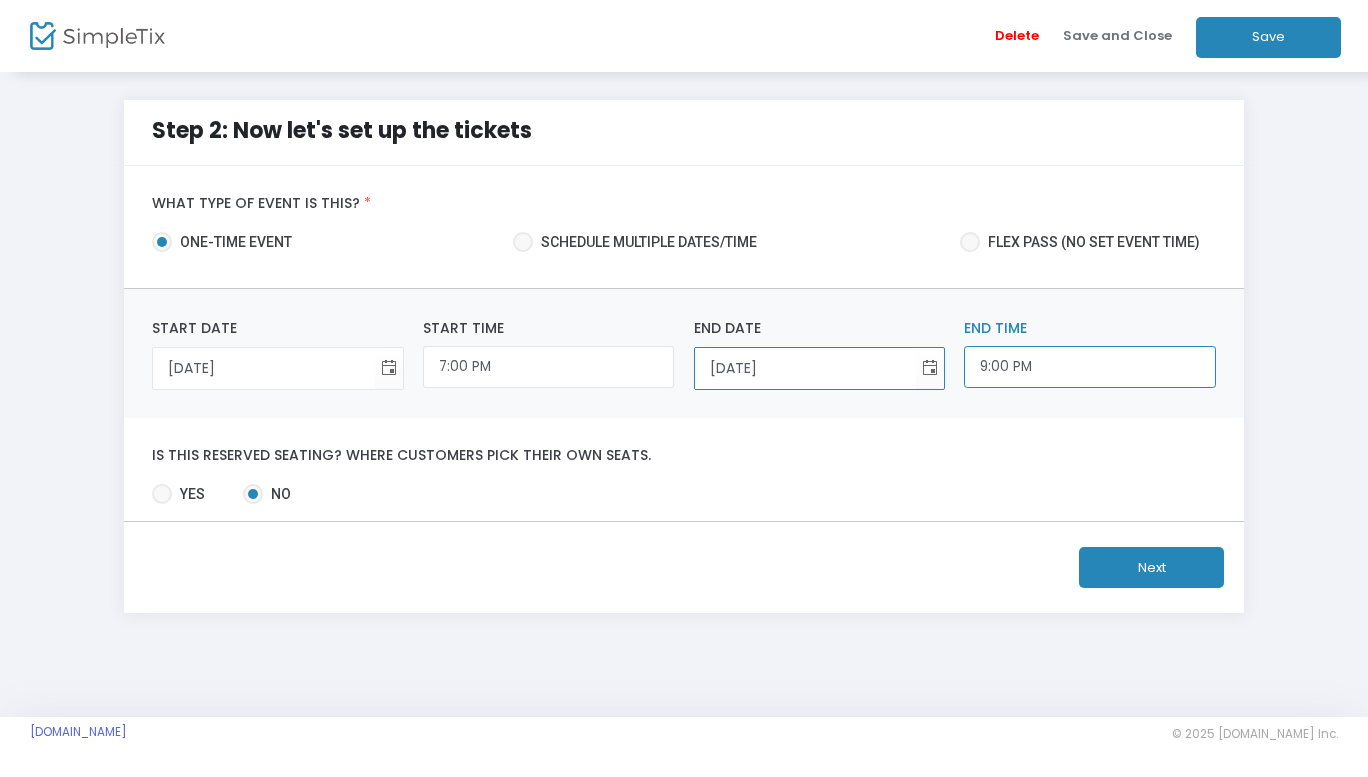 scroll, scrollTop: 1853, scrollLeft: 0, axis: vertical 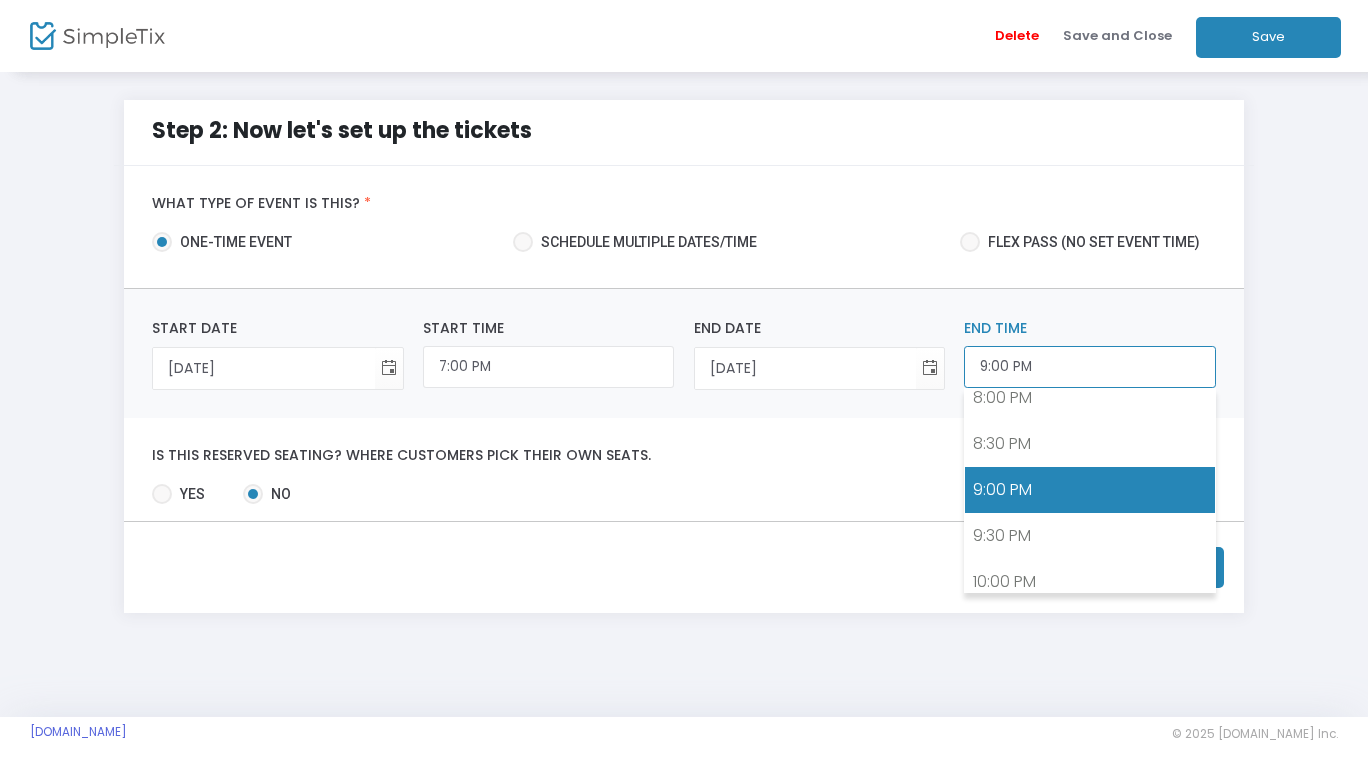 click on "9:00 PM" 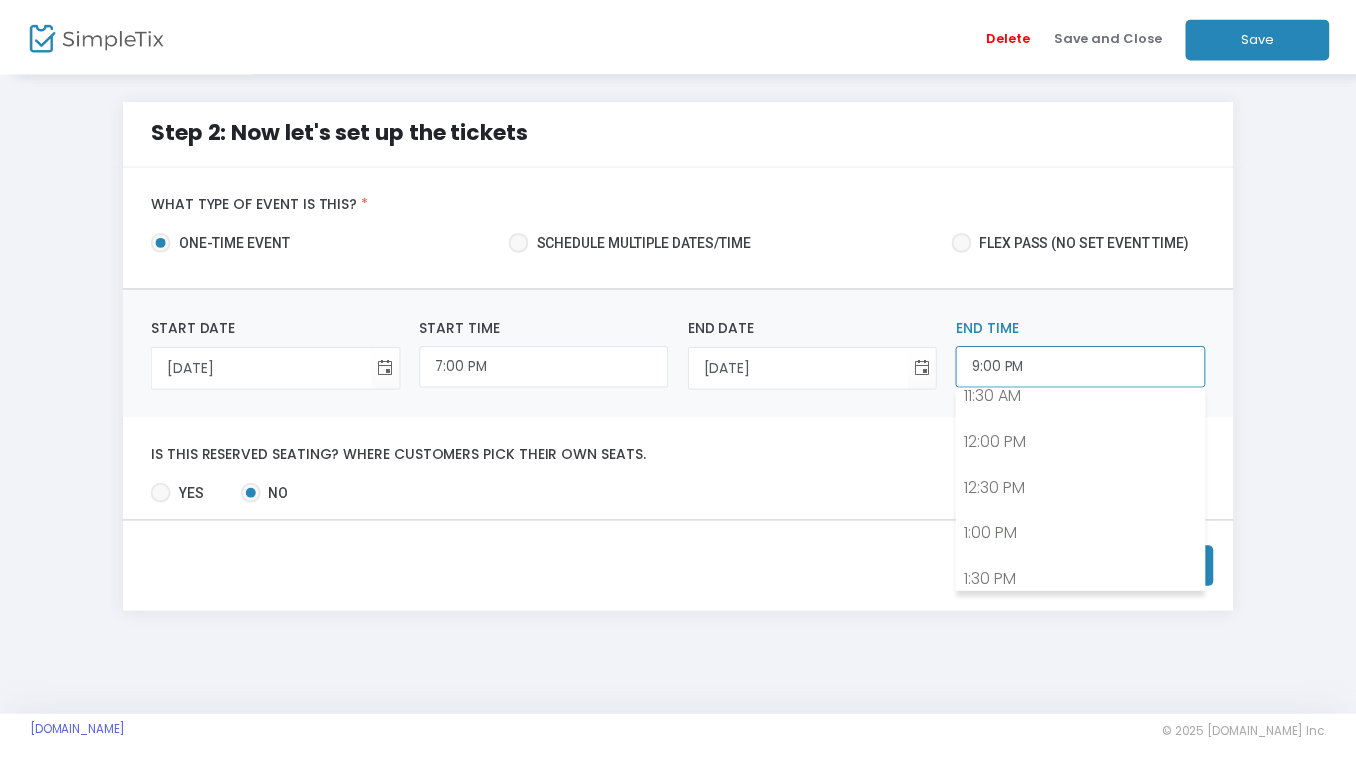 scroll, scrollTop: 1071, scrollLeft: 0, axis: vertical 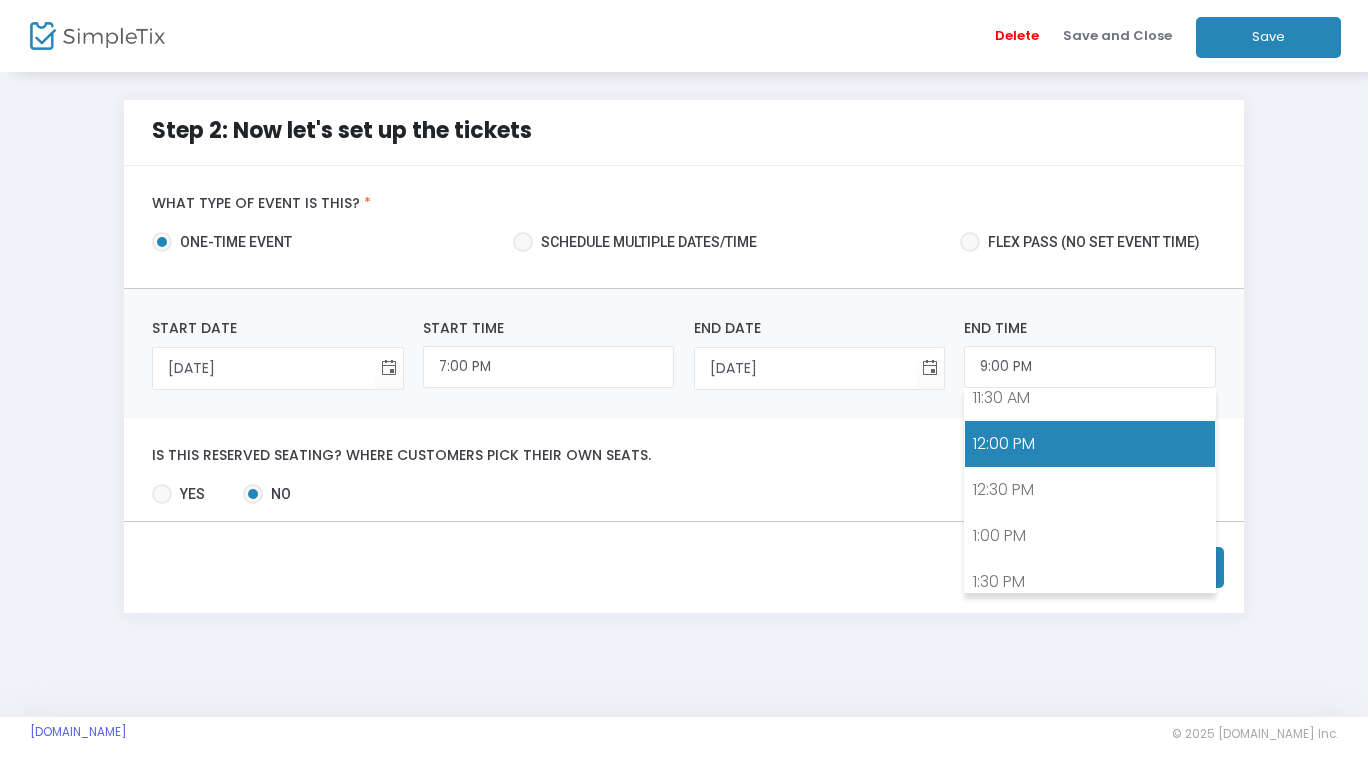 click on "12:00 PM" at bounding box center [1089, 444] 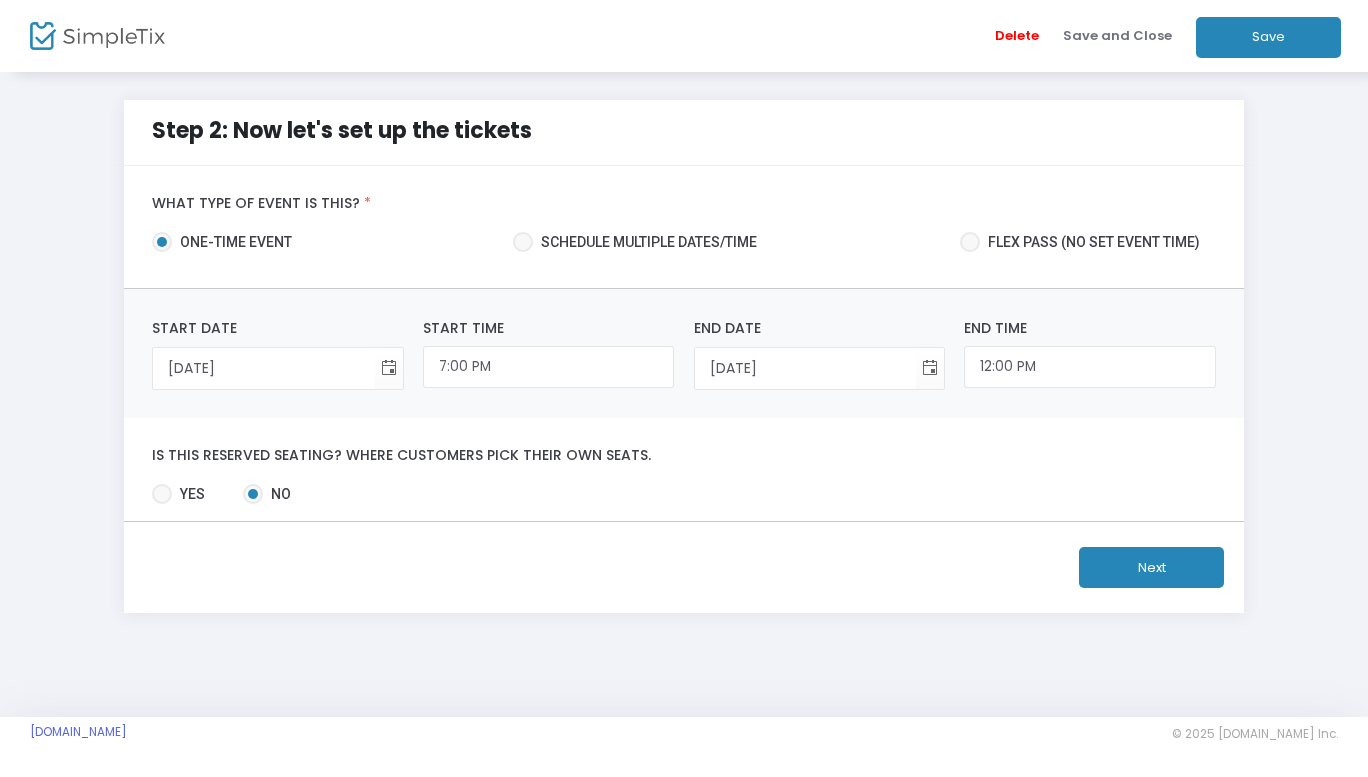 click on "Next" 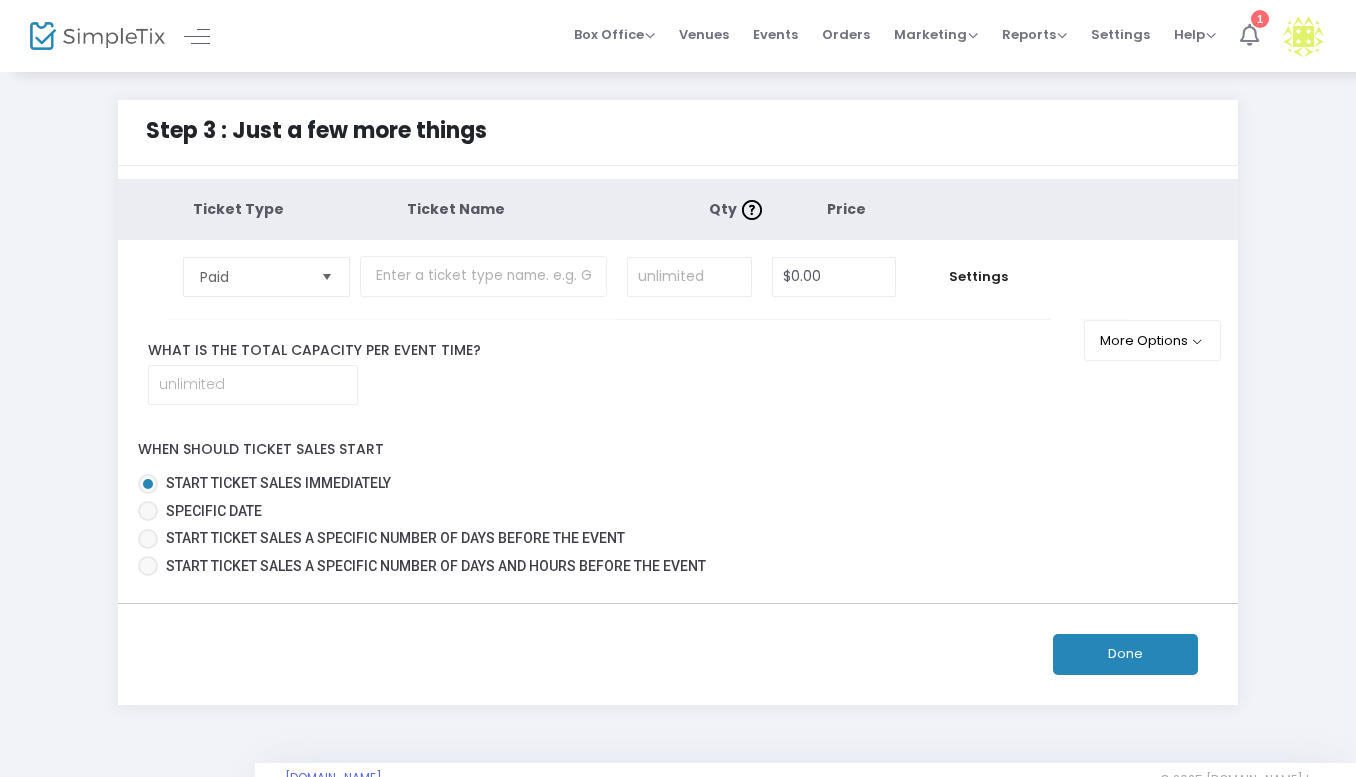 click at bounding box center (1249, 35) 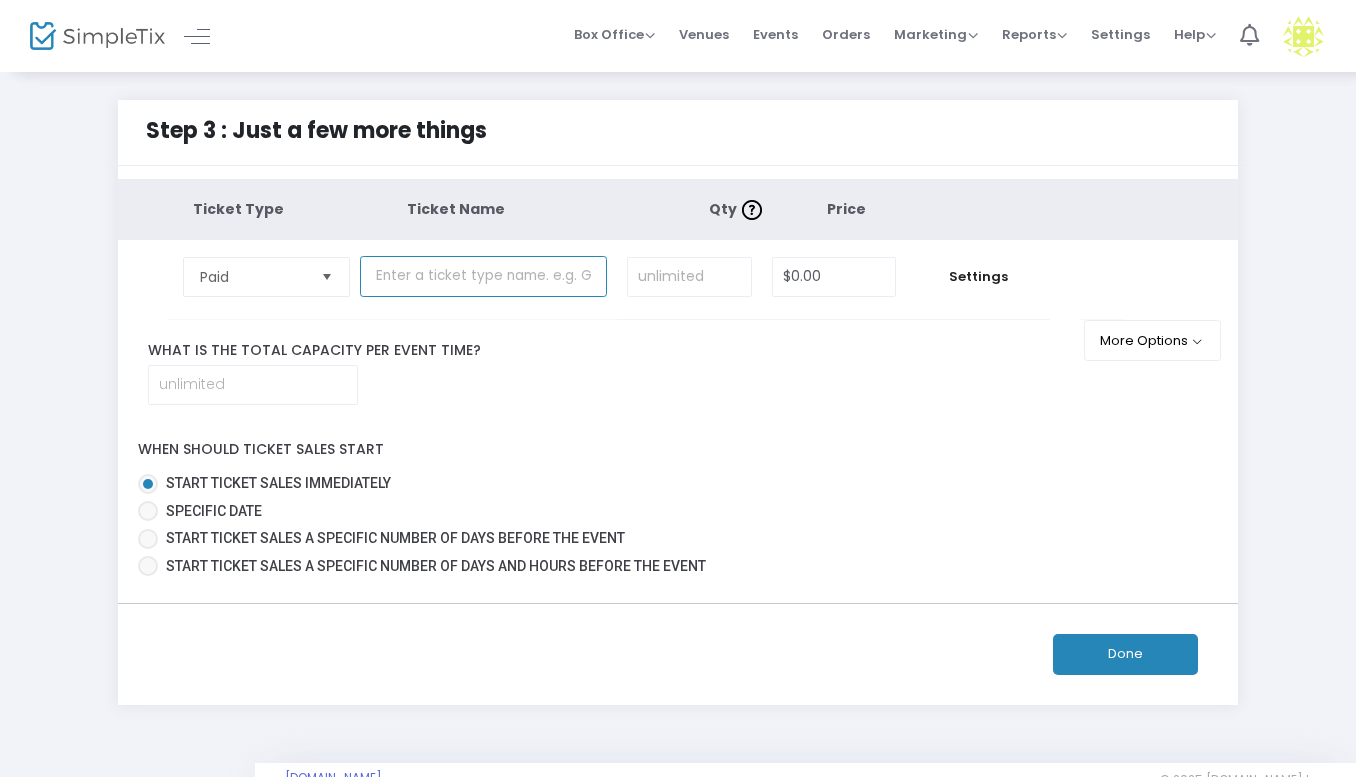 click at bounding box center (483, 276) 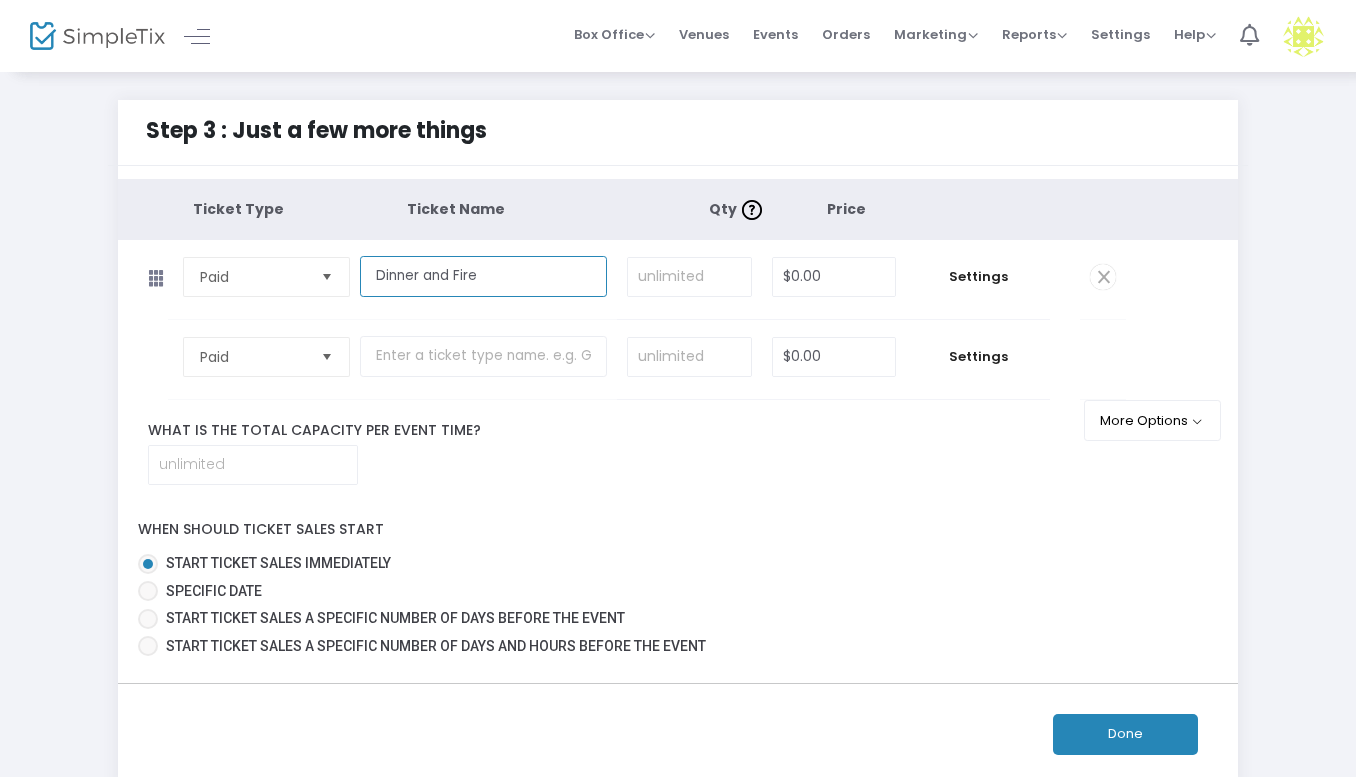 type on "Dinner and Fire" 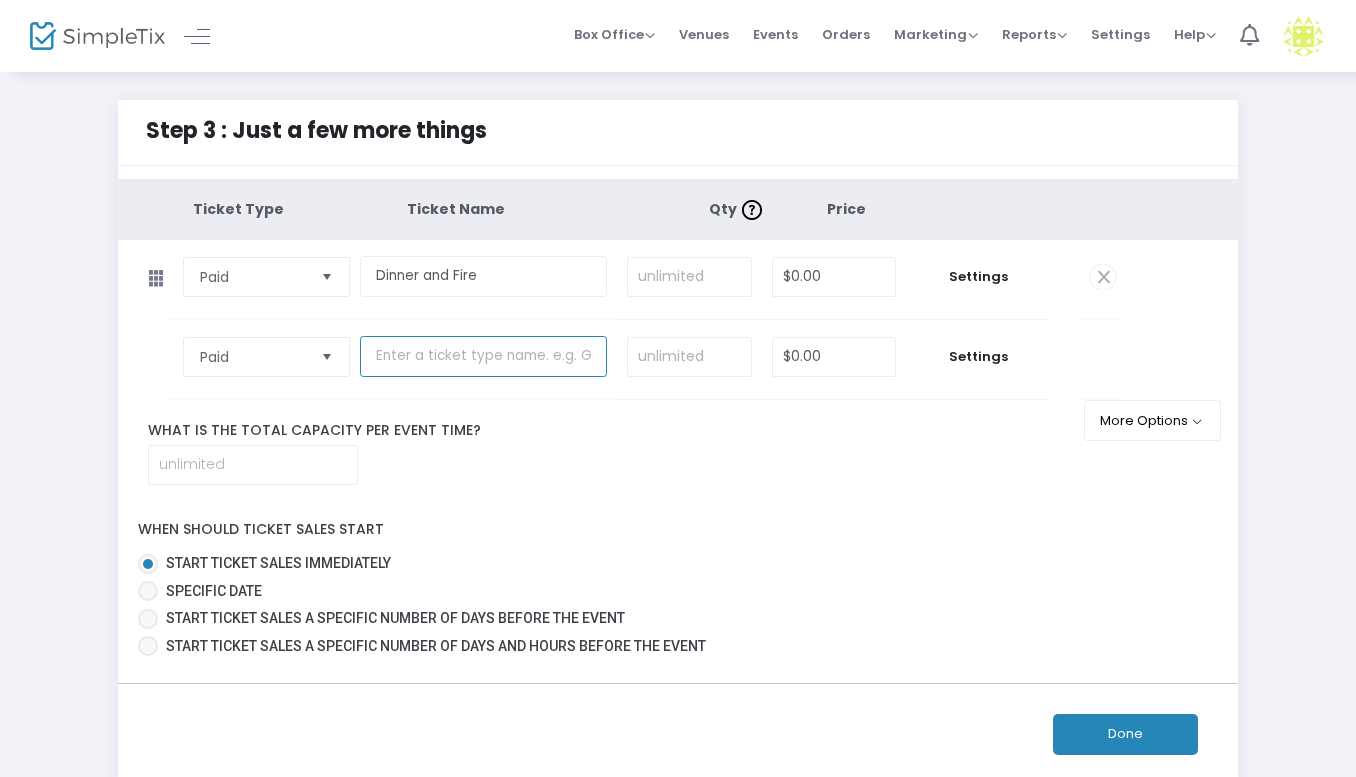 click at bounding box center [483, 356] 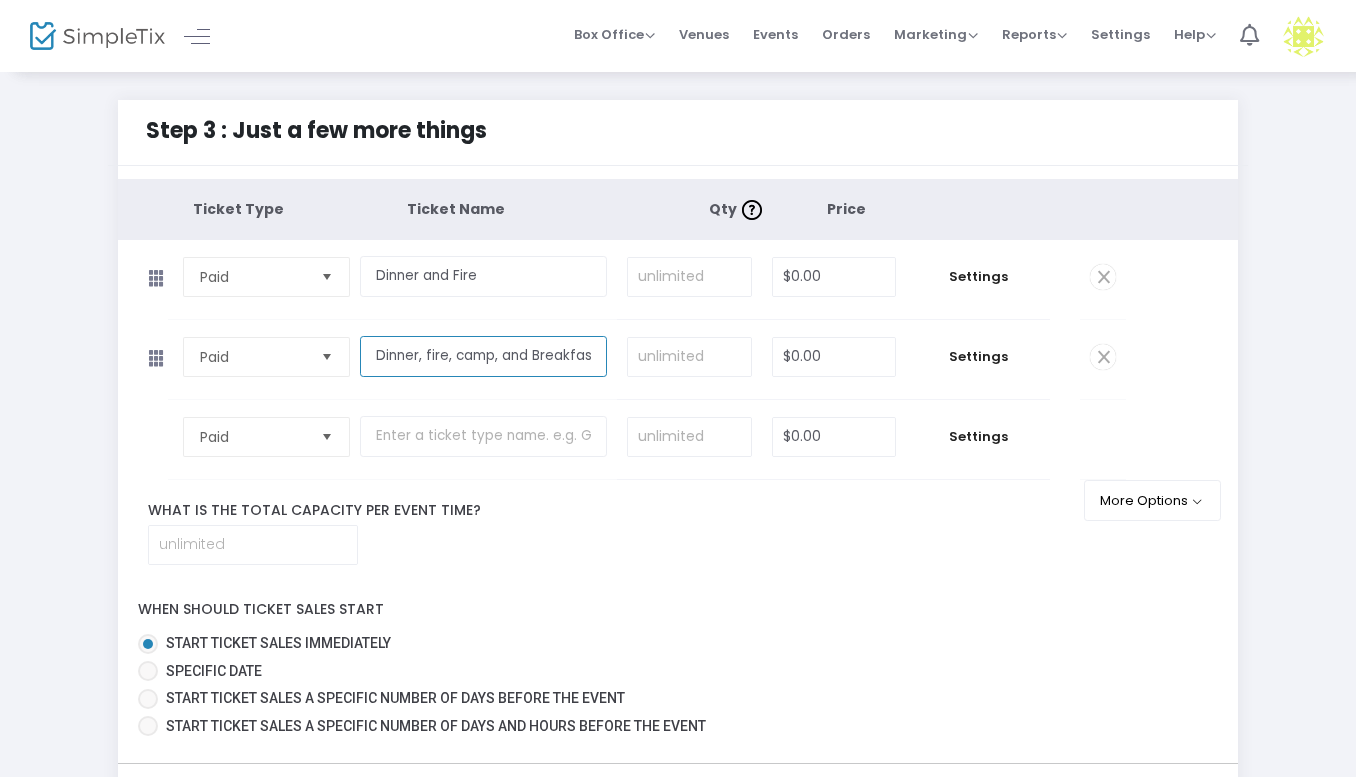 scroll, scrollTop: 0, scrollLeft: 2, axis: horizontal 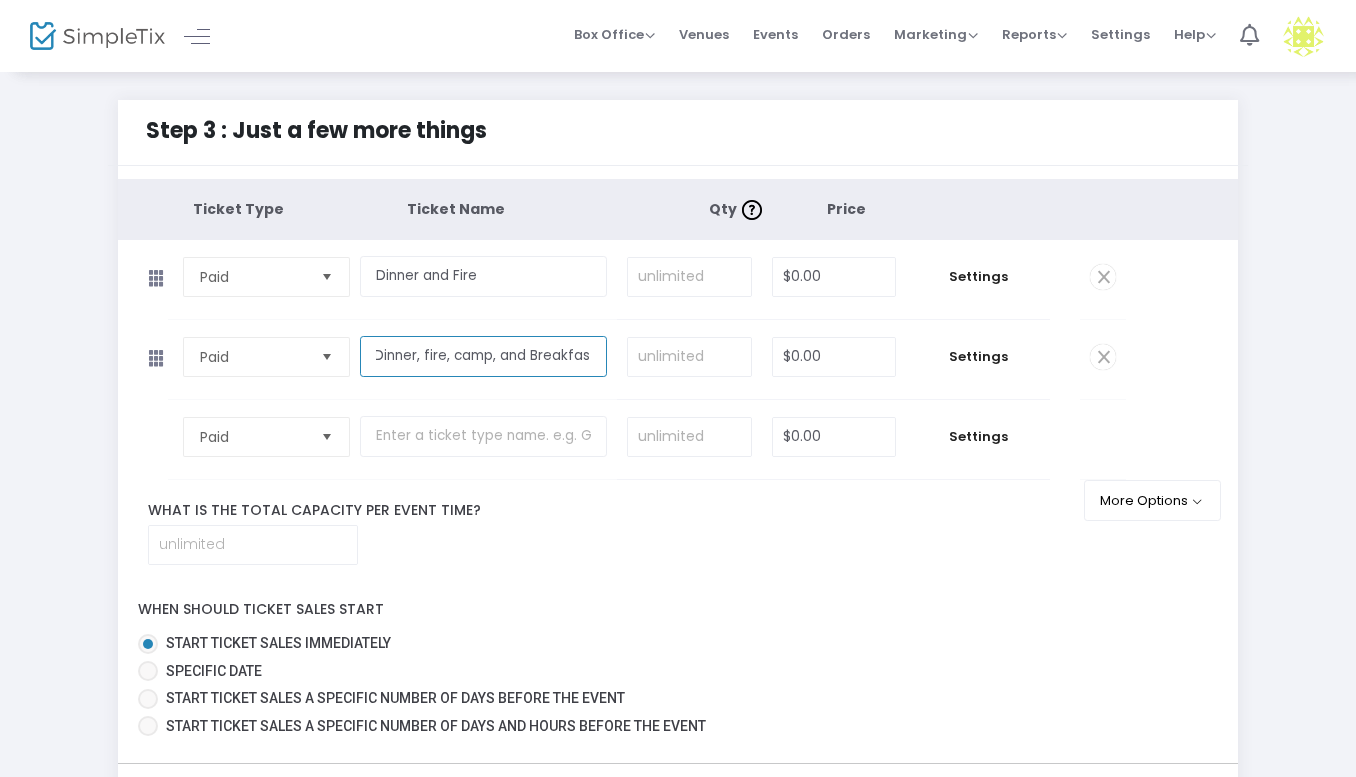 click on "Dinner, fire, camp, and Breakfast" at bounding box center (483, 356) 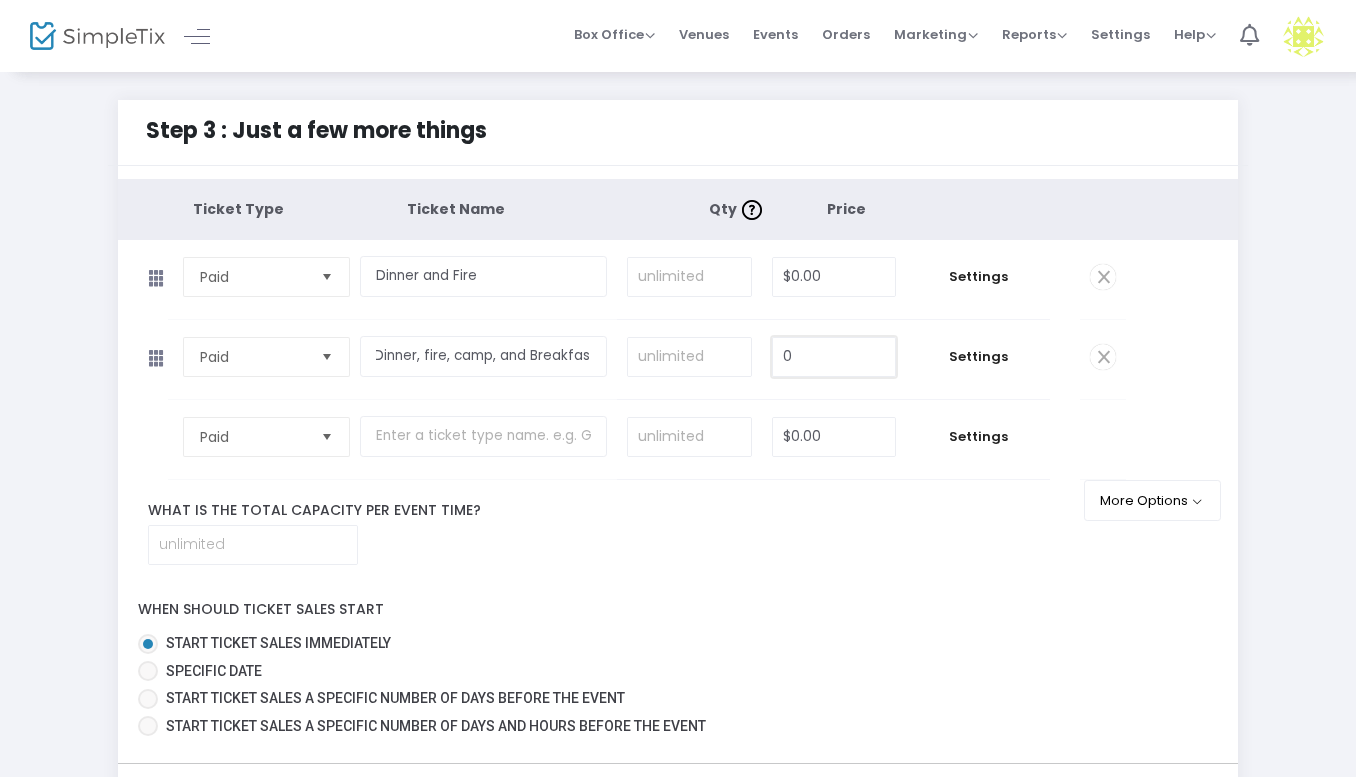 scroll, scrollTop: 0, scrollLeft: 0, axis: both 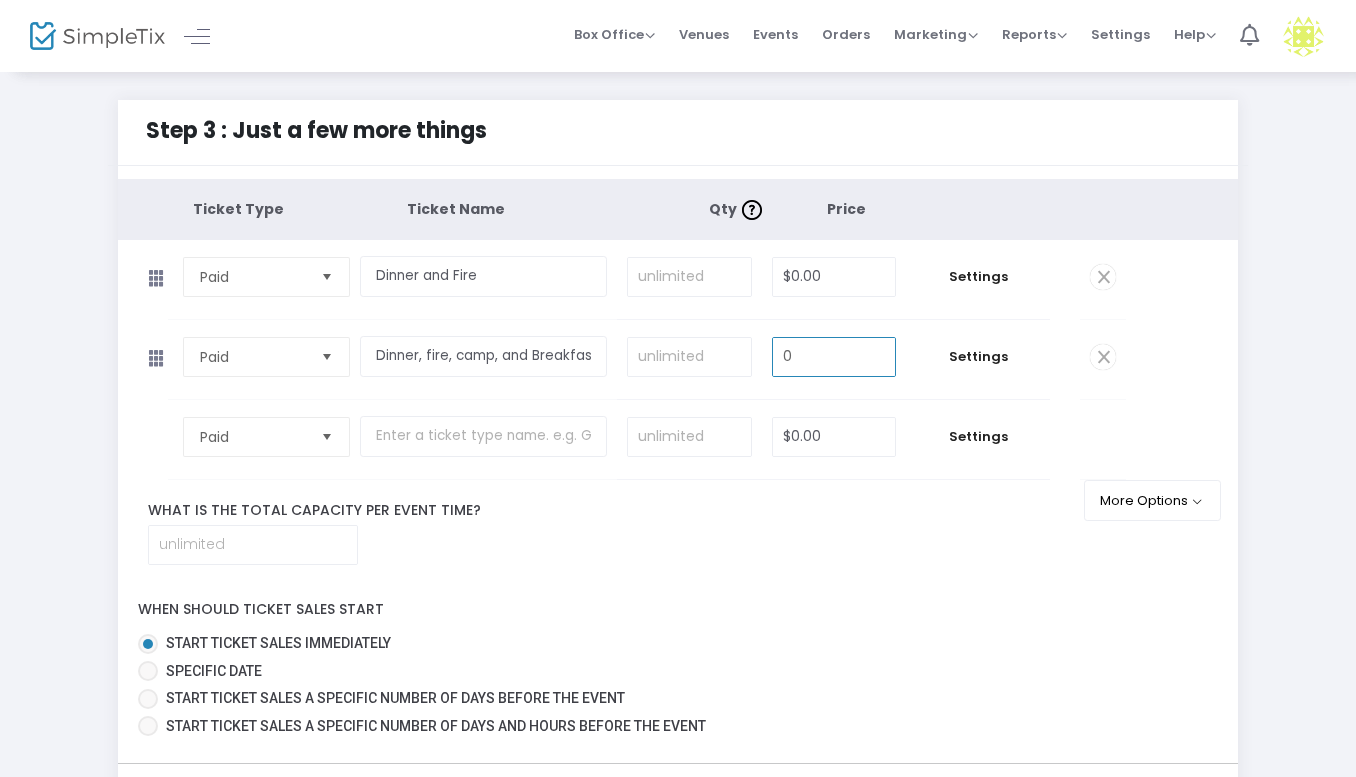 click on "0" at bounding box center (834, 357) 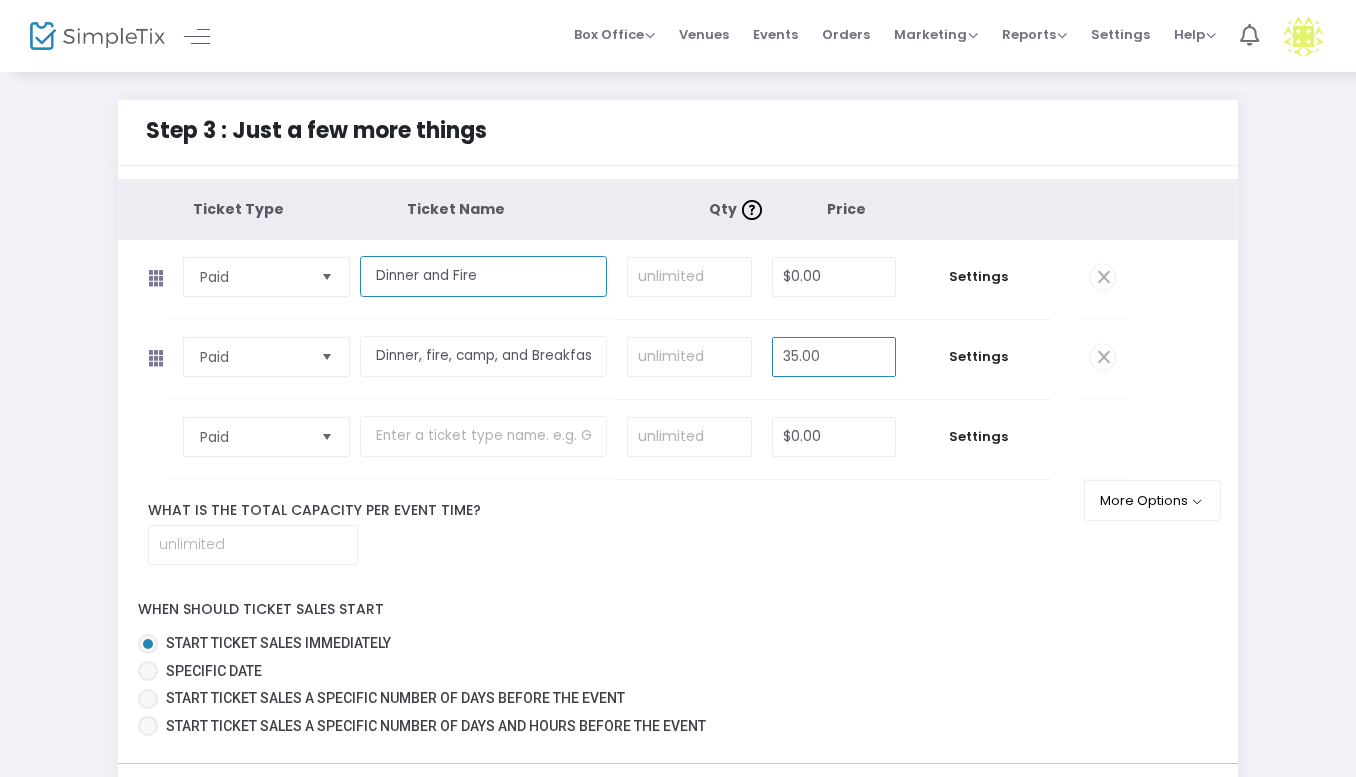 type on "$35.00" 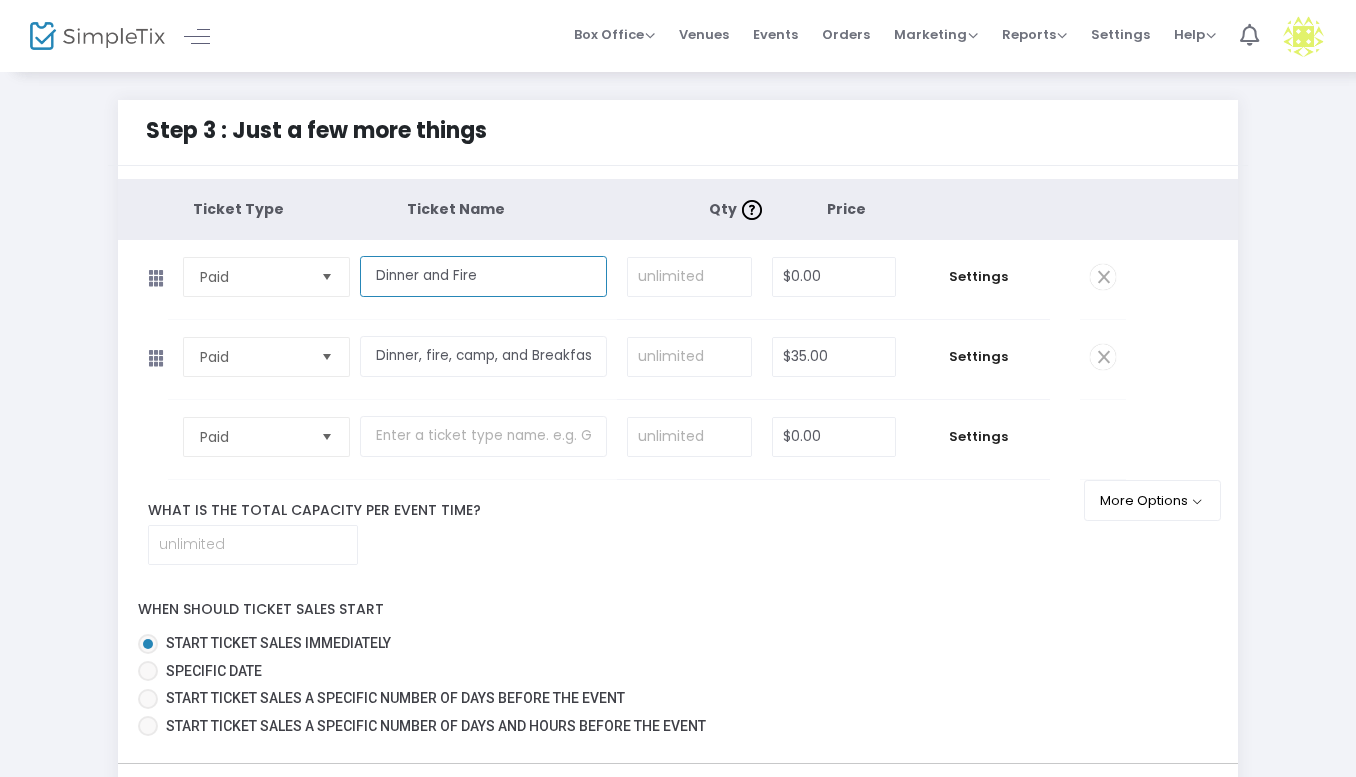 click on "Dinner and Fire" at bounding box center [483, 276] 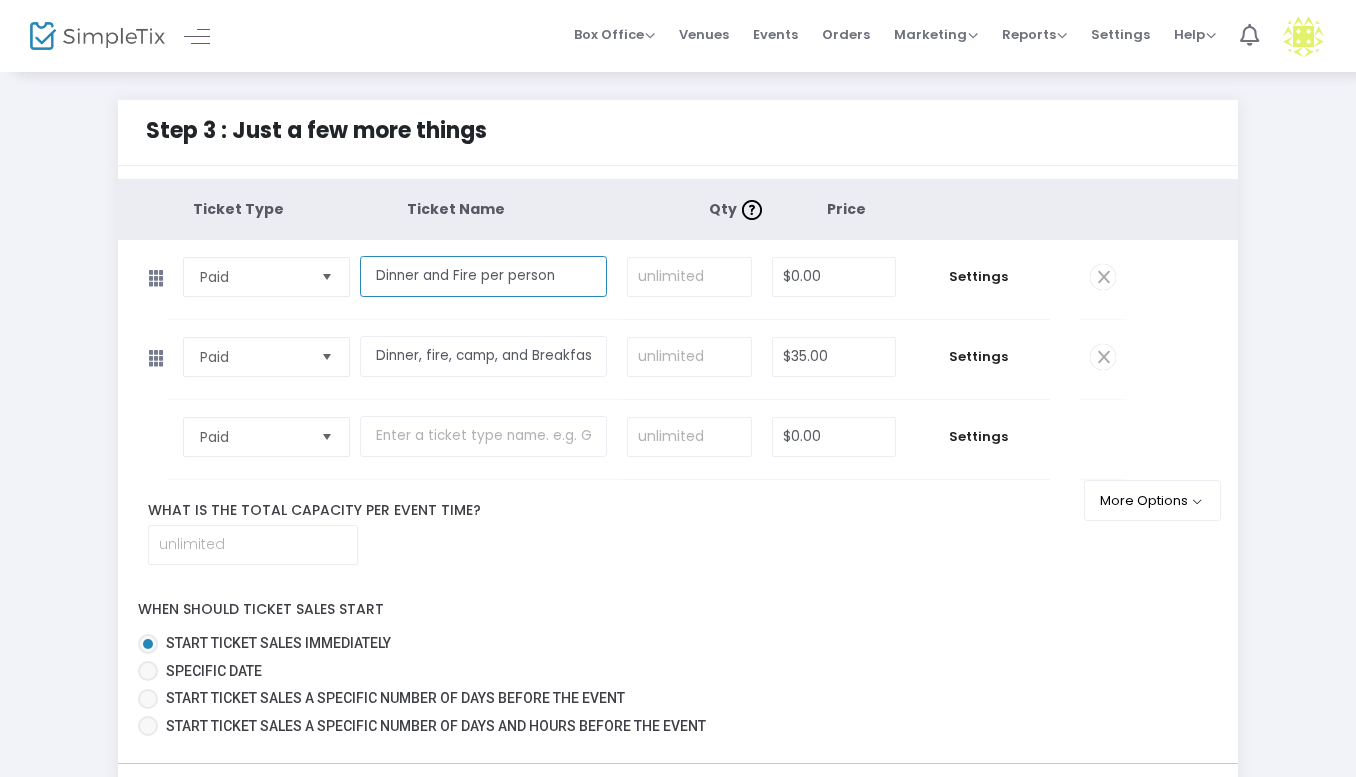 type on "Dinner and Fire per person" 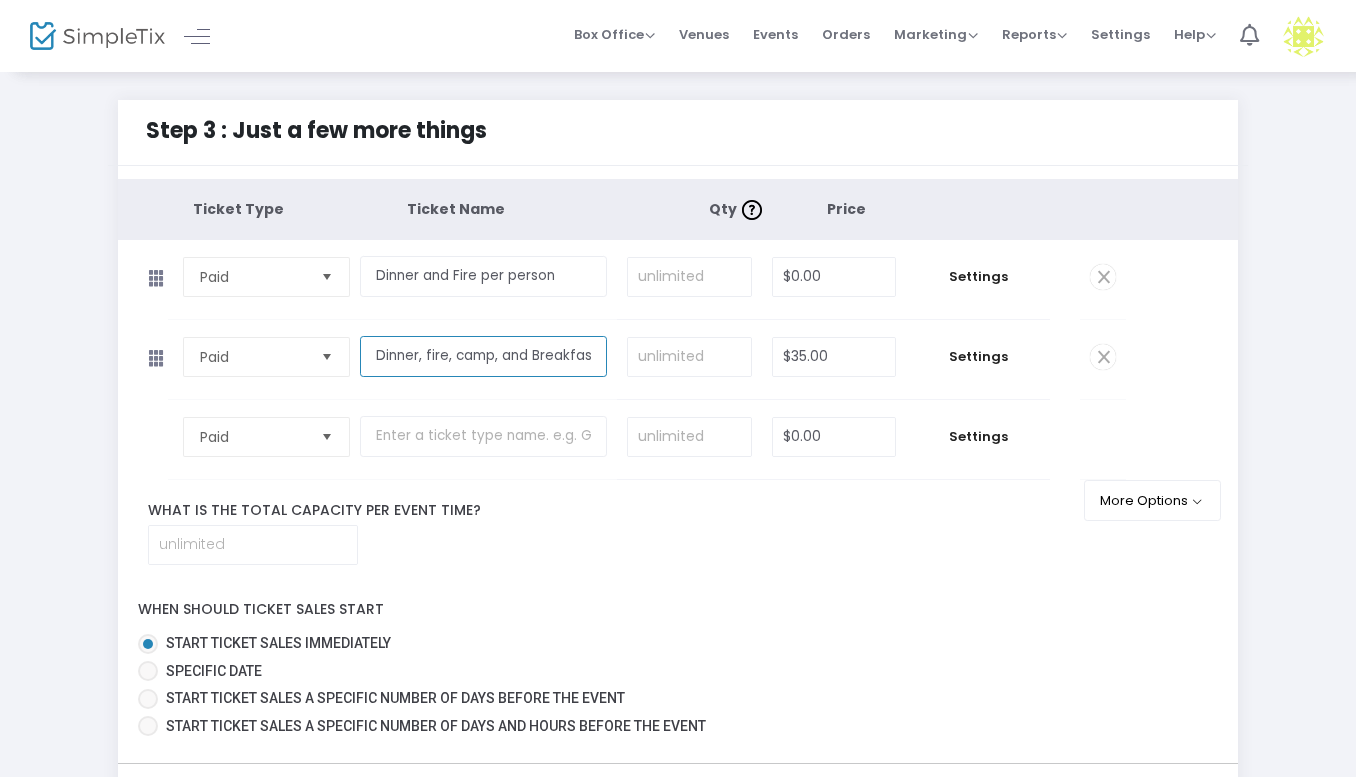 click on "Dinner, fire, camp, and Breakfast" at bounding box center (483, 356) 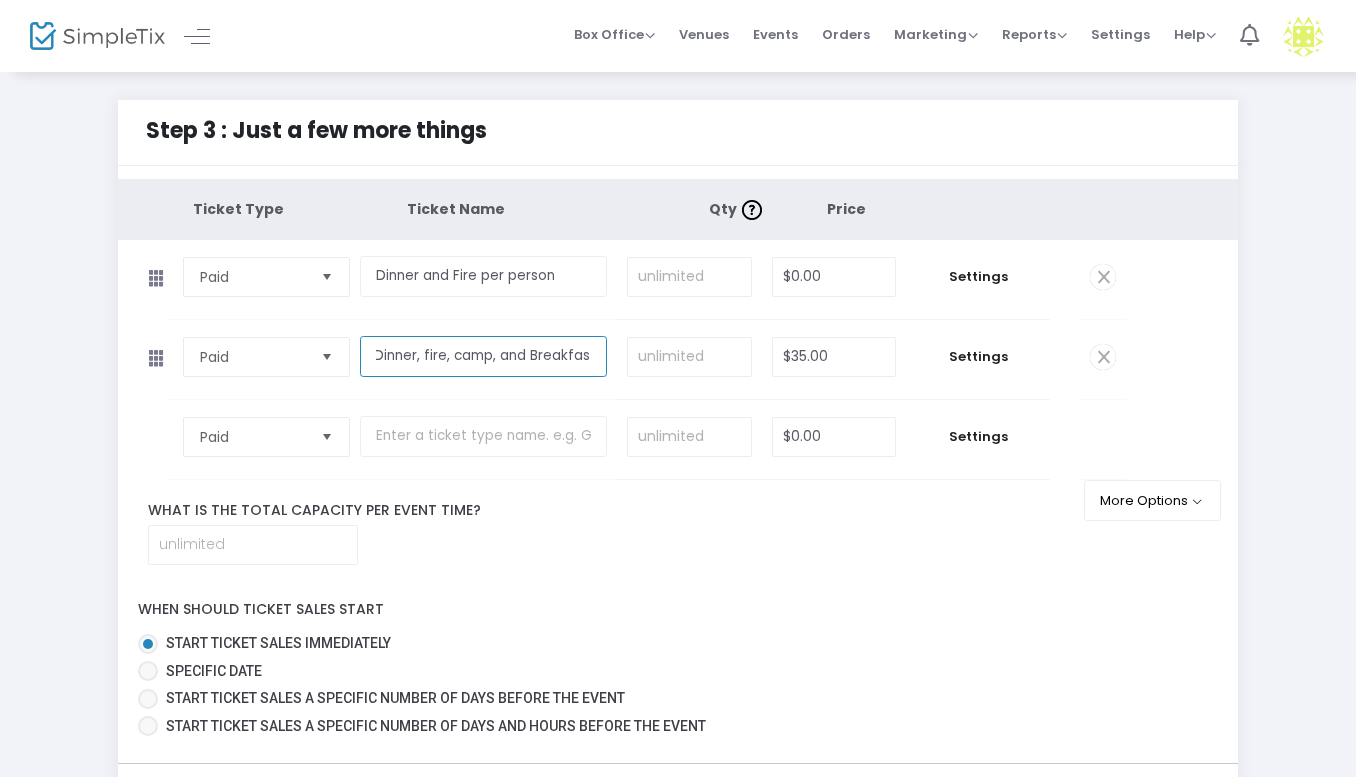 scroll, scrollTop: 0, scrollLeft: 6, axis: horizontal 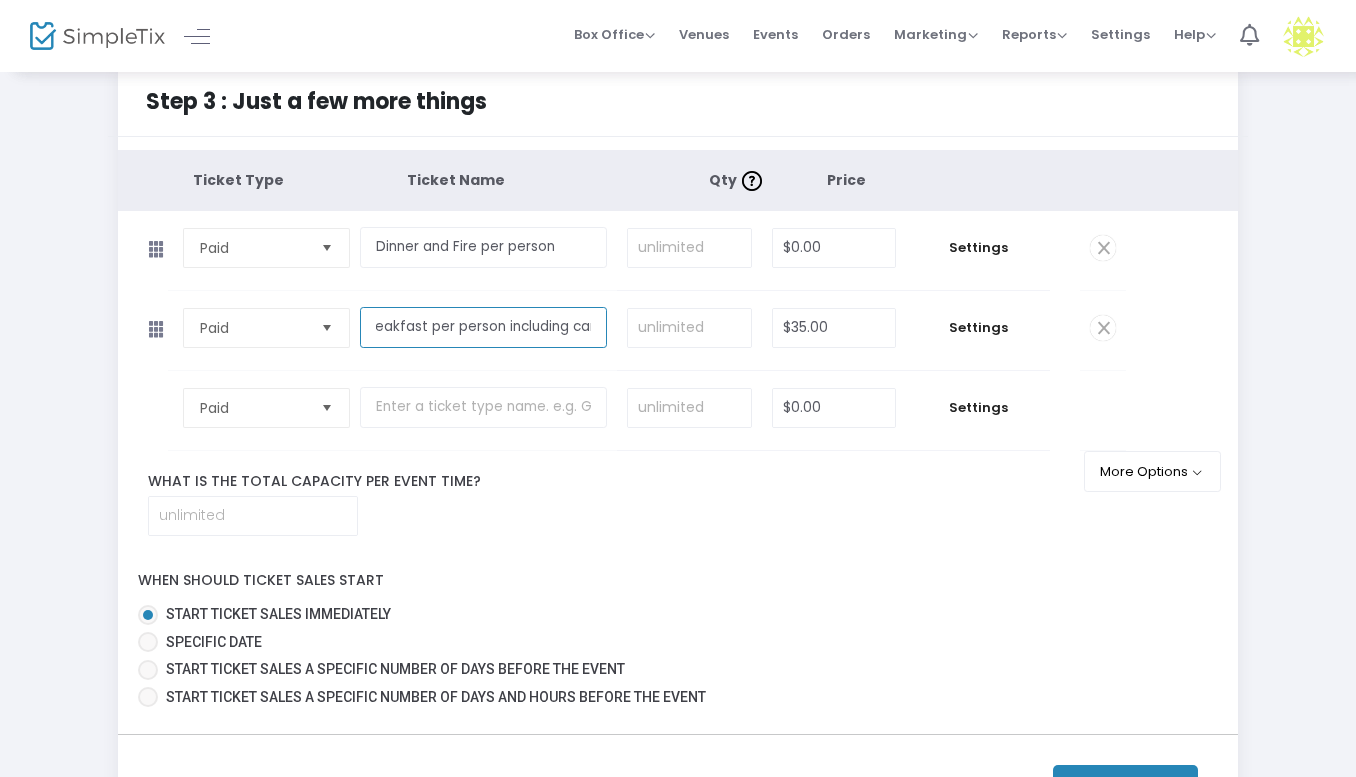 type on "Dinner, fire, camp, and Breakfast per person including car" 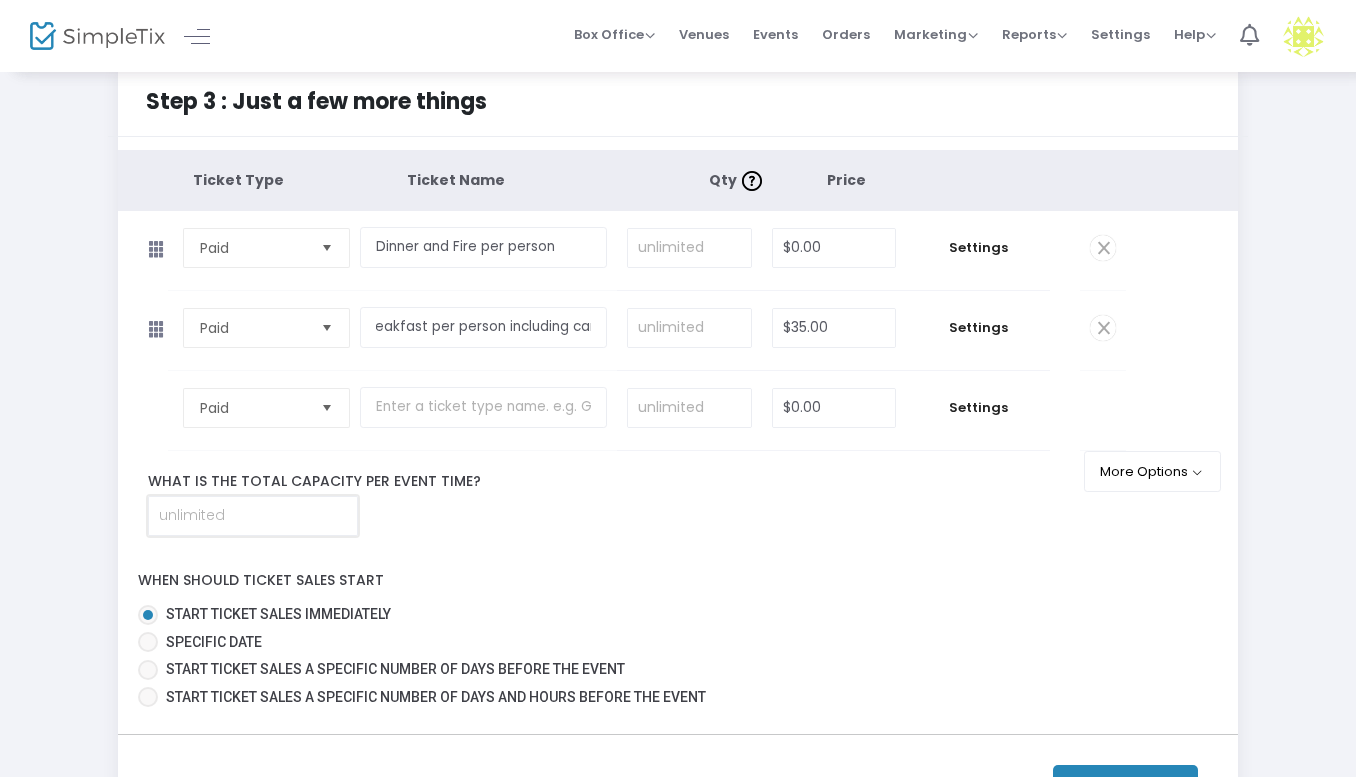 click at bounding box center (253, 516) 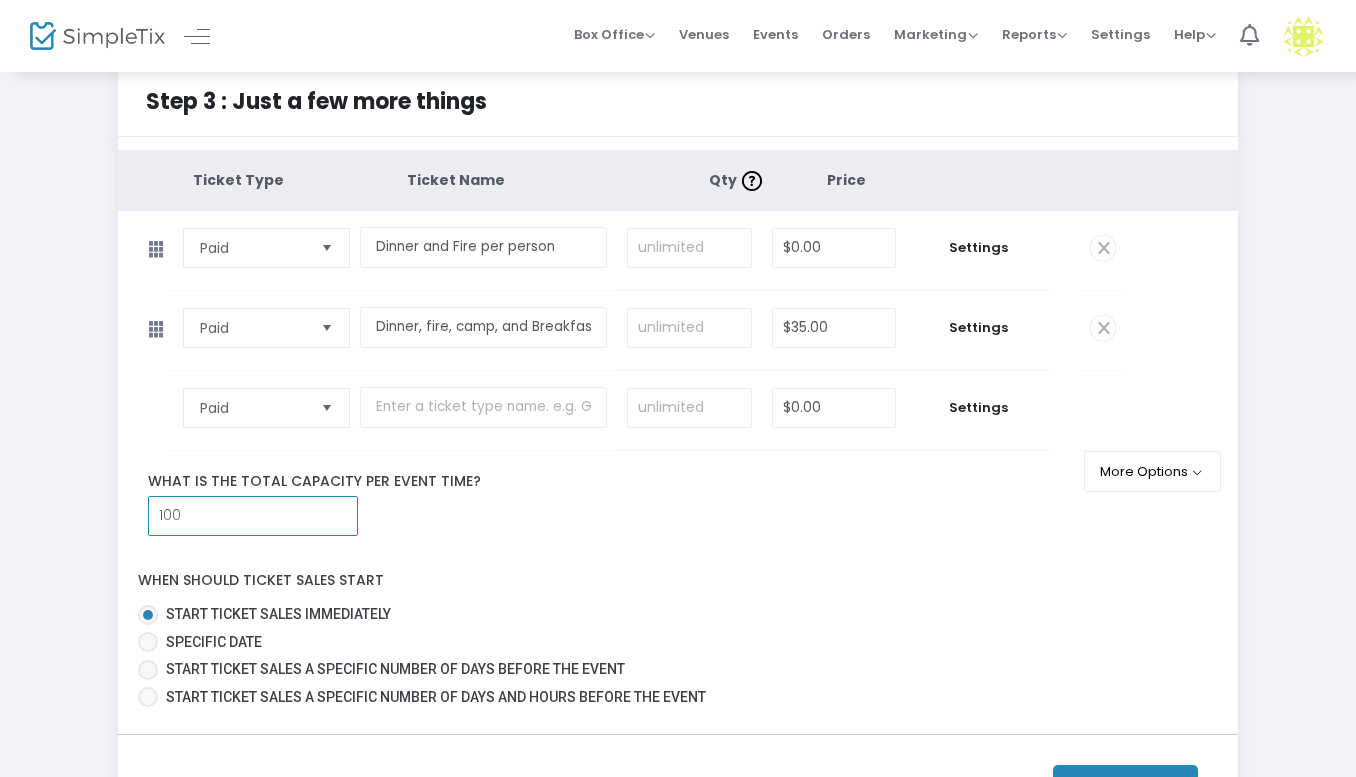 type on "100" 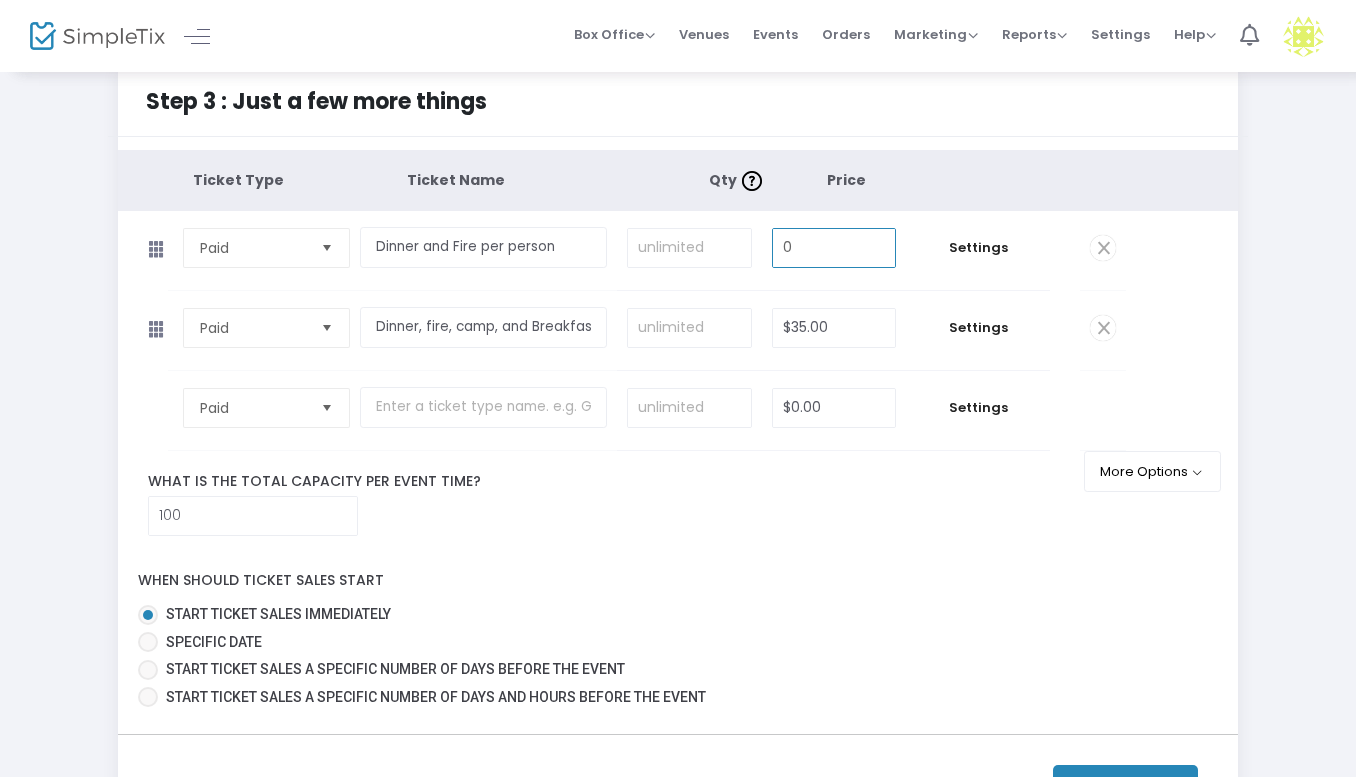 click on "0" at bounding box center [834, 248] 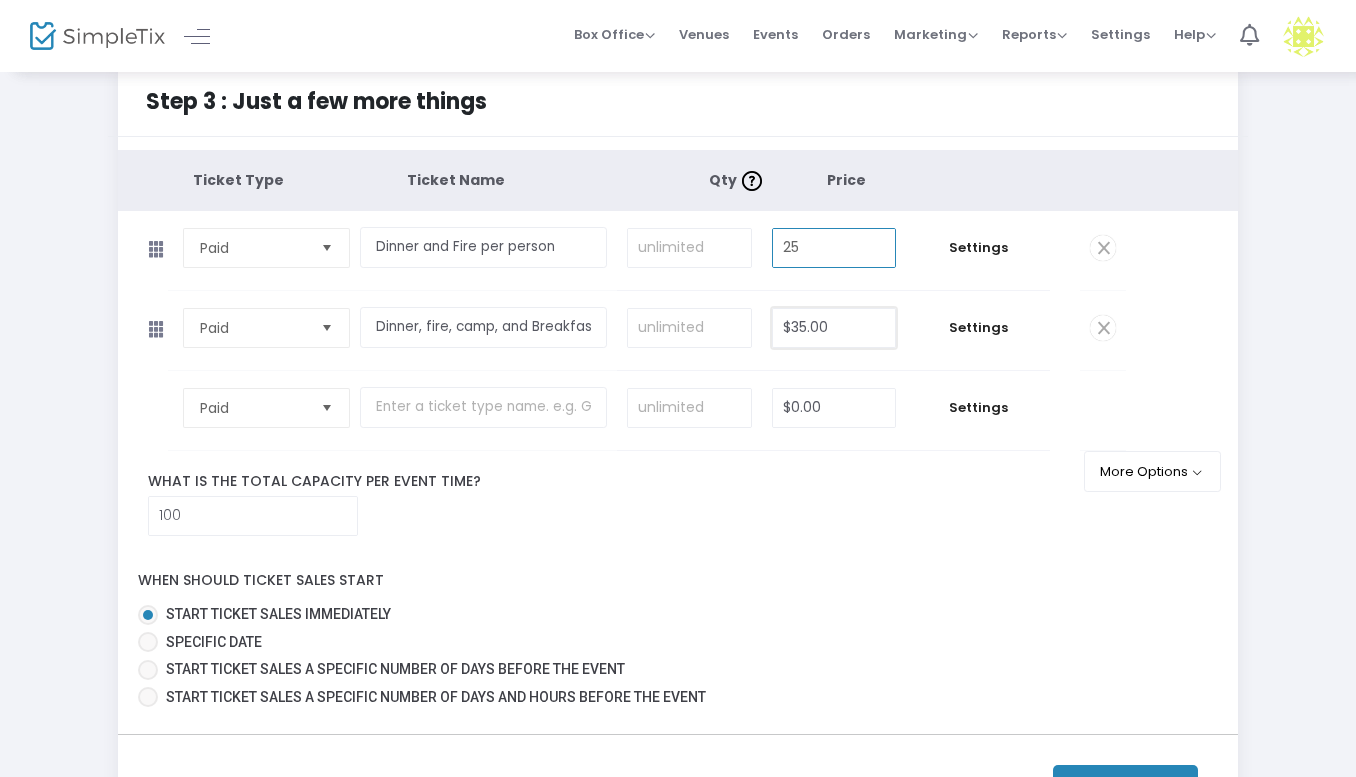 type on "$25.00" 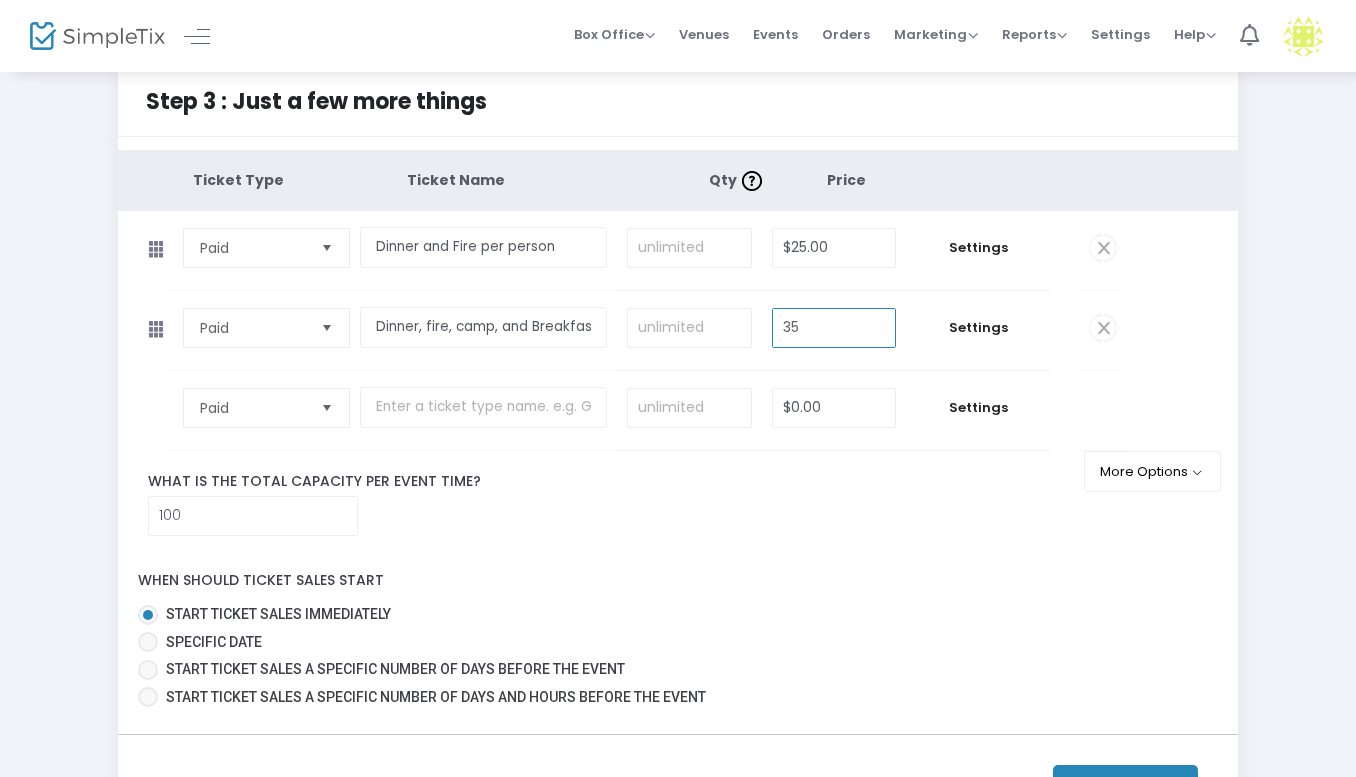 click on "35" at bounding box center (834, 328) 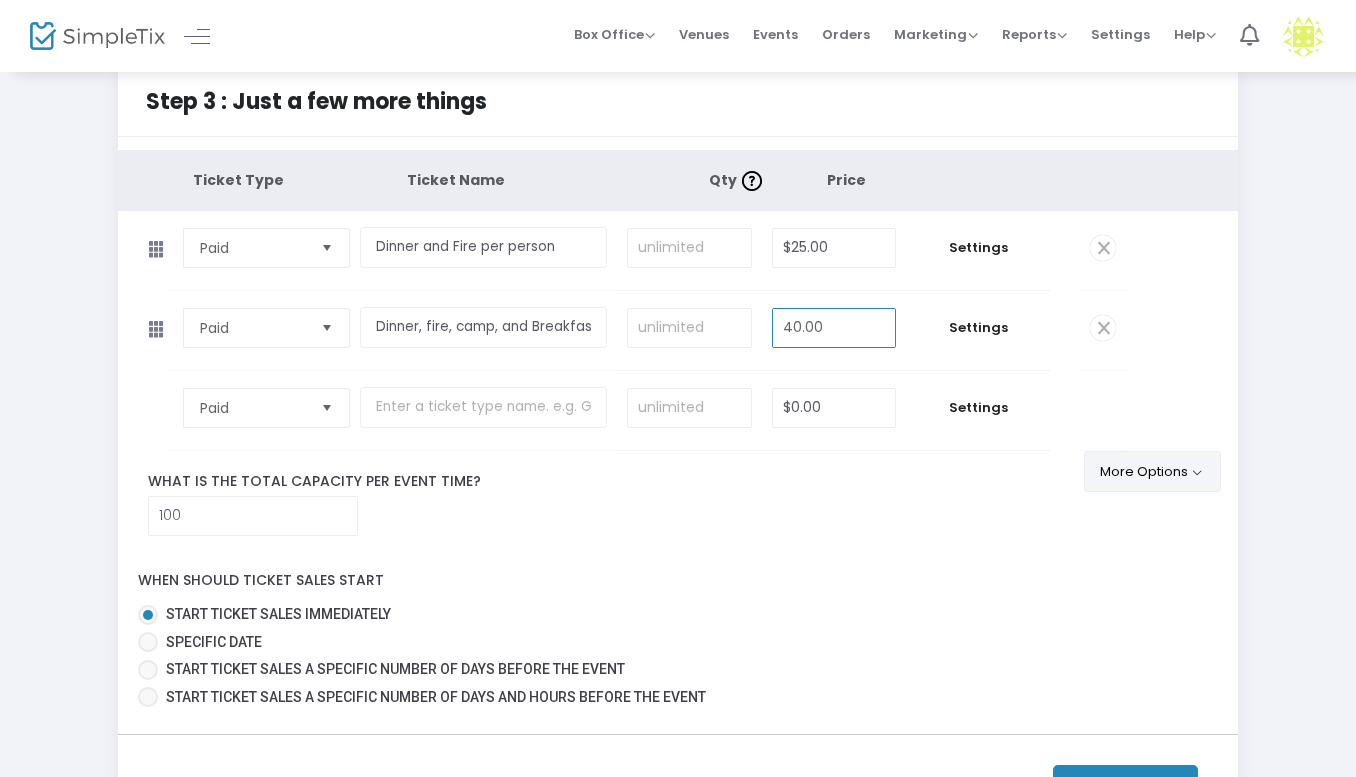 type on "$40.00" 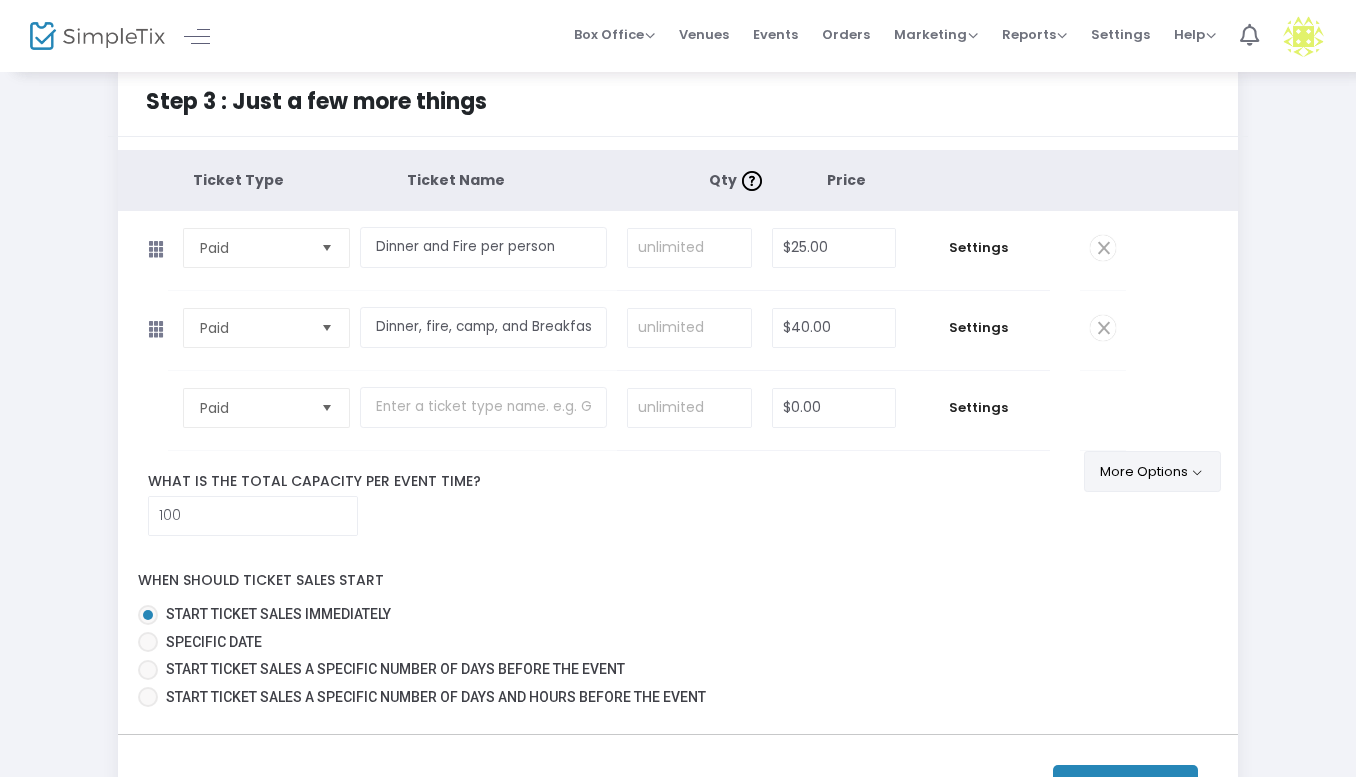 click on "More Options" 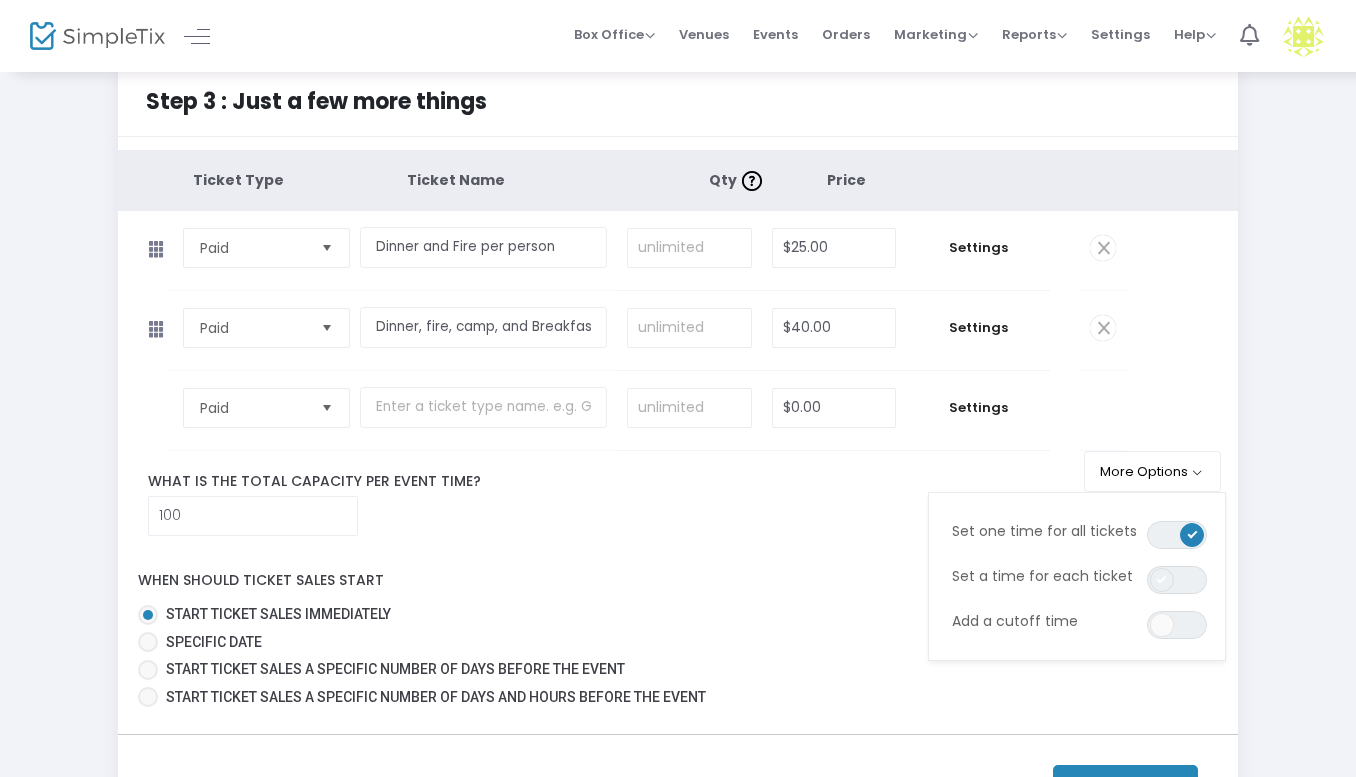 click 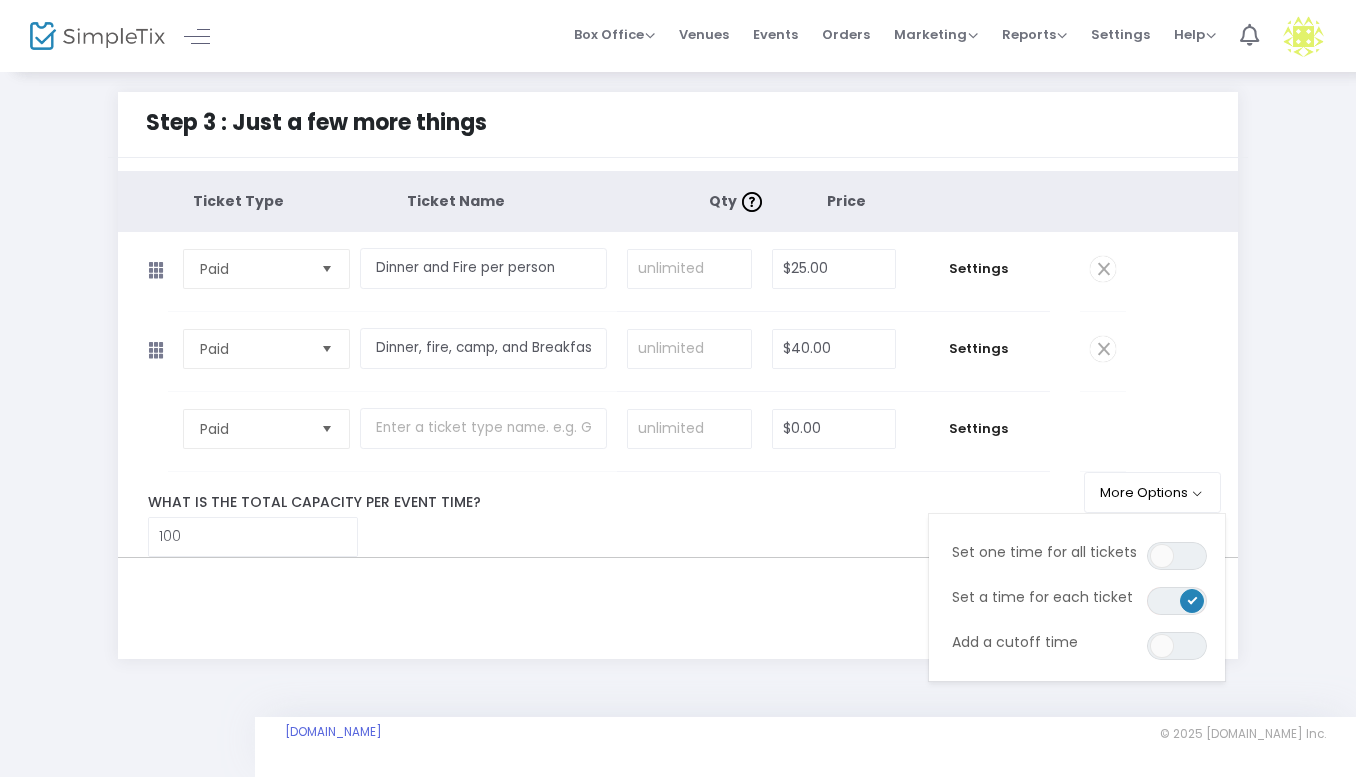 scroll, scrollTop: 0, scrollLeft: 0, axis: both 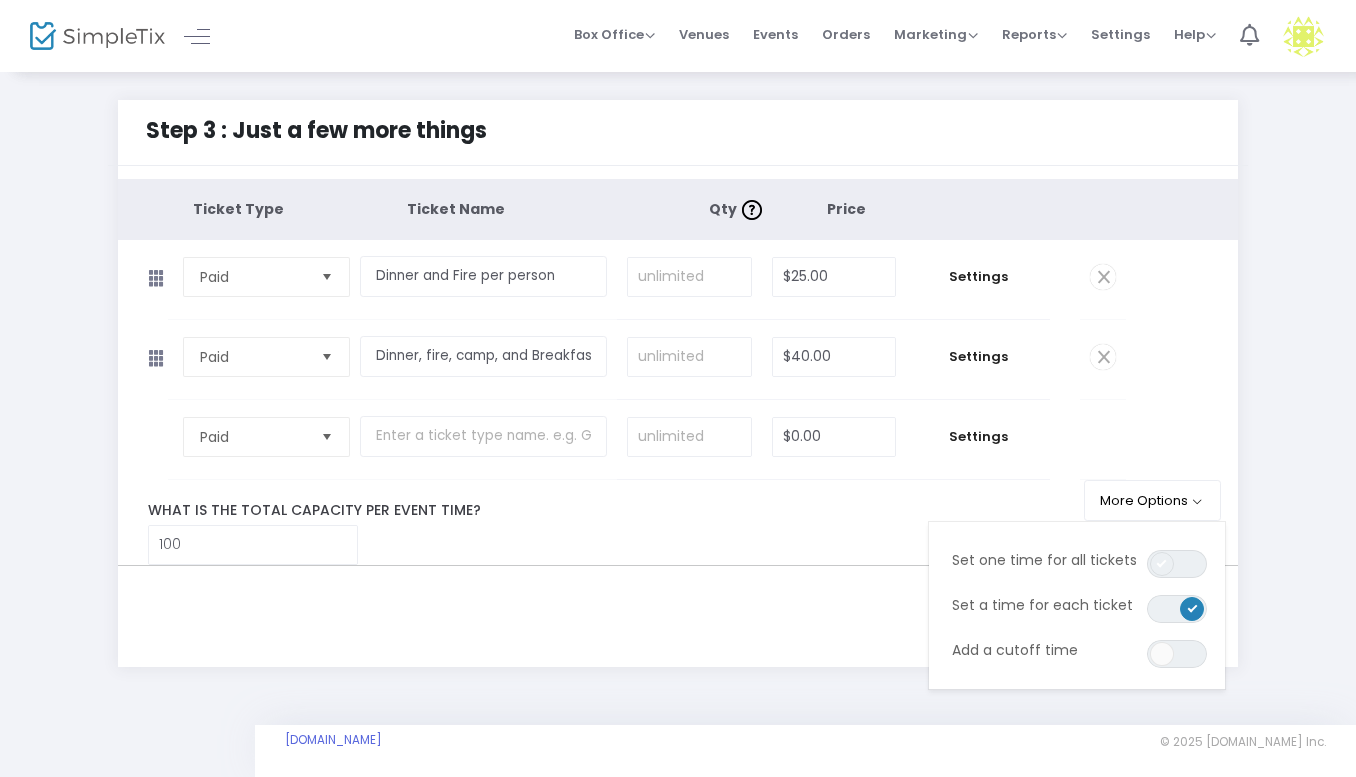 click 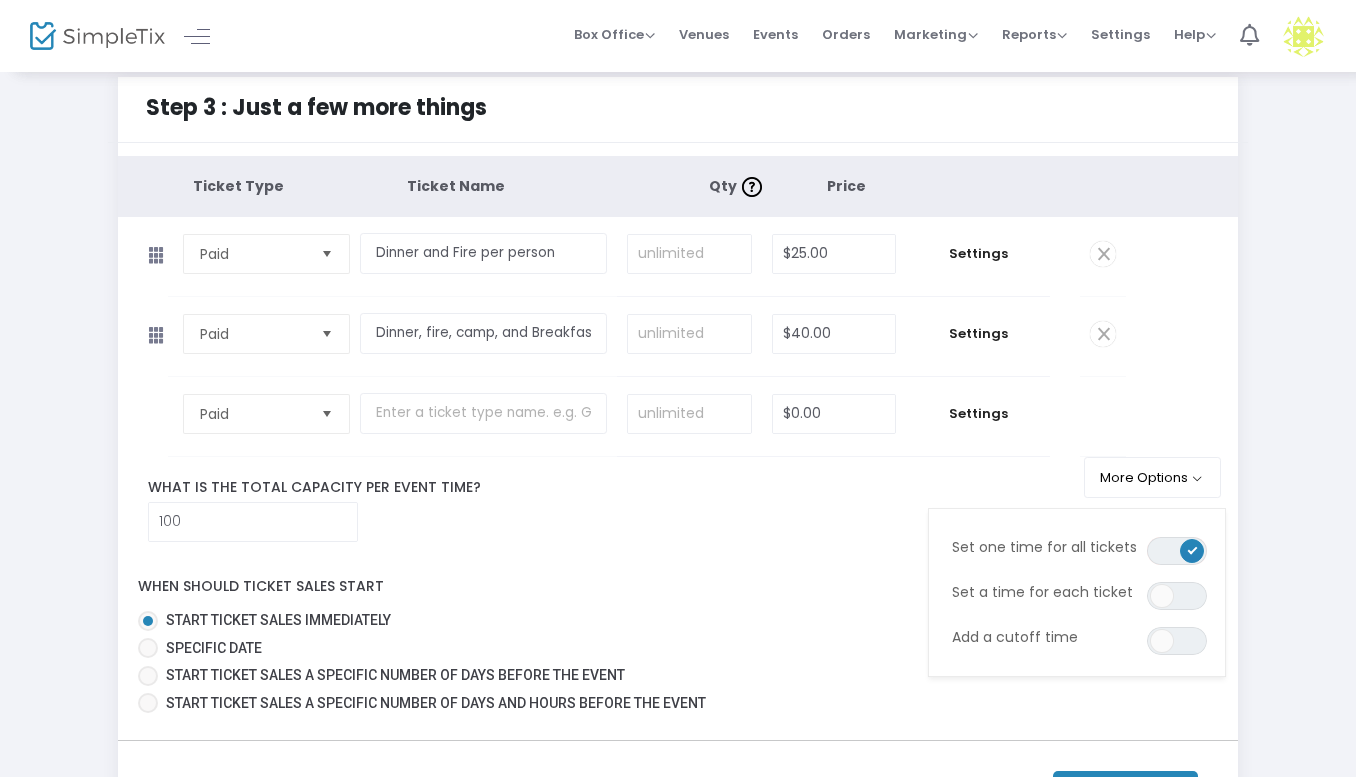 scroll, scrollTop: 0, scrollLeft: 0, axis: both 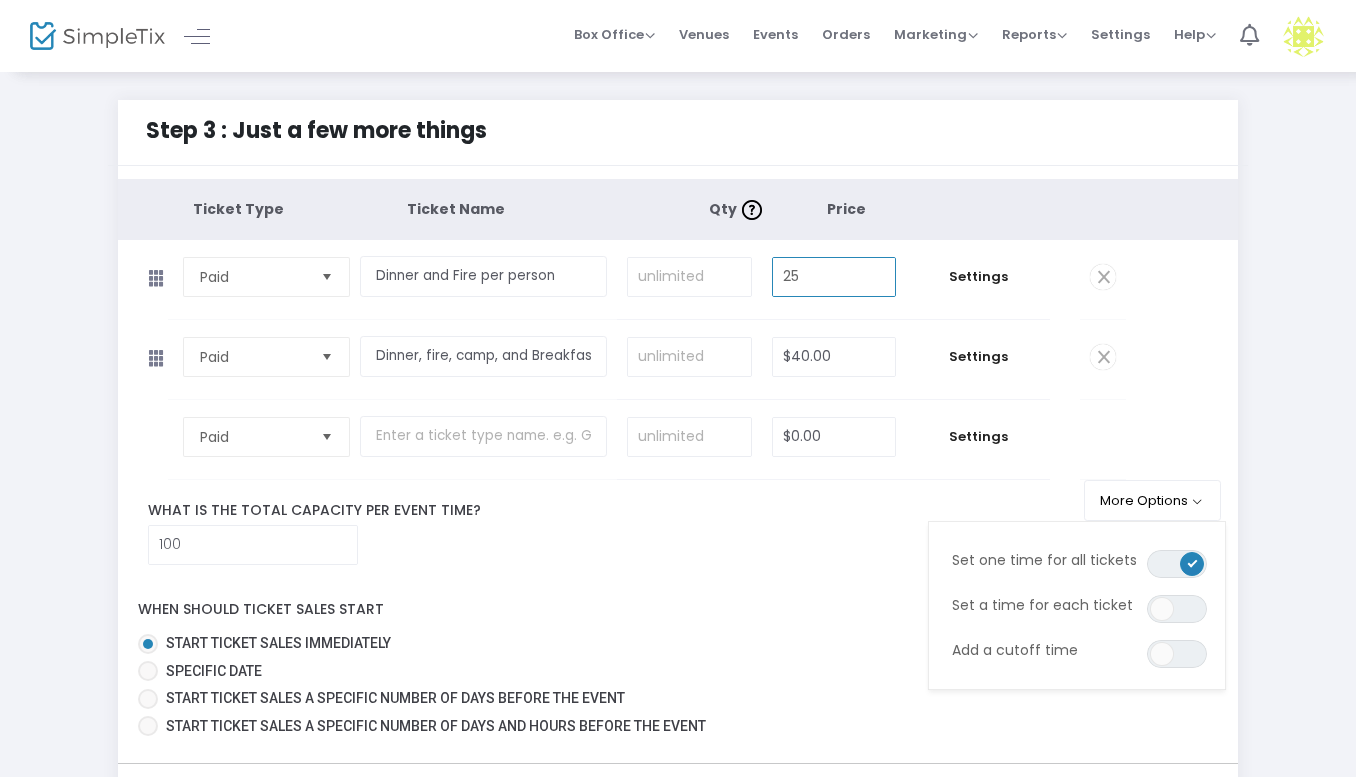 click on "25" at bounding box center [834, 277] 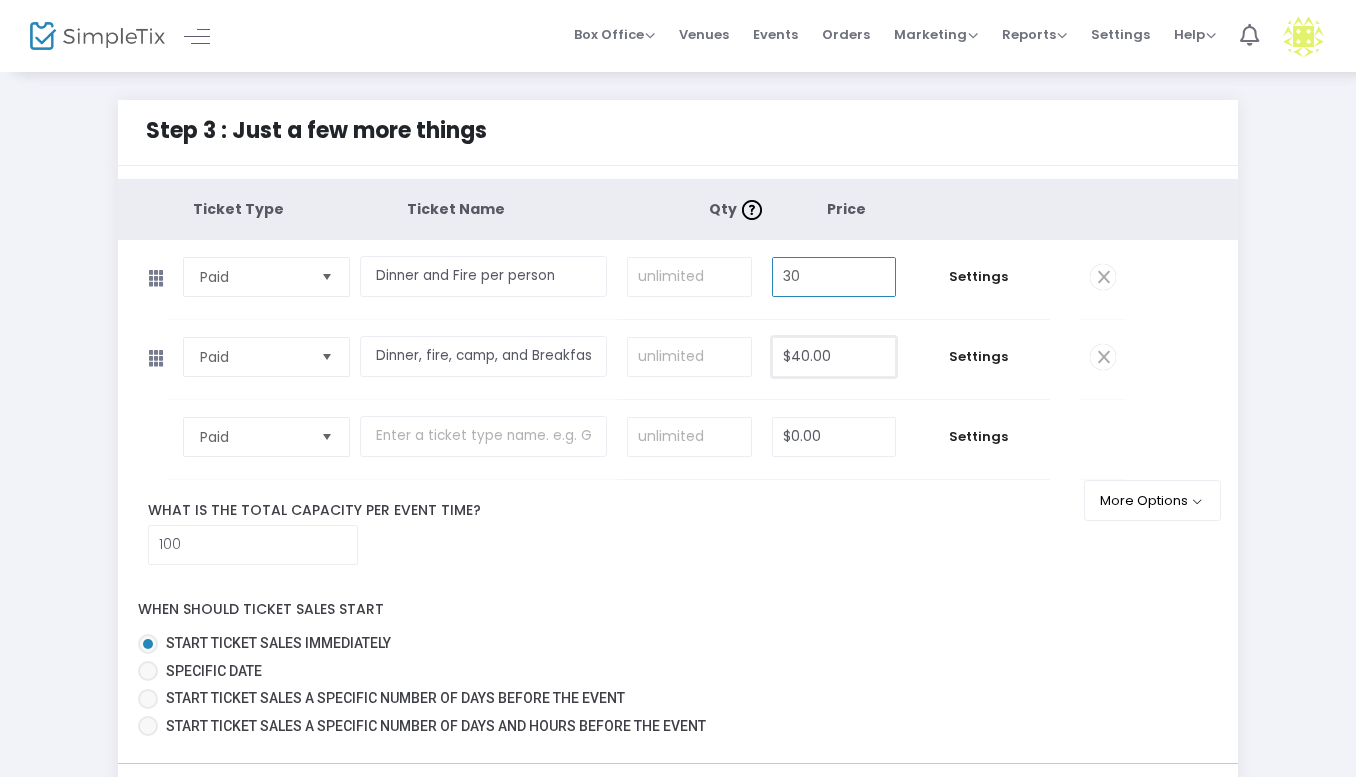 type on "$30.00" 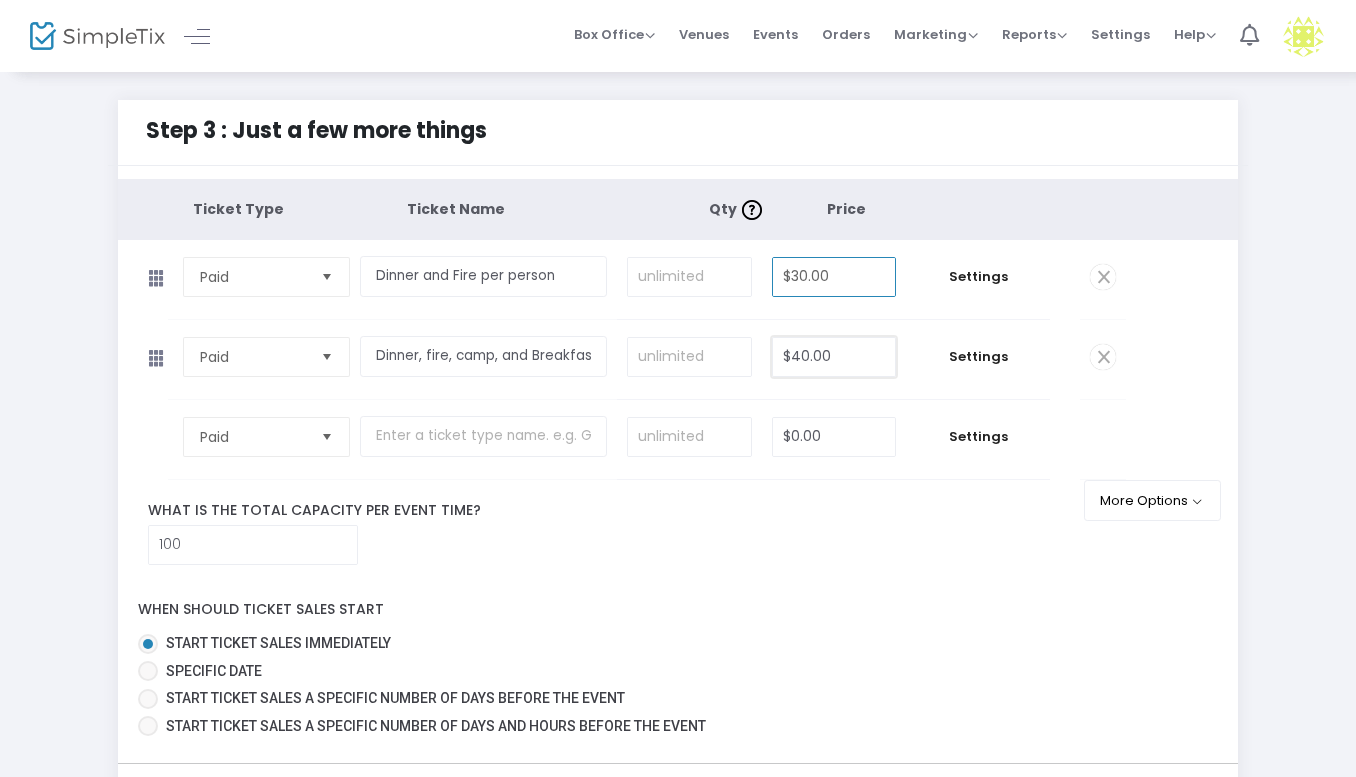type on "40" 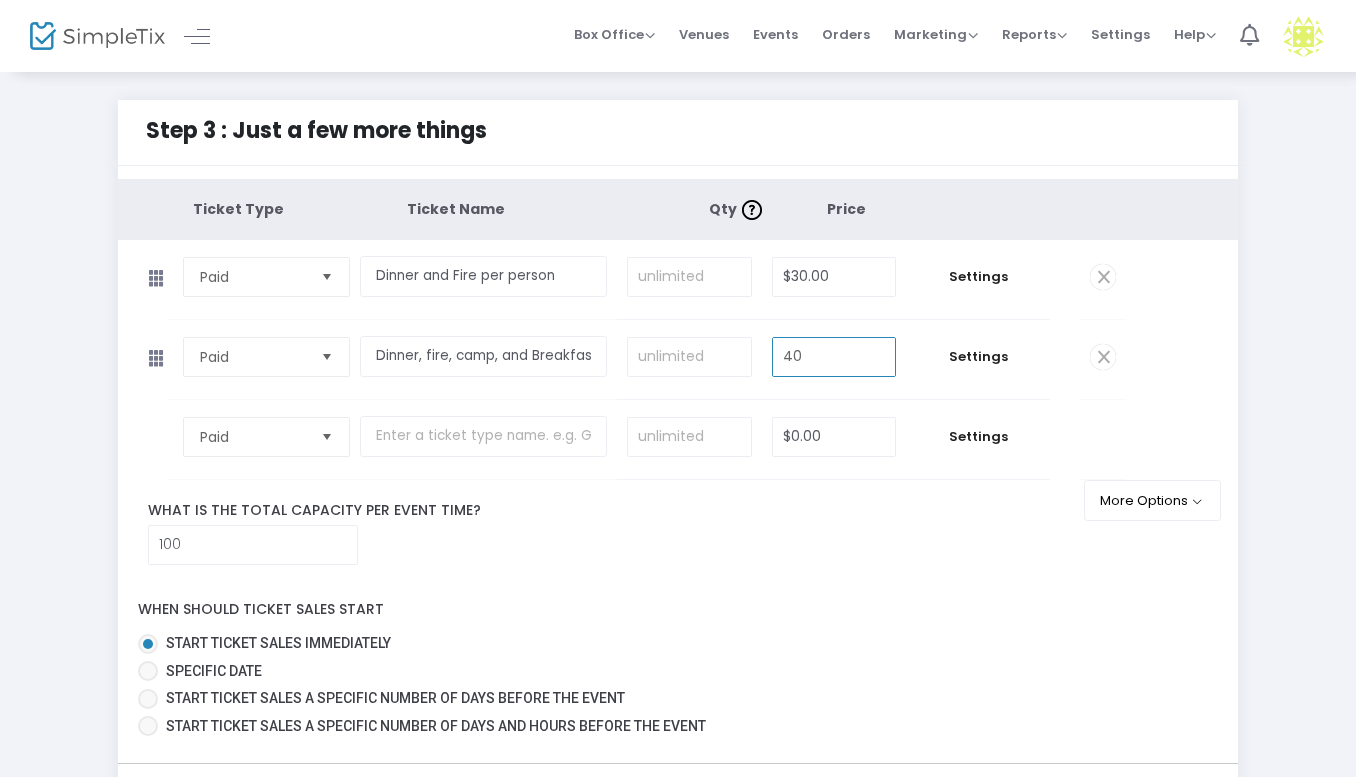 click on "40" at bounding box center (834, 357) 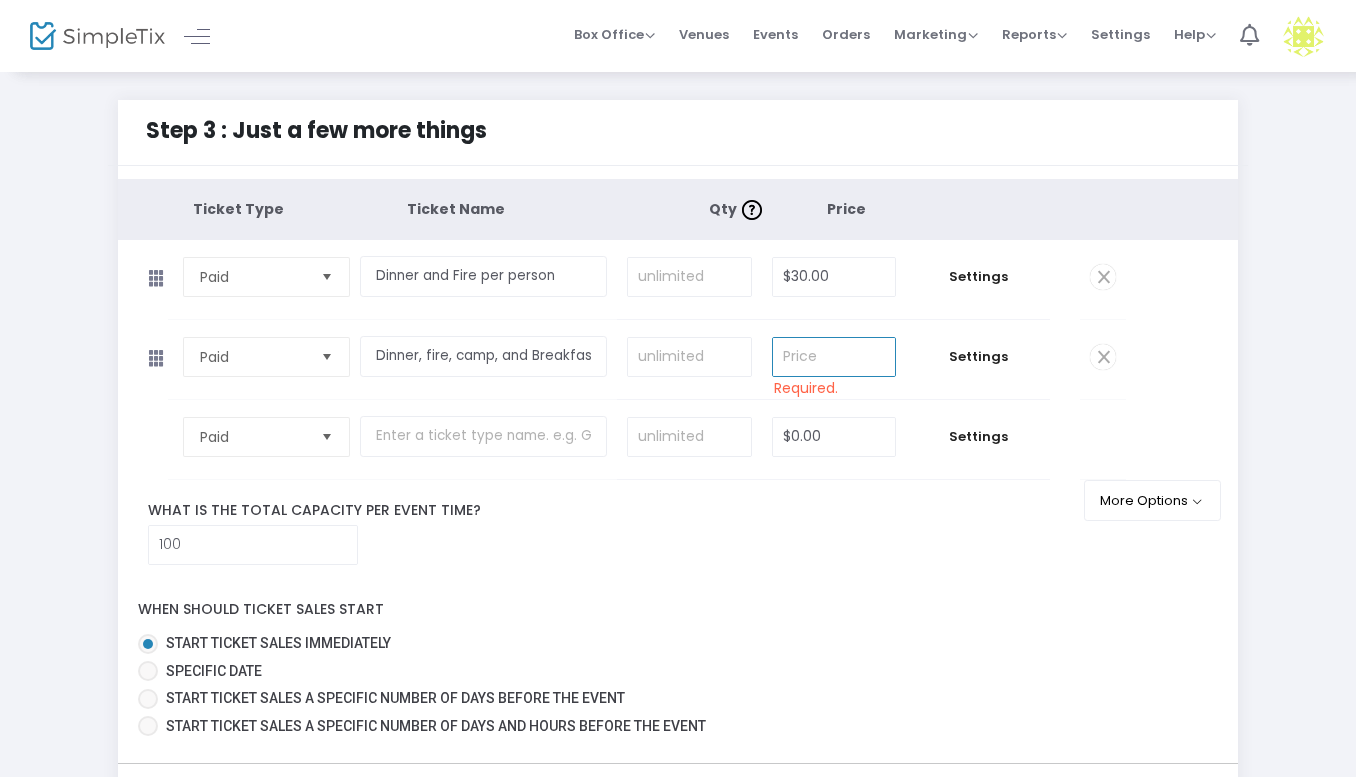 click at bounding box center [834, 357] 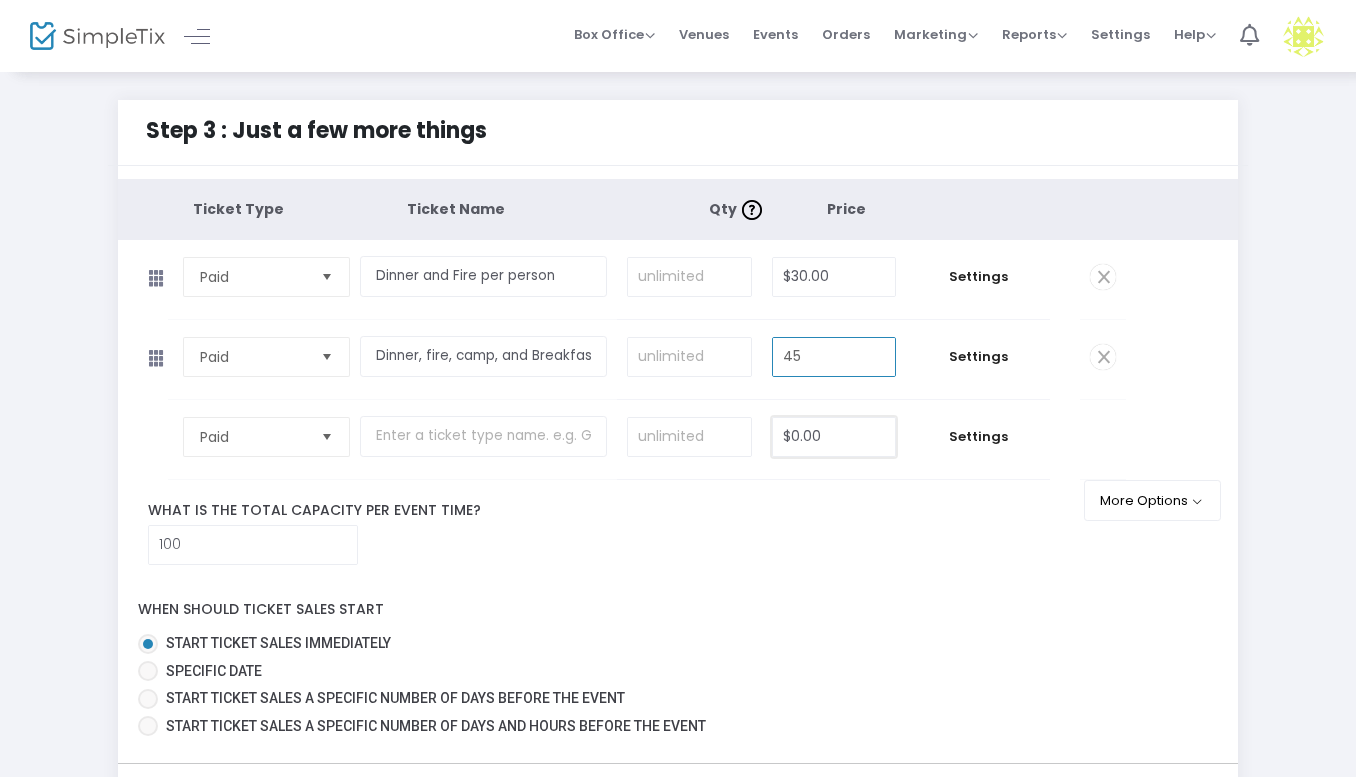 type on "$45.00" 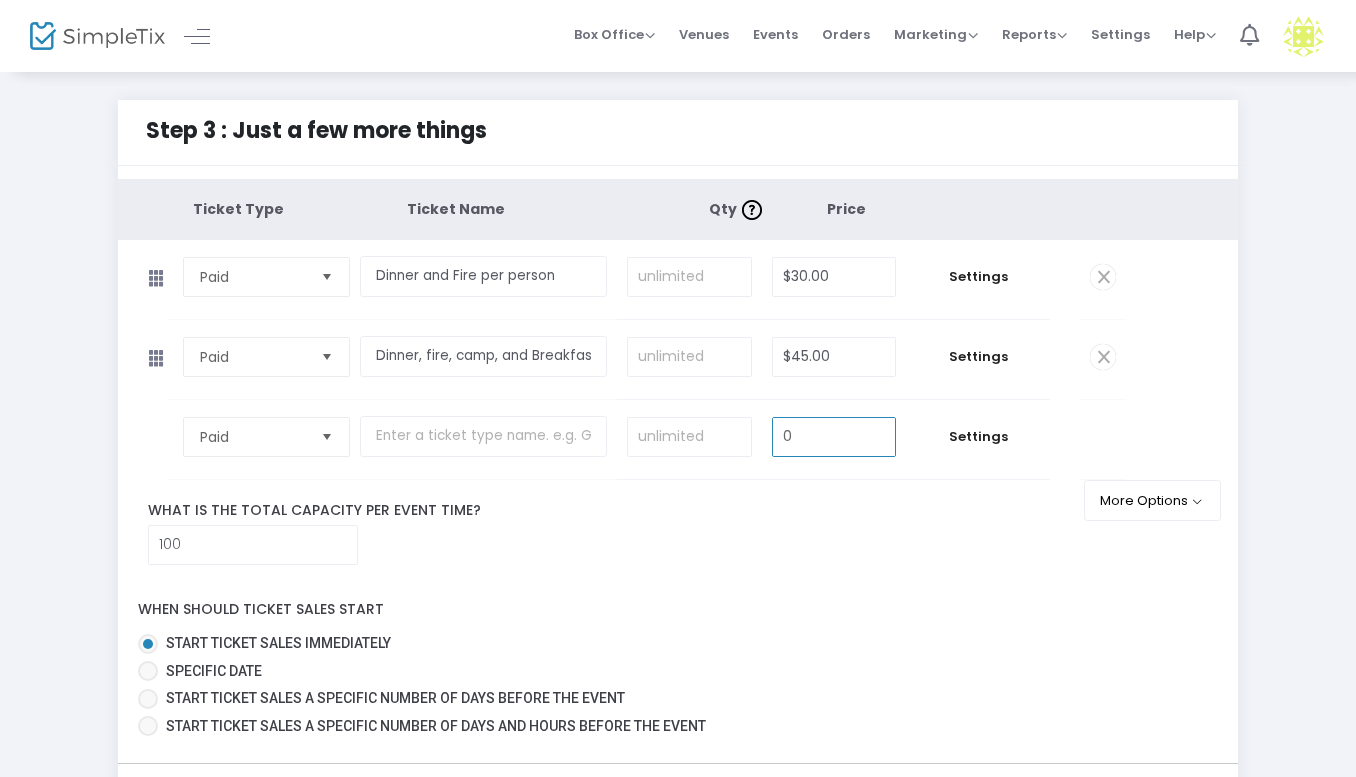 click on "0" at bounding box center (834, 437) 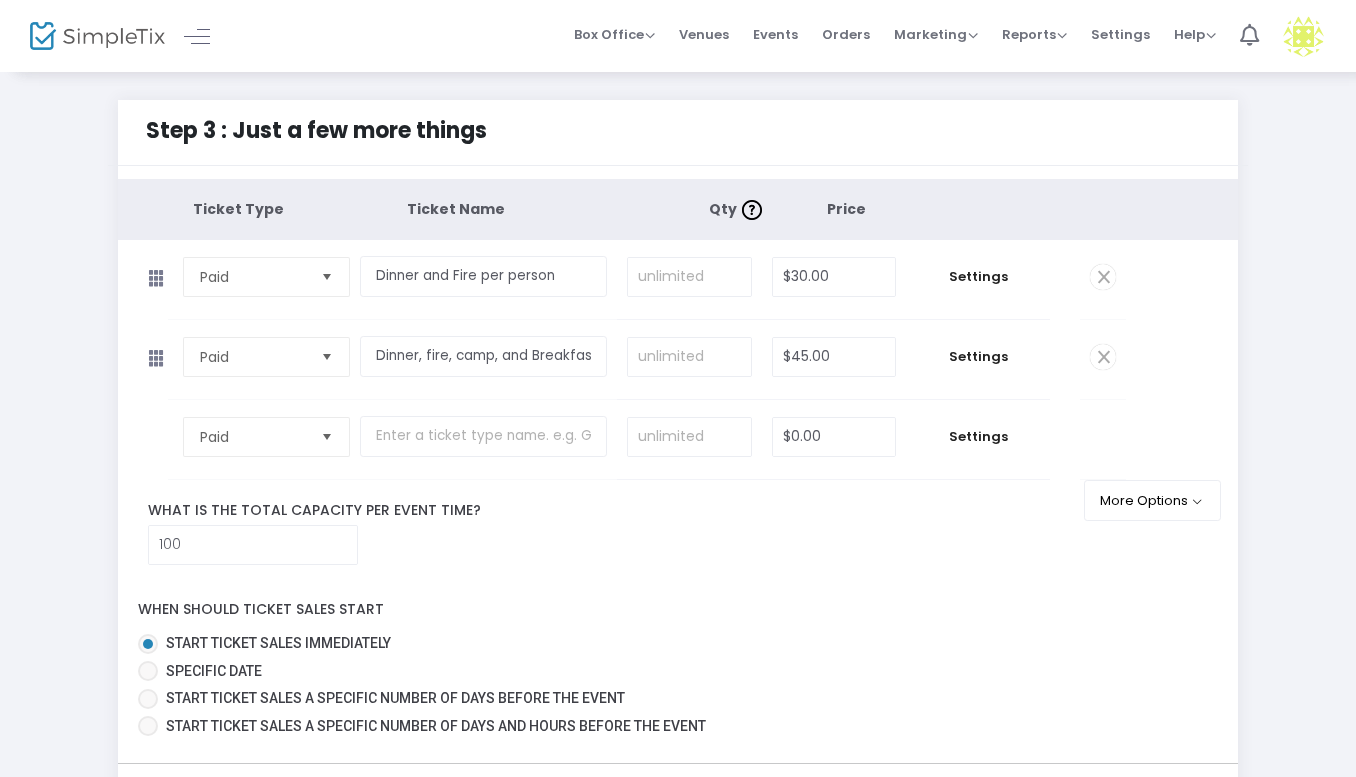 click on "What is the total capacity per event time?  100" 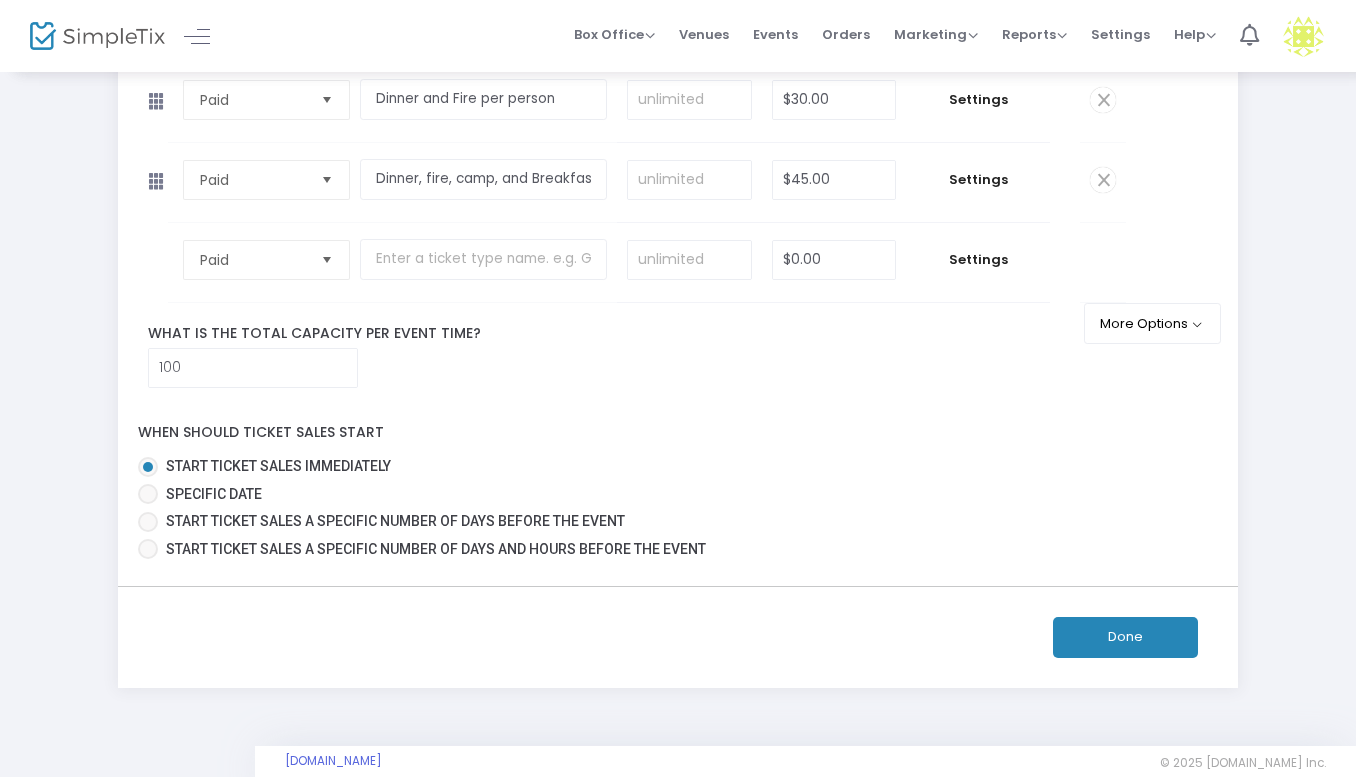 scroll, scrollTop: 206, scrollLeft: 0, axis: vertical 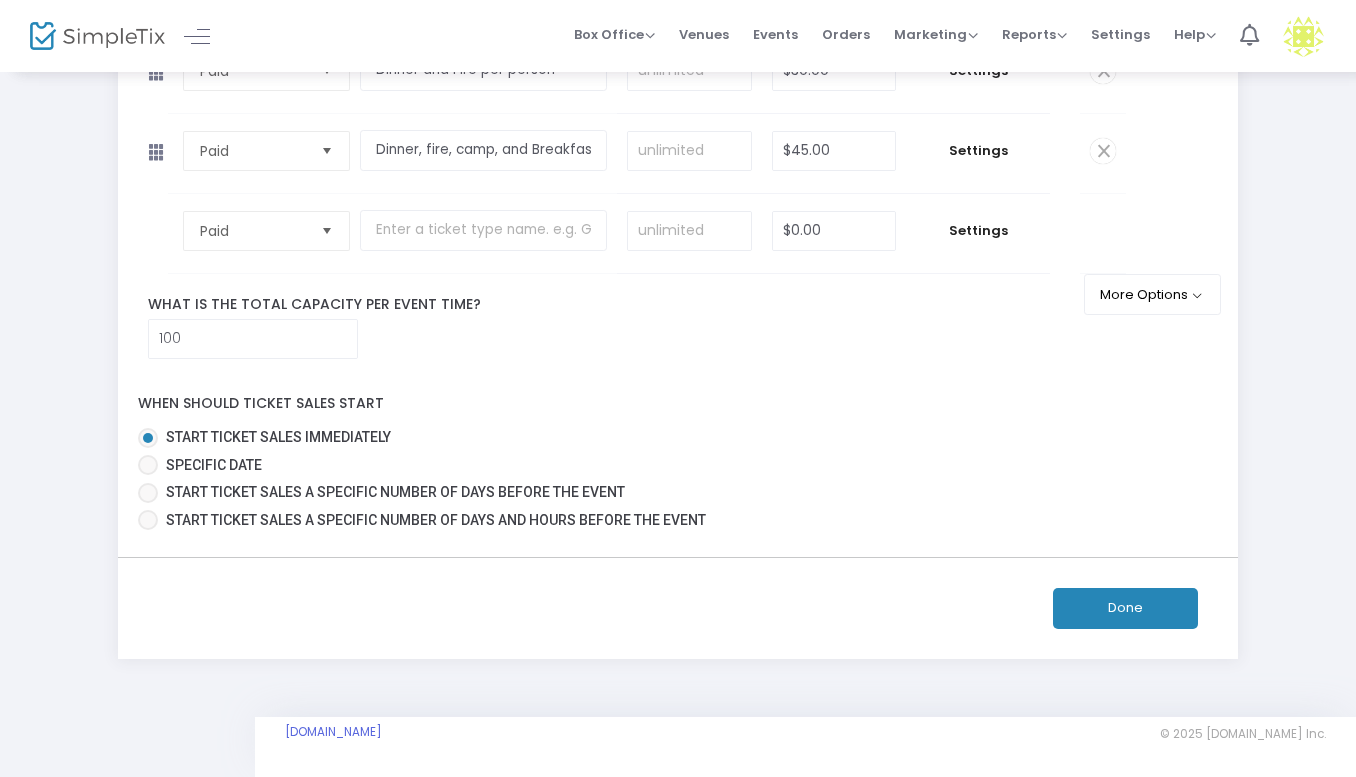 click on "Done" 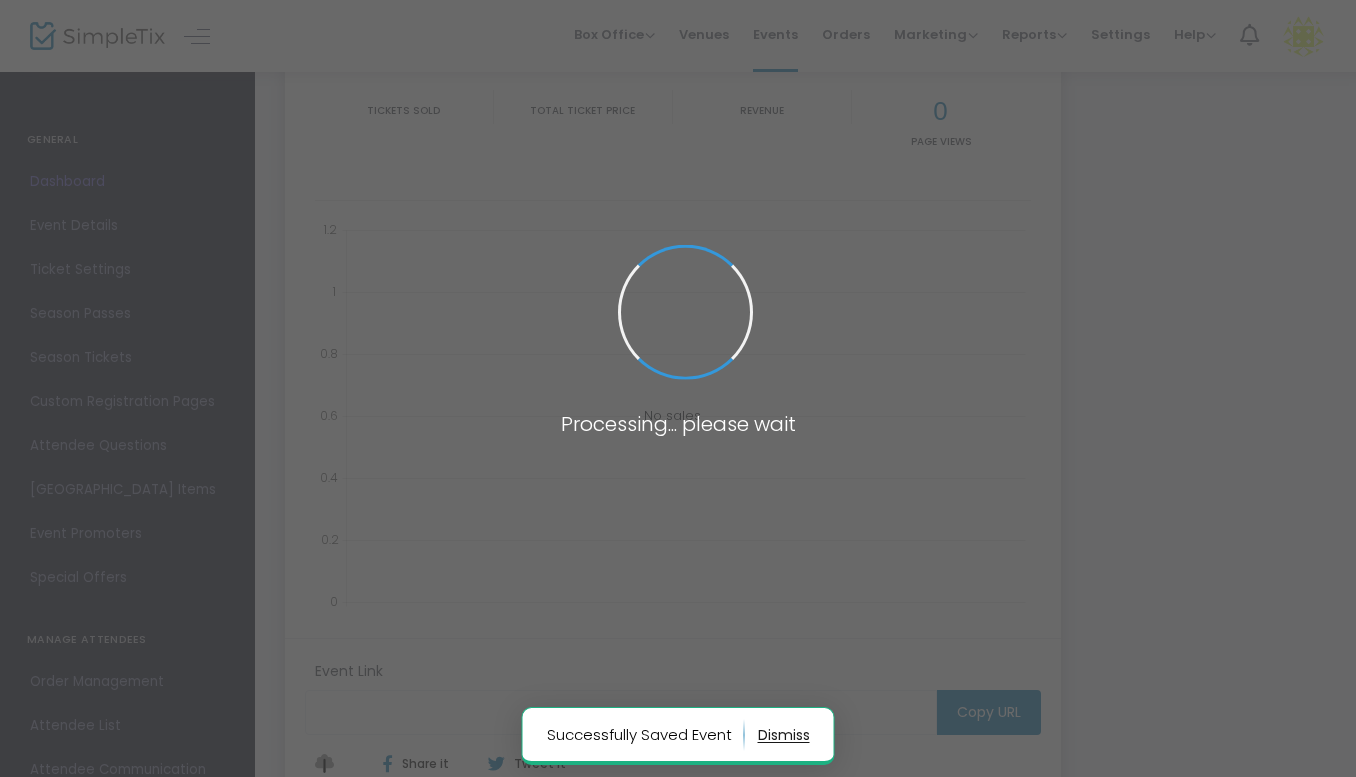 type on "[URL][DOMAIN_NAME]" 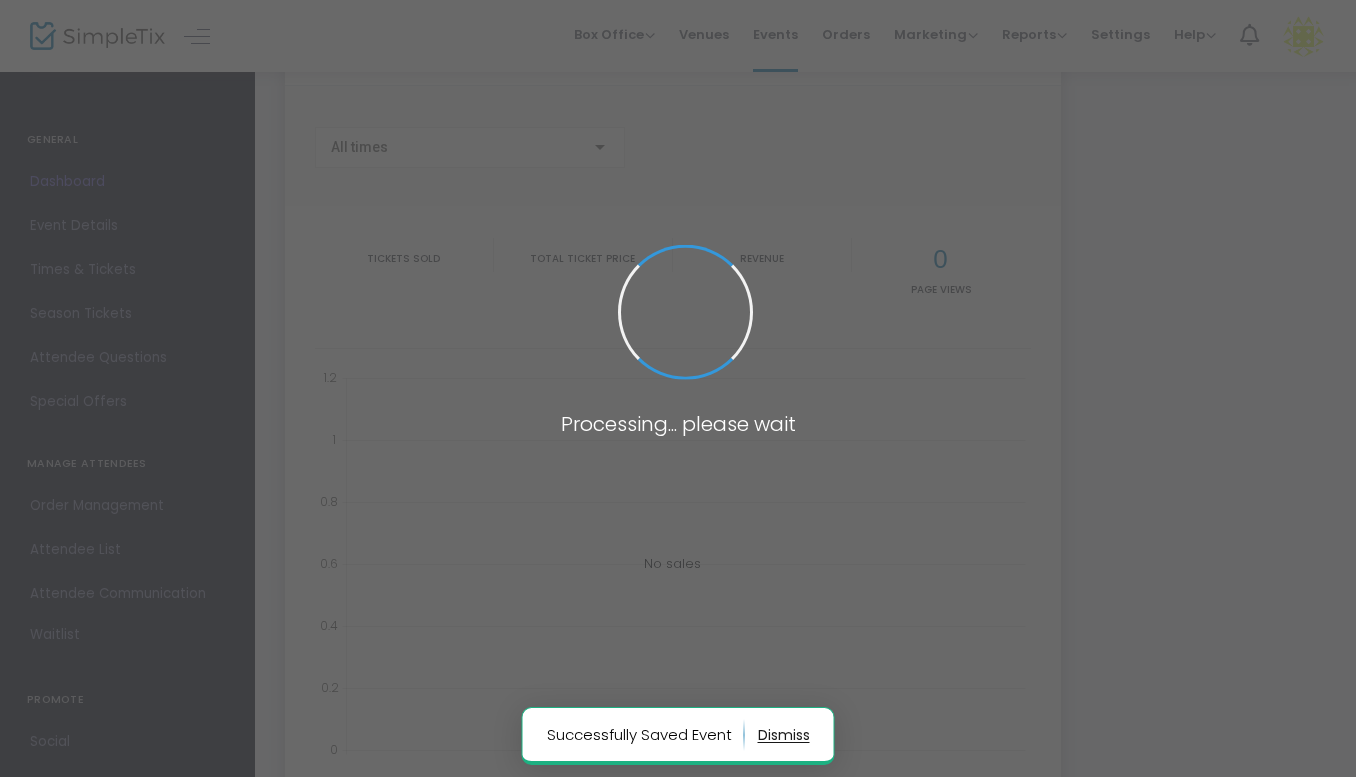 scroll, scrollTop: 0, scrollLeft: 0, axis: both 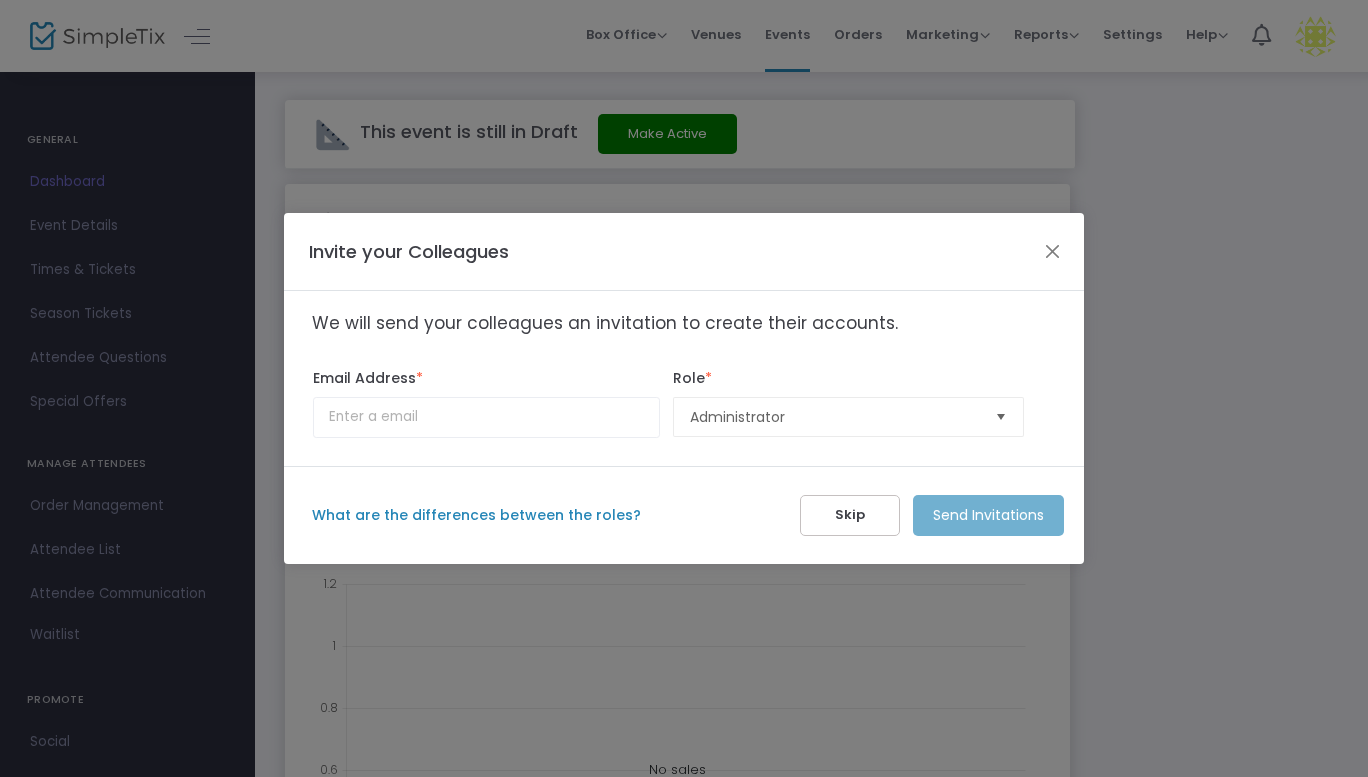 click at bounding box center (1001, 417) 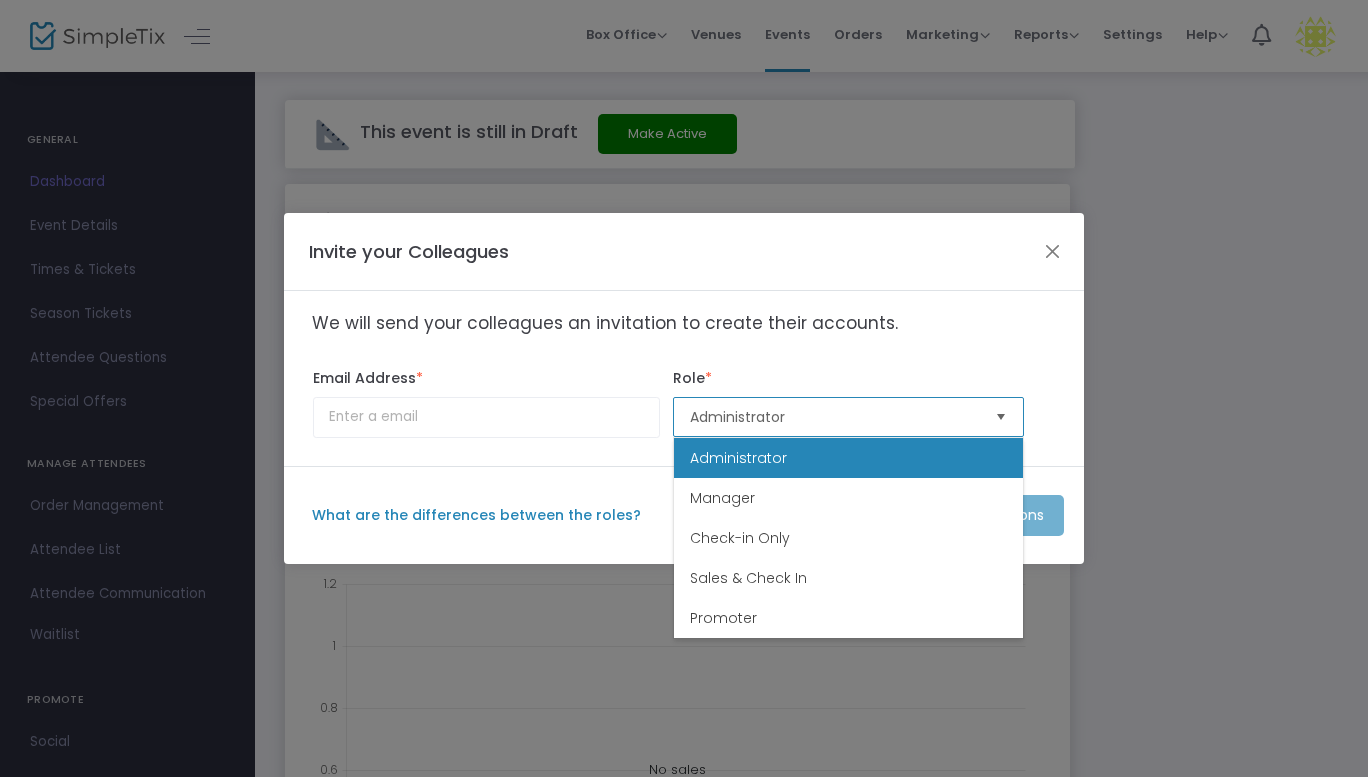 click at bounding box center (1001, 417) 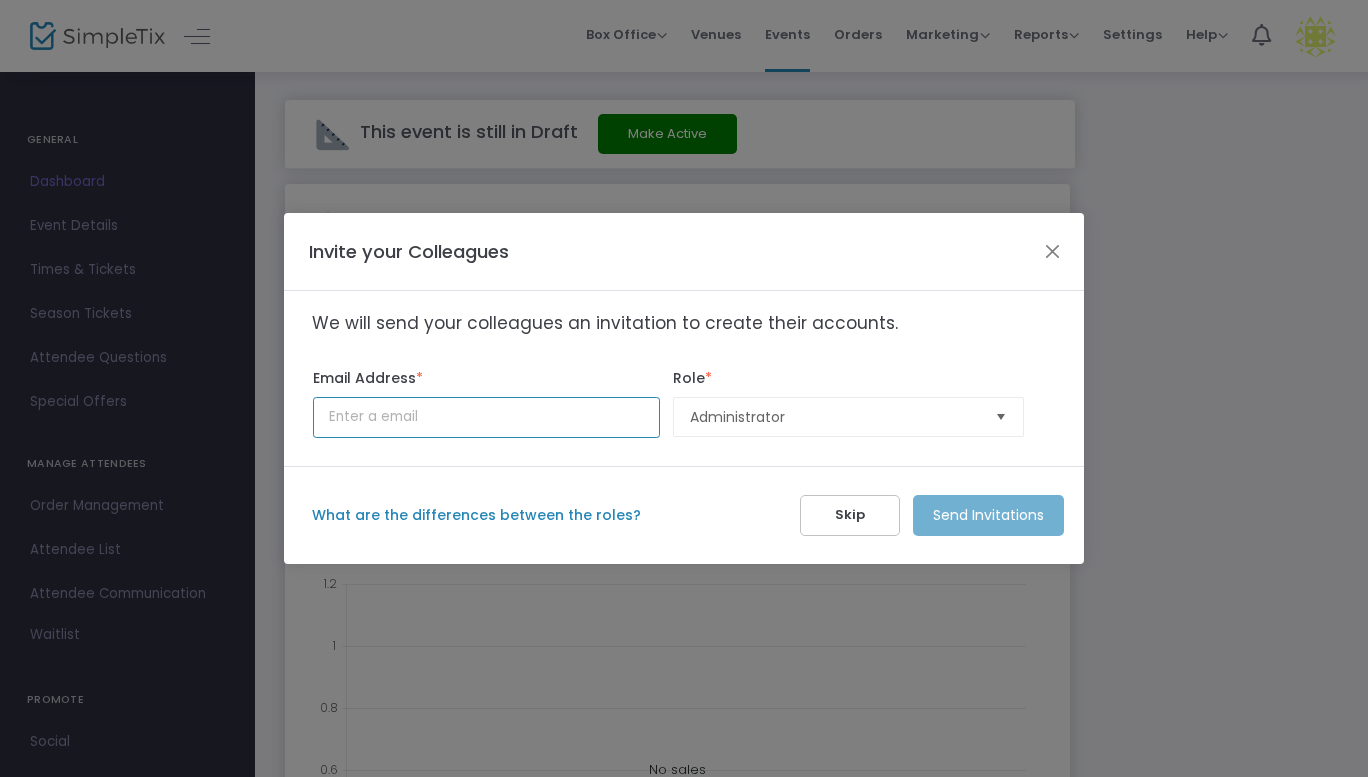 click at bounding box center (486, 417) 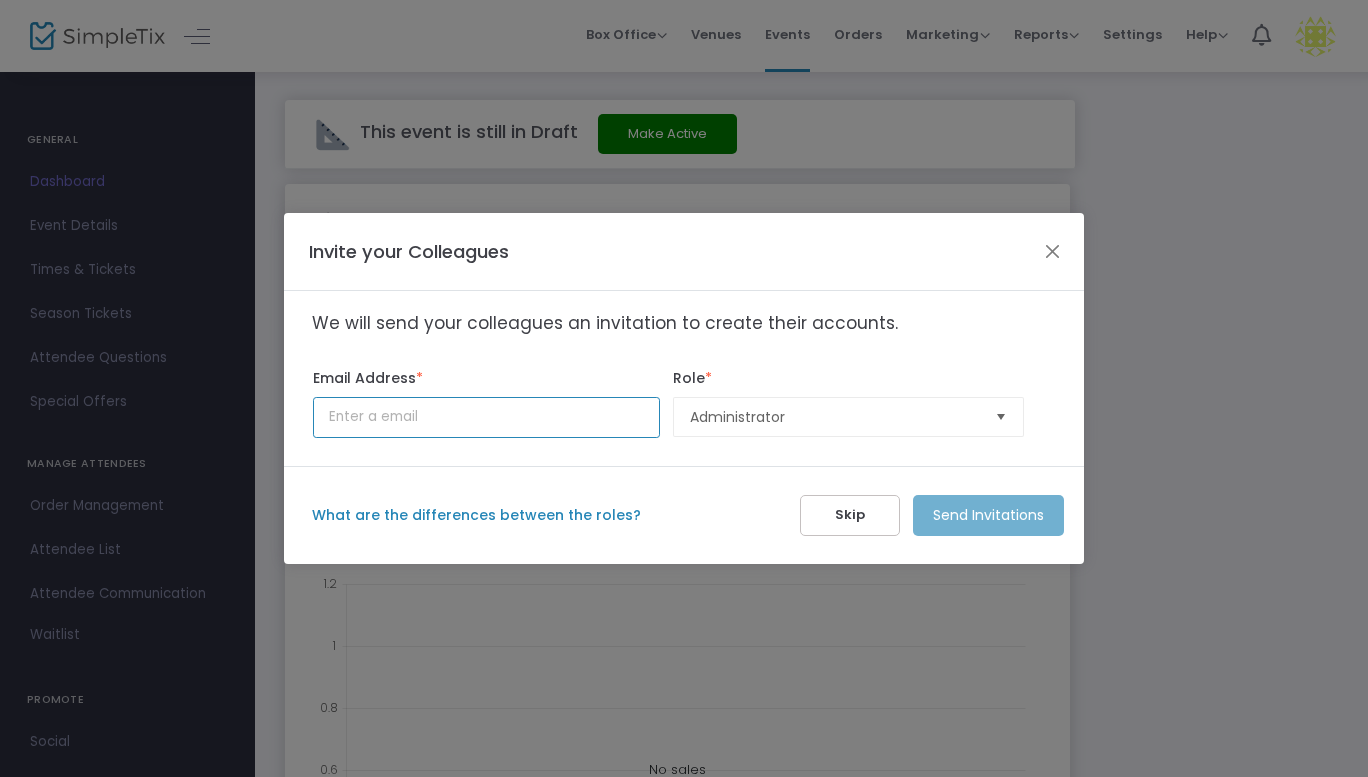 type on "[EMAIL_ADDRESS][DOMAIN_NAME]" 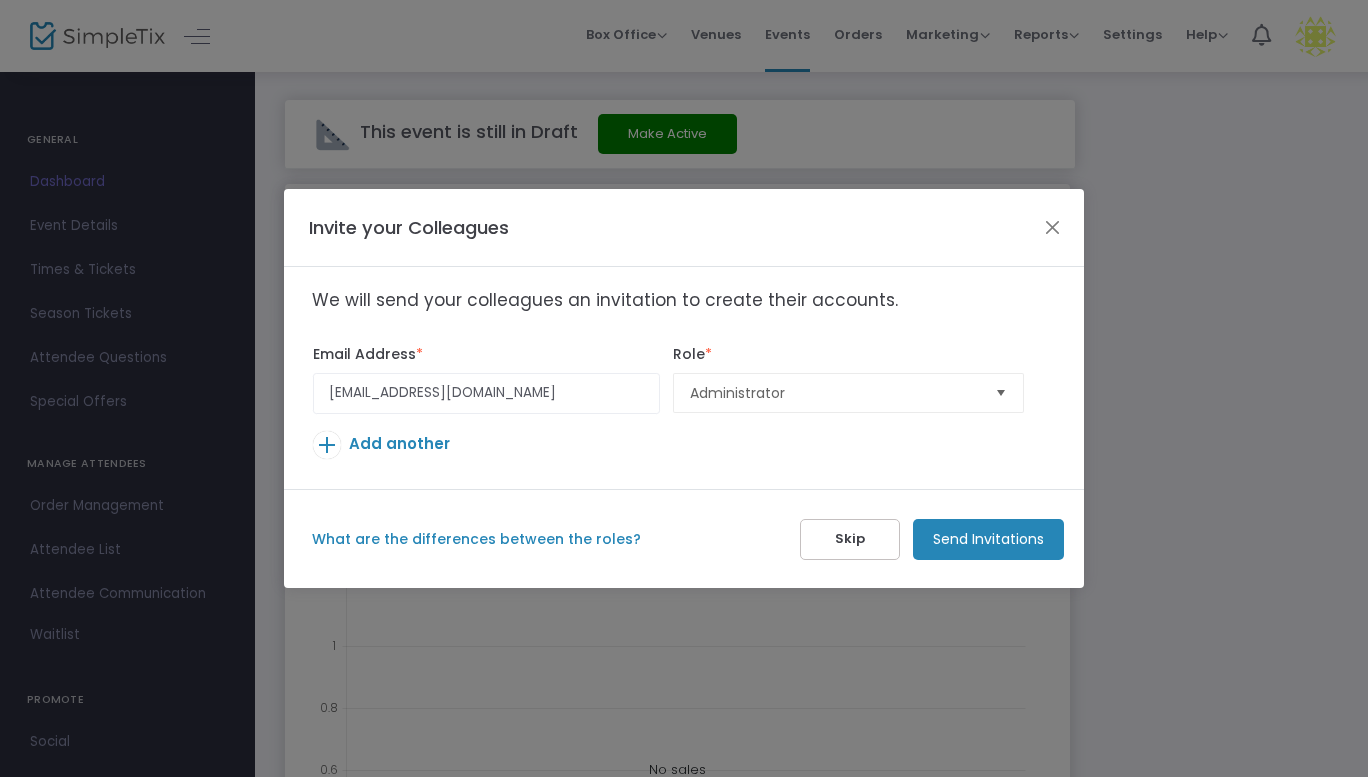 click on "Send Invitations" 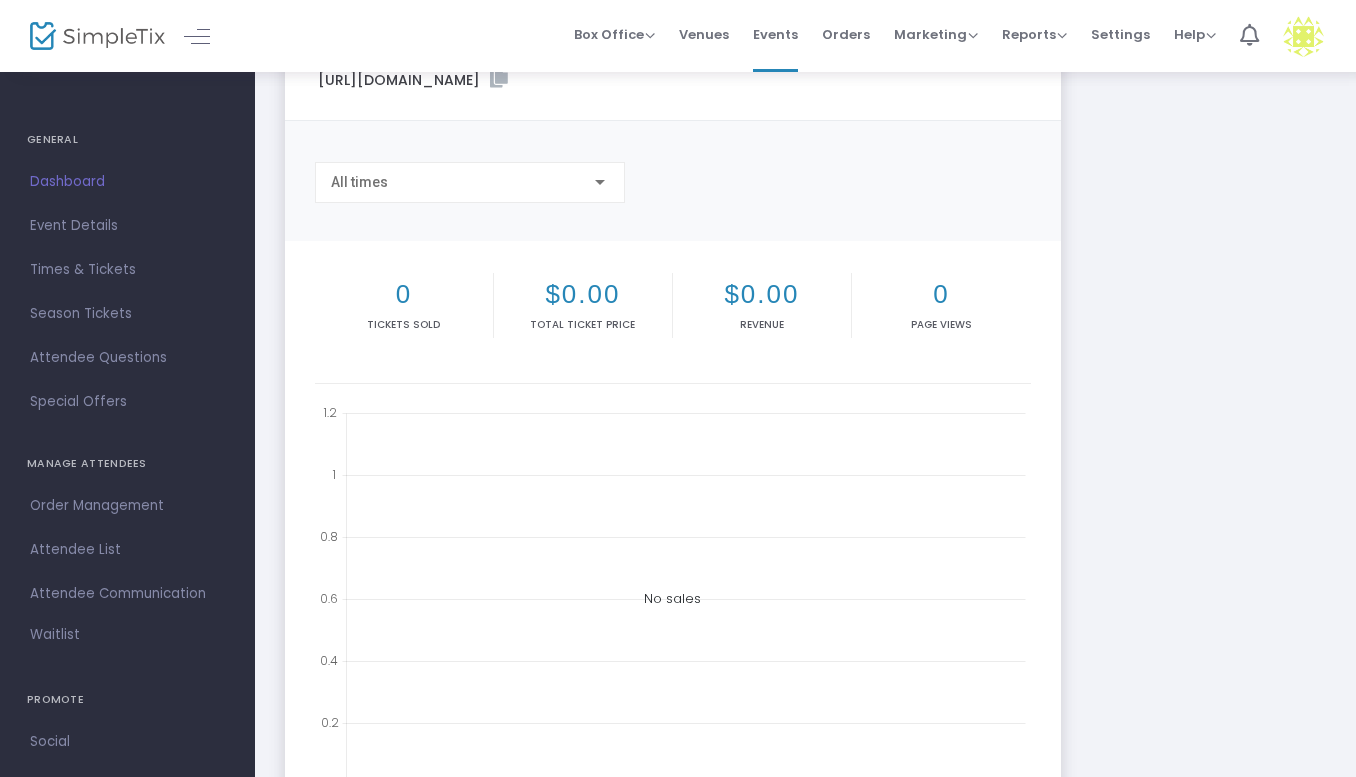 scroll, scrollTop: 0, scrollLeft: 0, axis: both 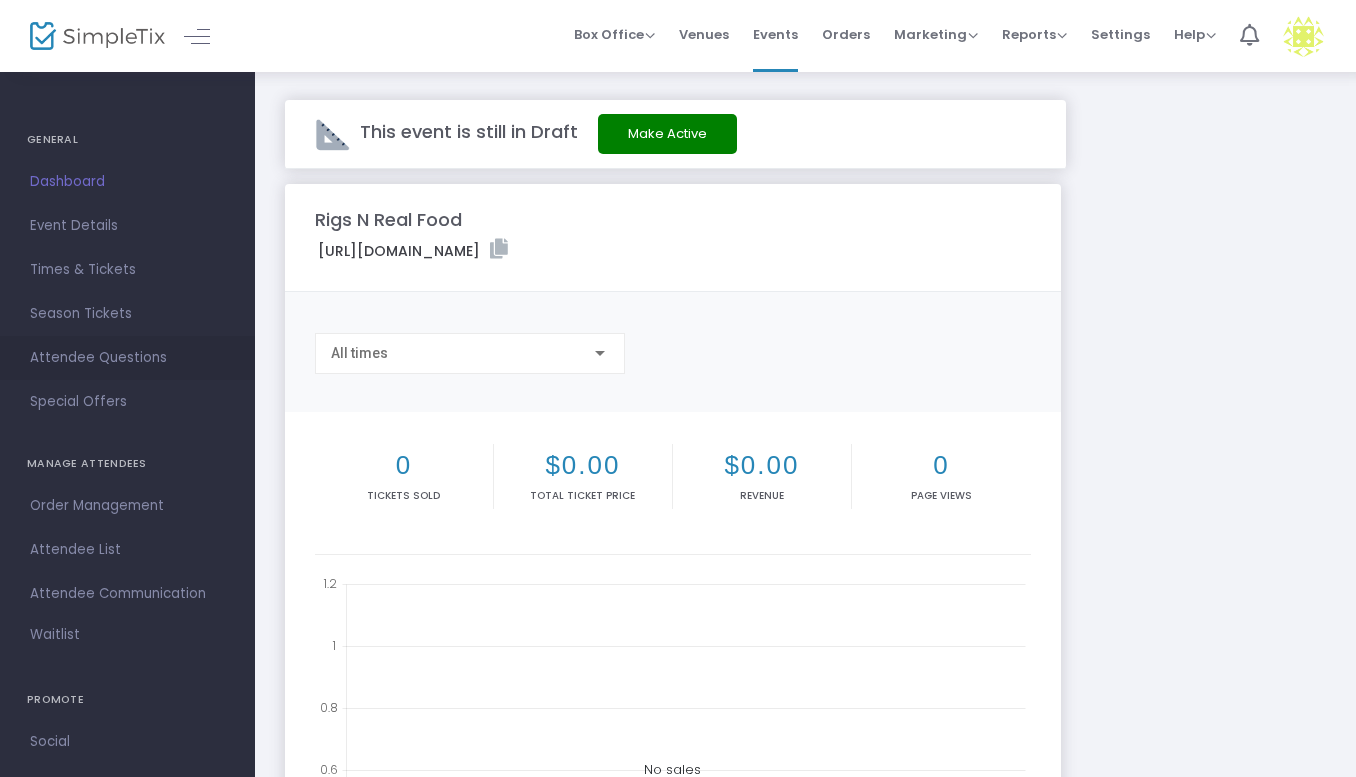 click on "Attendee Questions" at bounding box center (127, 358) 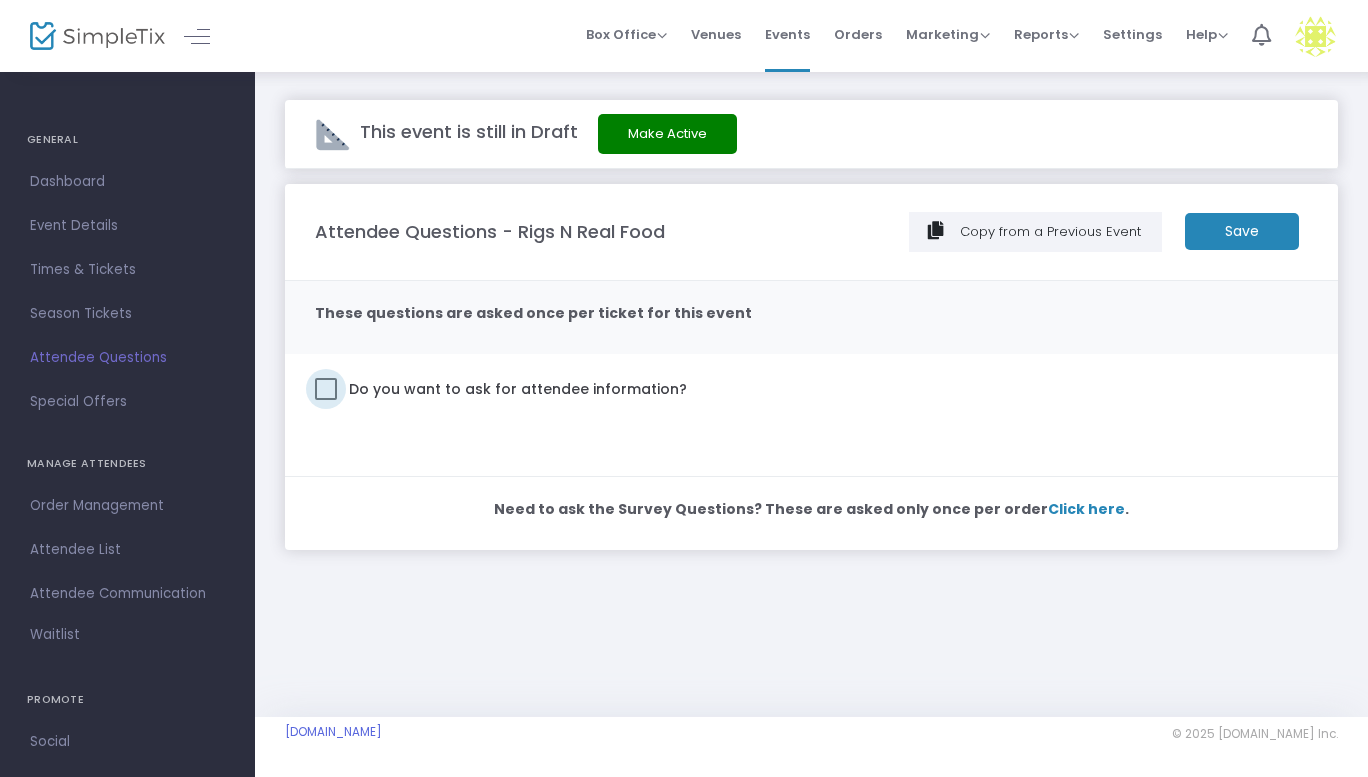 click at bounding box center [326, 389] 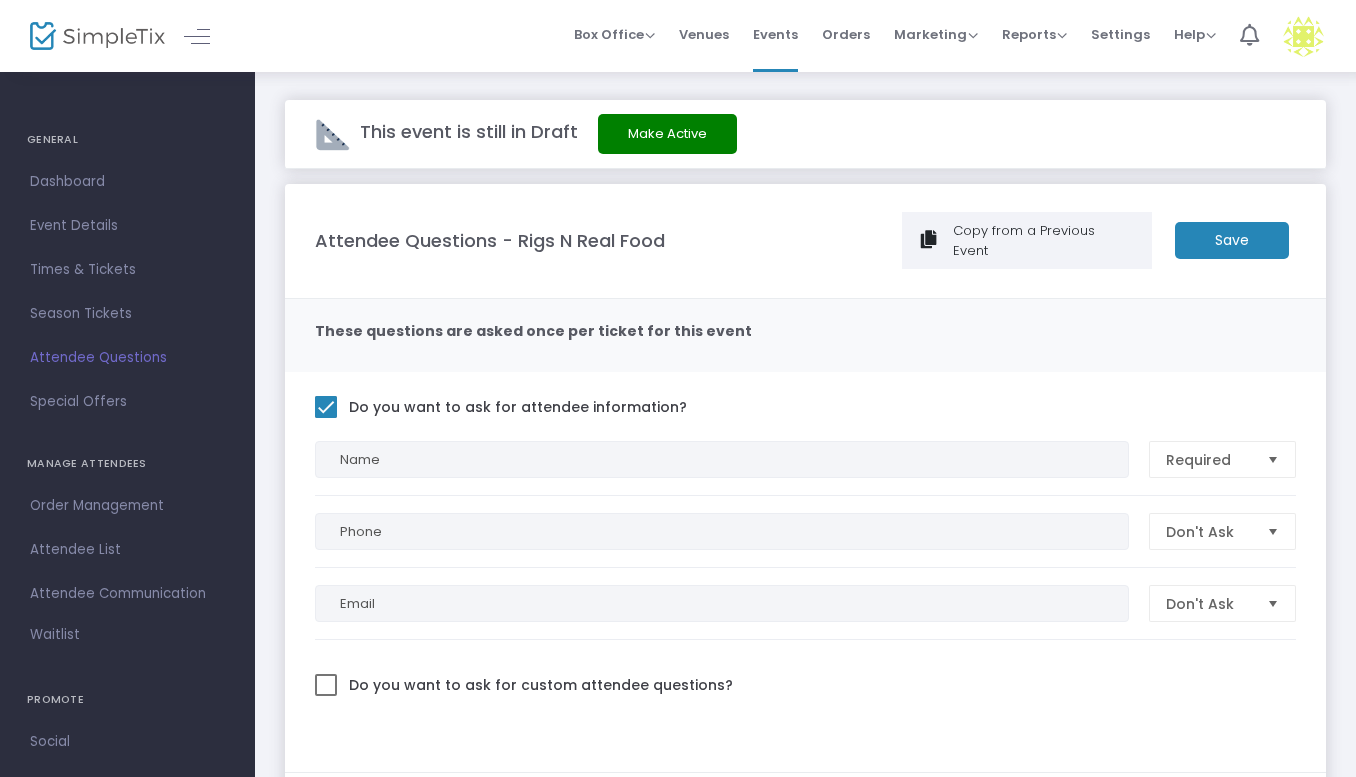 click at bounding box center [1273, 531] 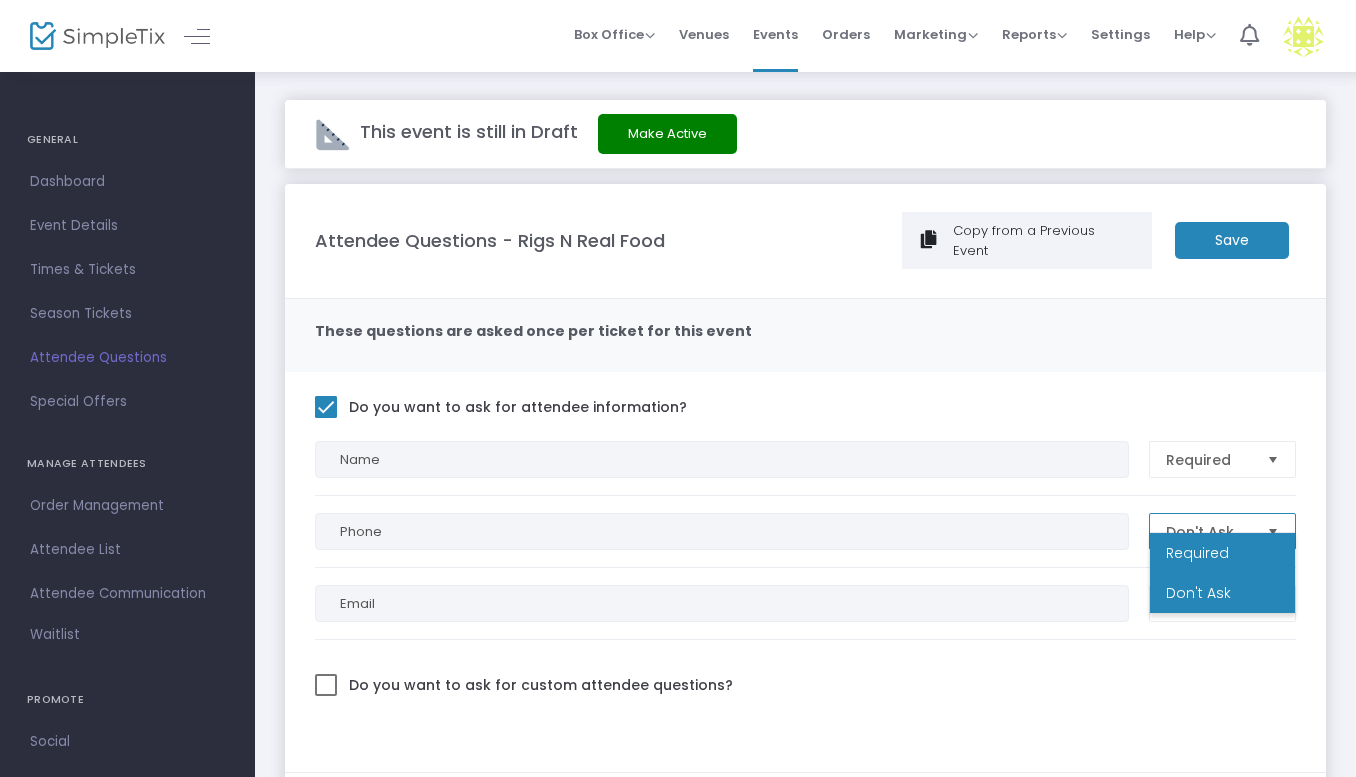 click on "Required" at bounding box center [1222, 553] 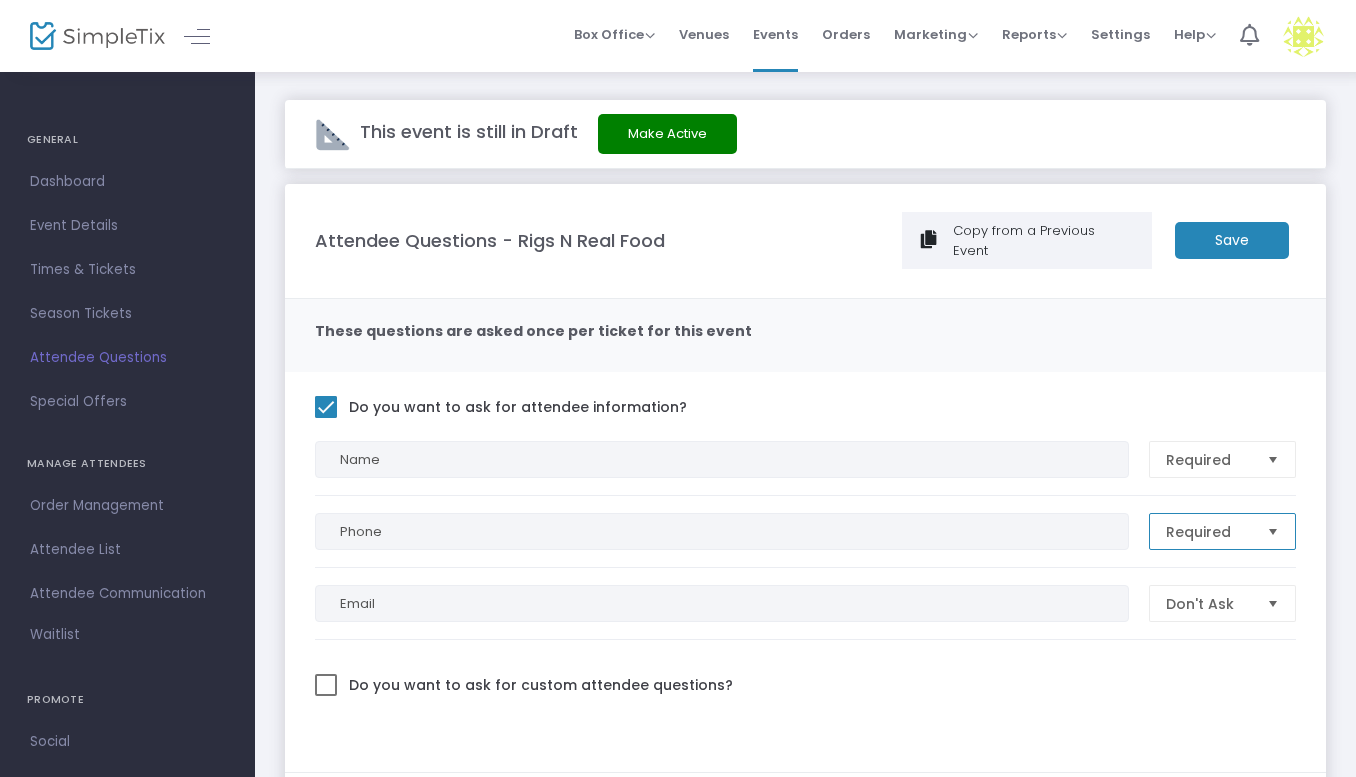 click at bounding box center (1273, 603) 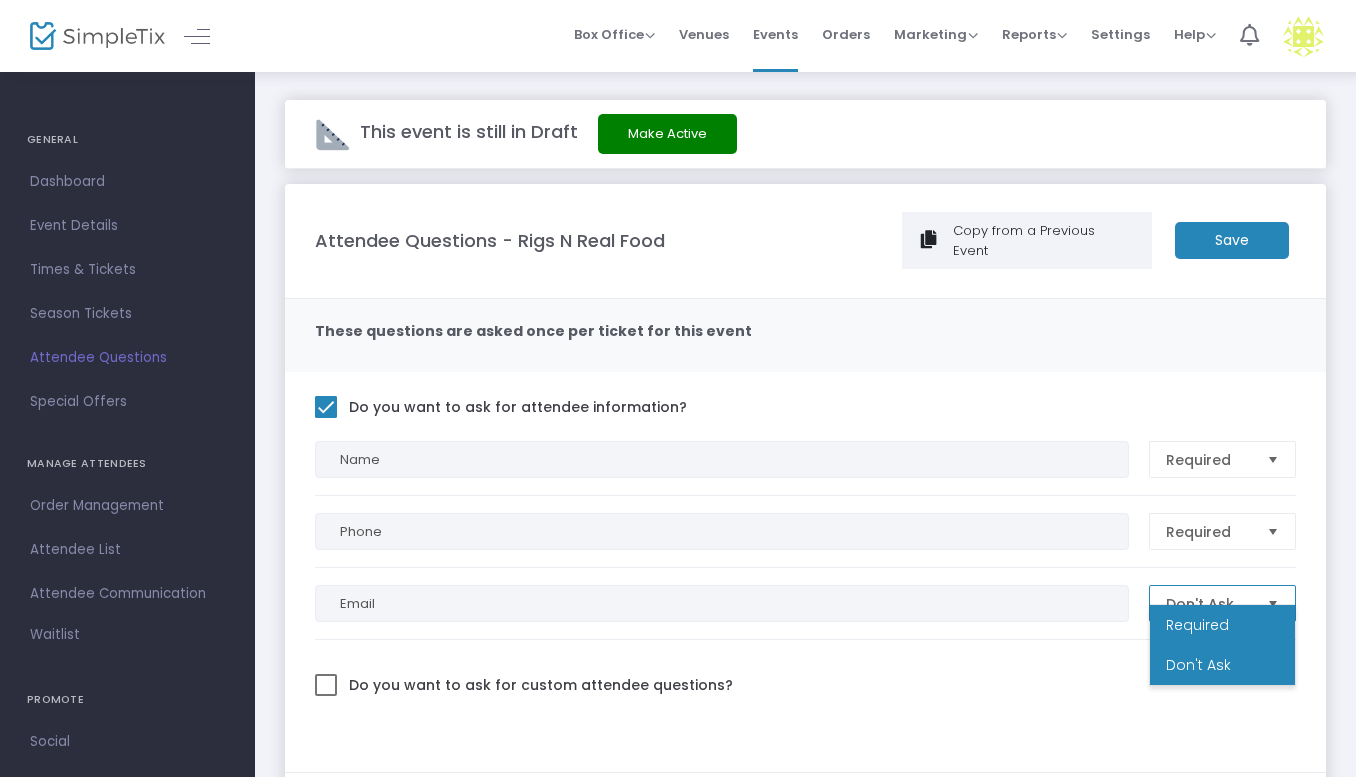 click on "Required" at bounding box center [1197, 625] 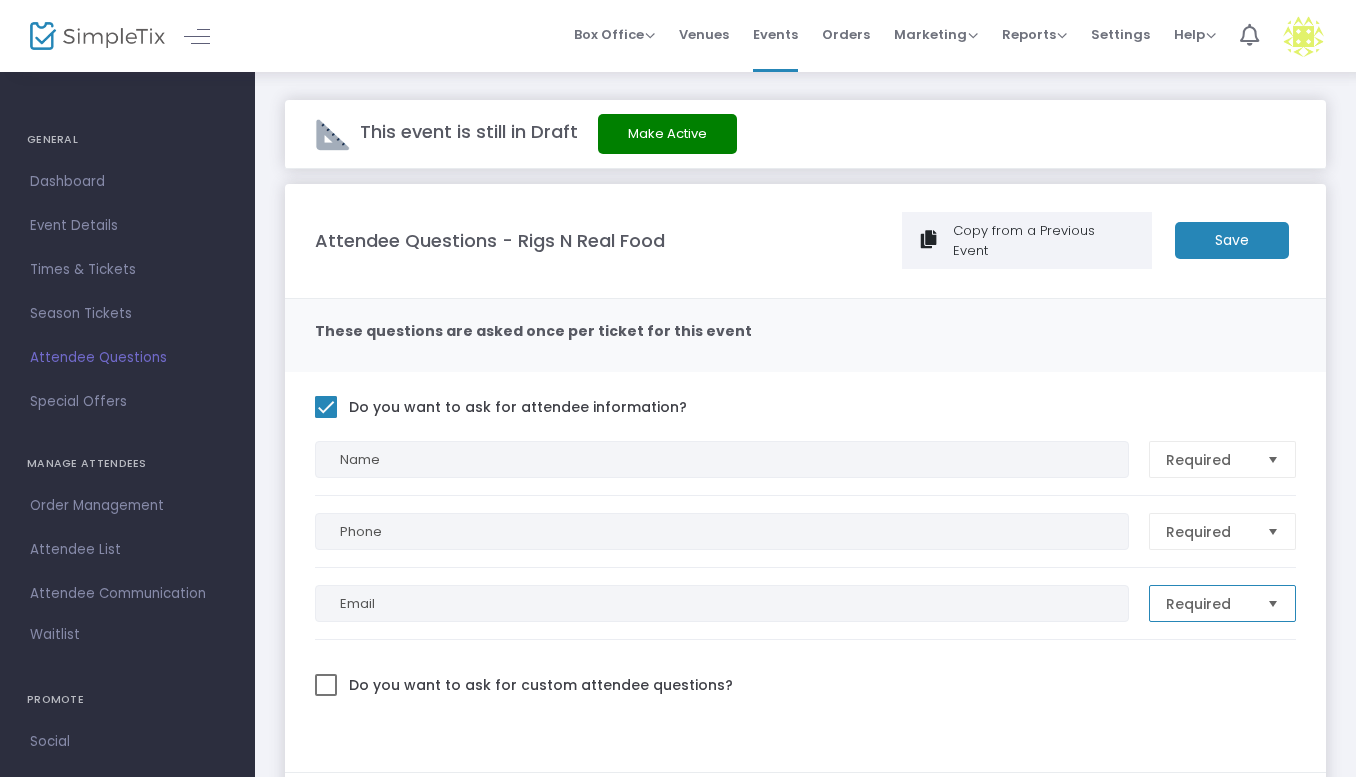 click at bounding box center [1273, 531] 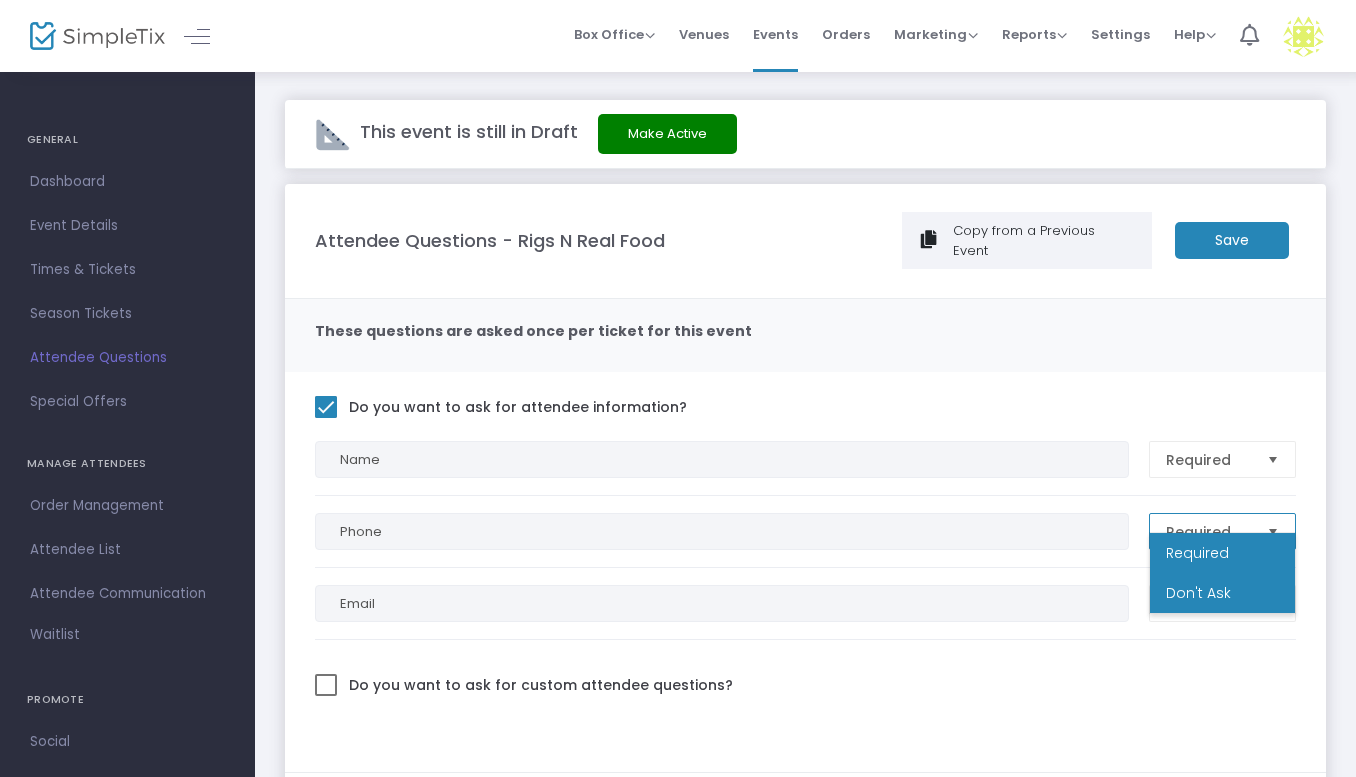 click on "Don't Ask" at bounding box center (1198, 593) 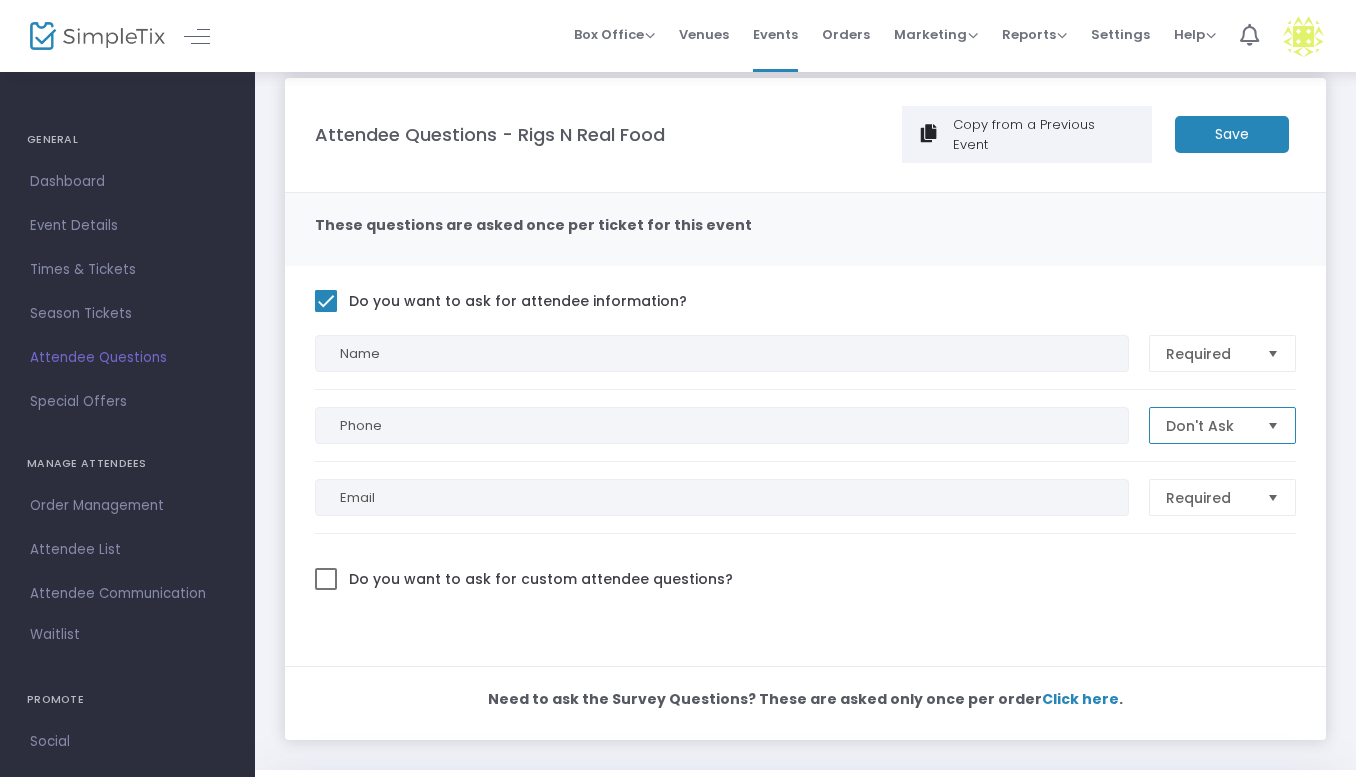 scroll, scrollTop: 140, scrollLeft: 0, axis: vertical 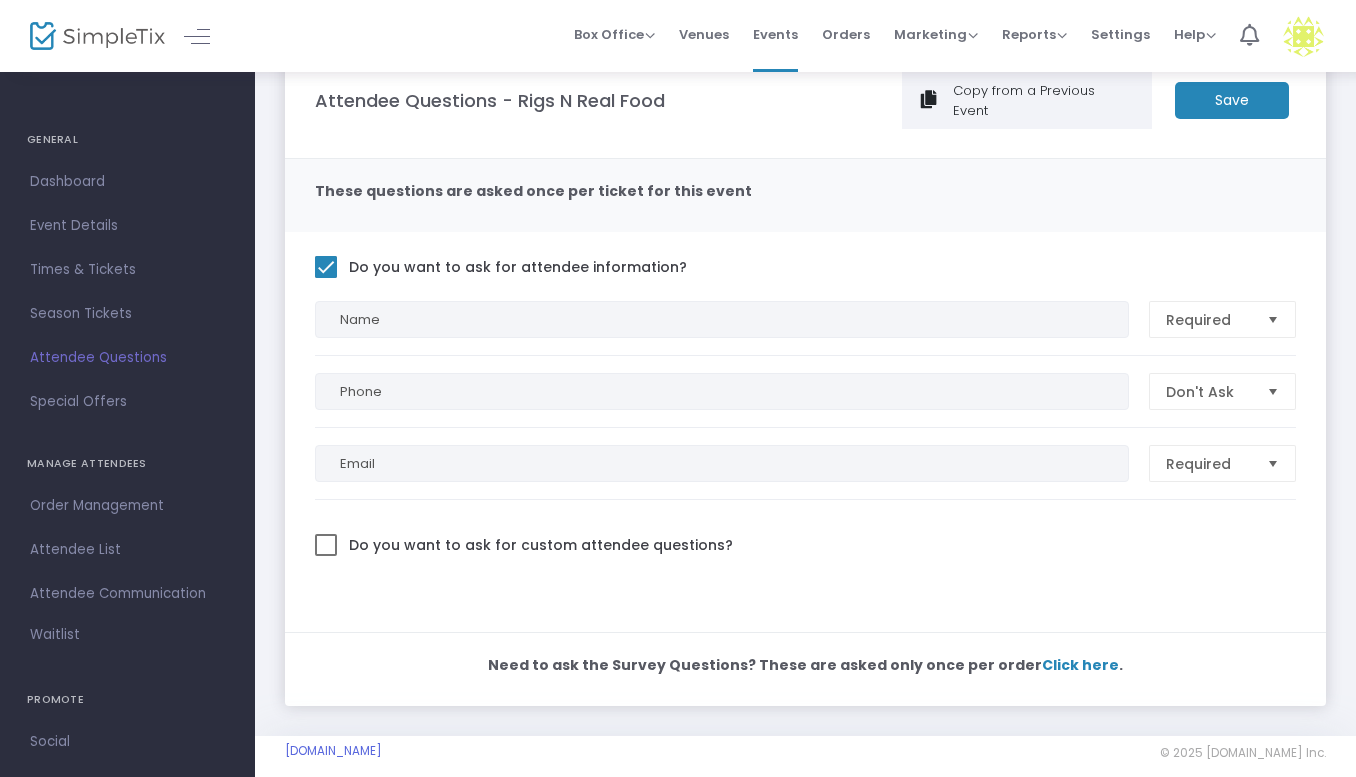click at bounding box center [326, 545] 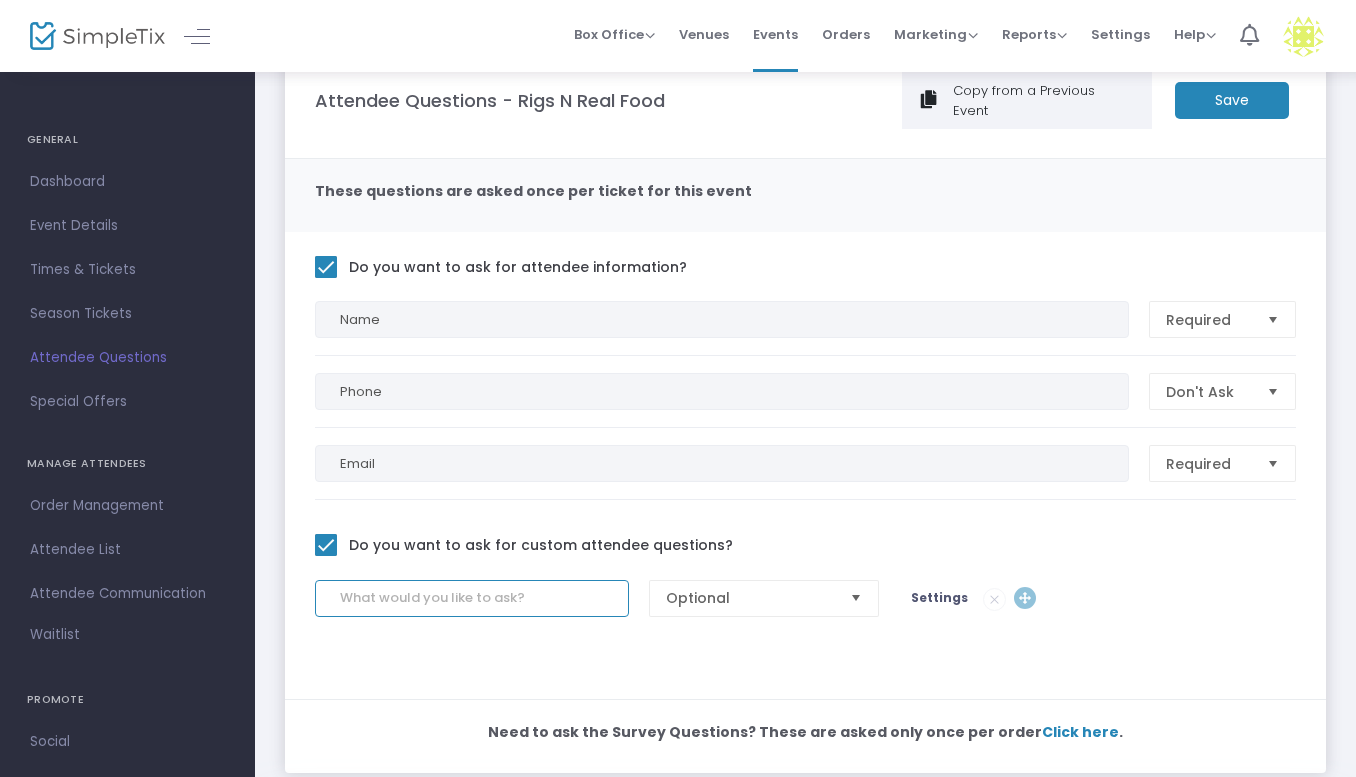 click 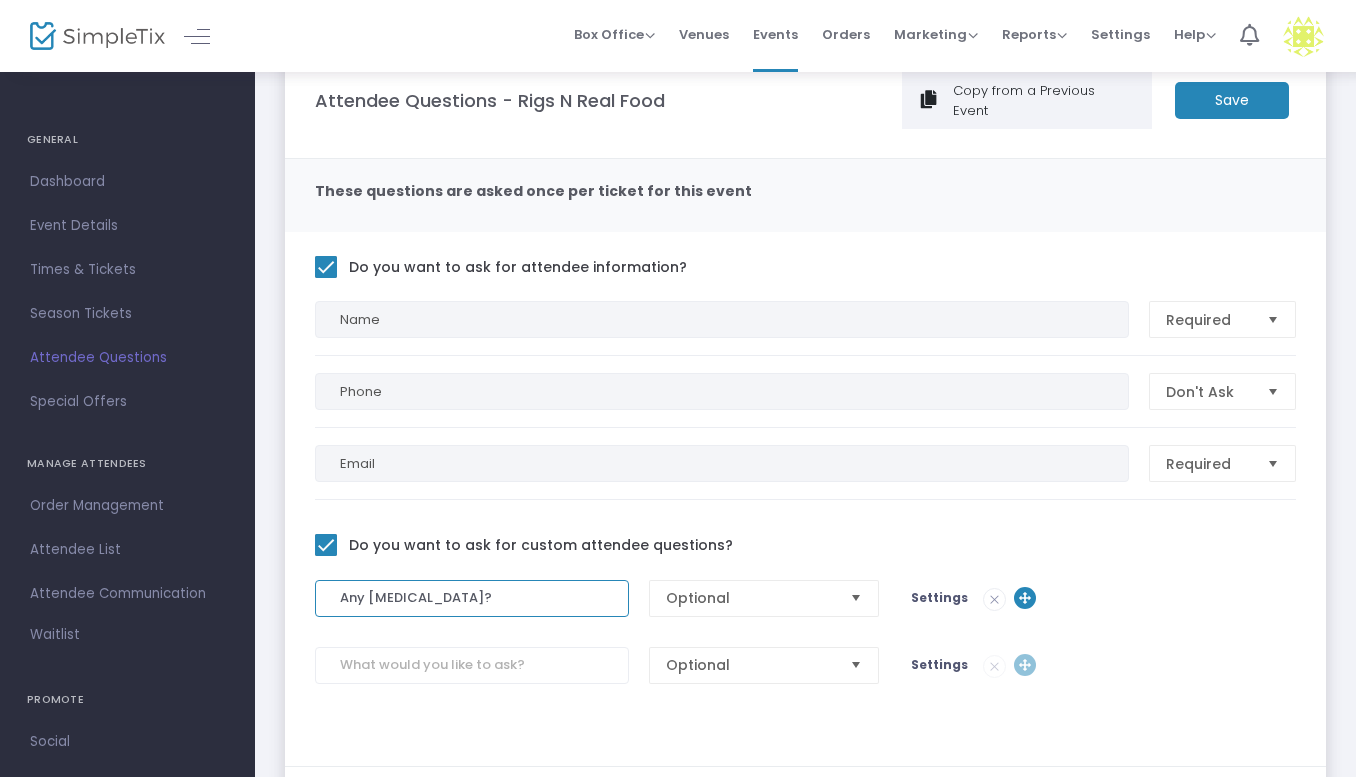 click at bounding box center (856, 598) 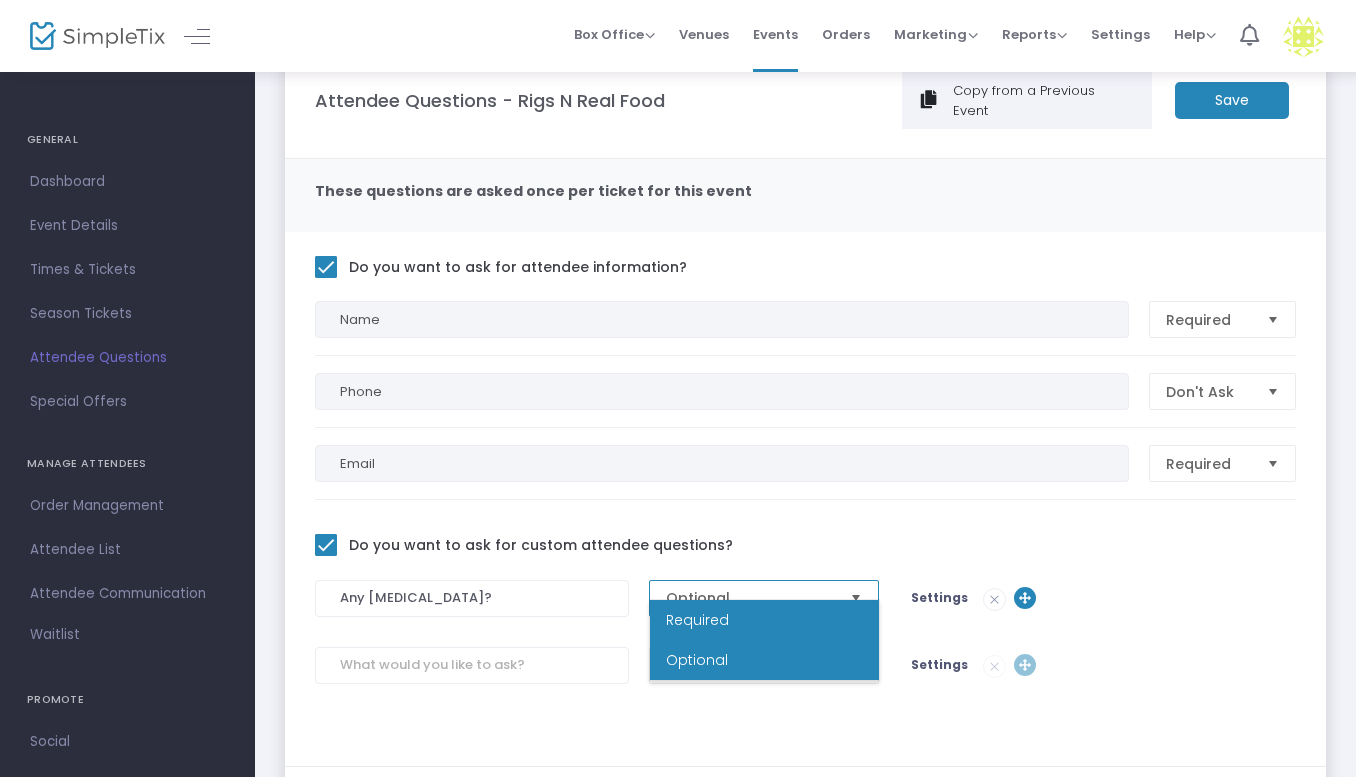 click on "Required" at bounding box center [764, 620] 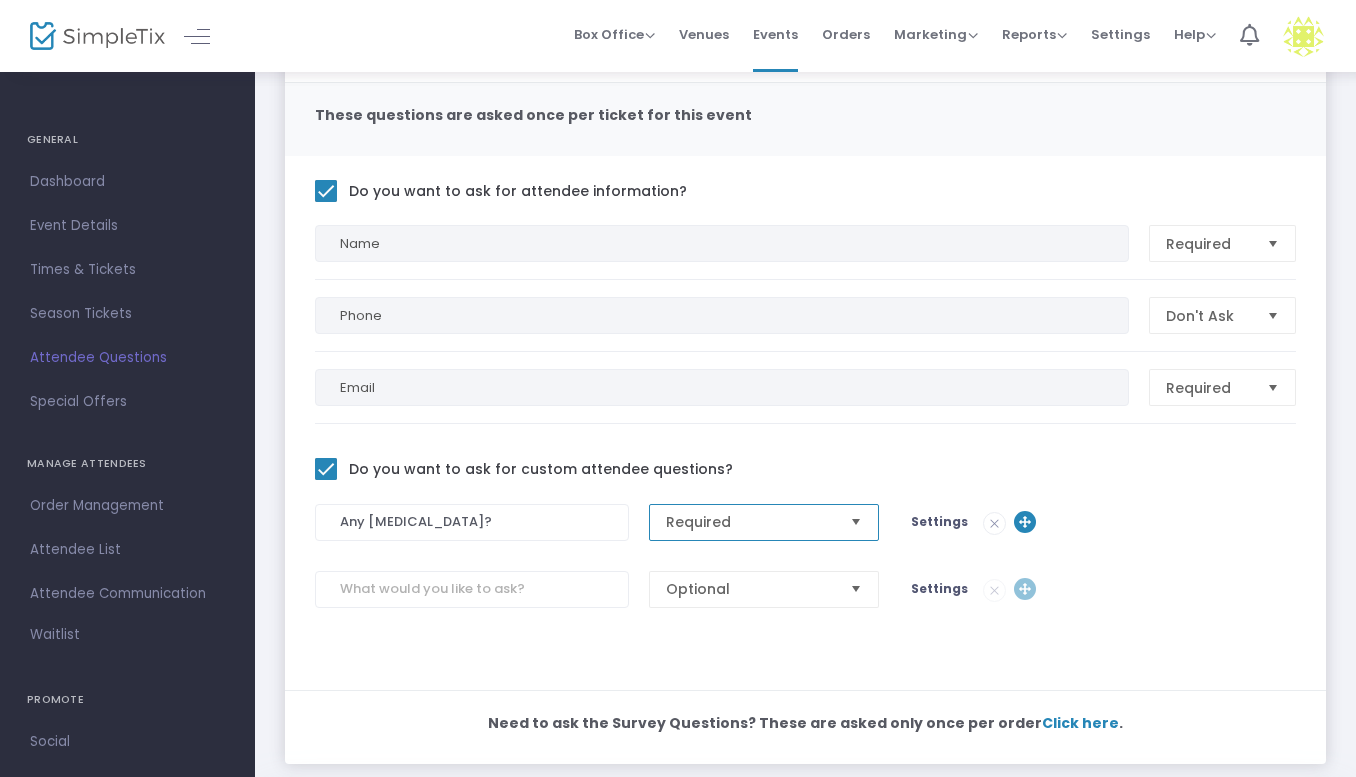 scroll, scrollTop: 0, scrollLeft: 0, axis: both 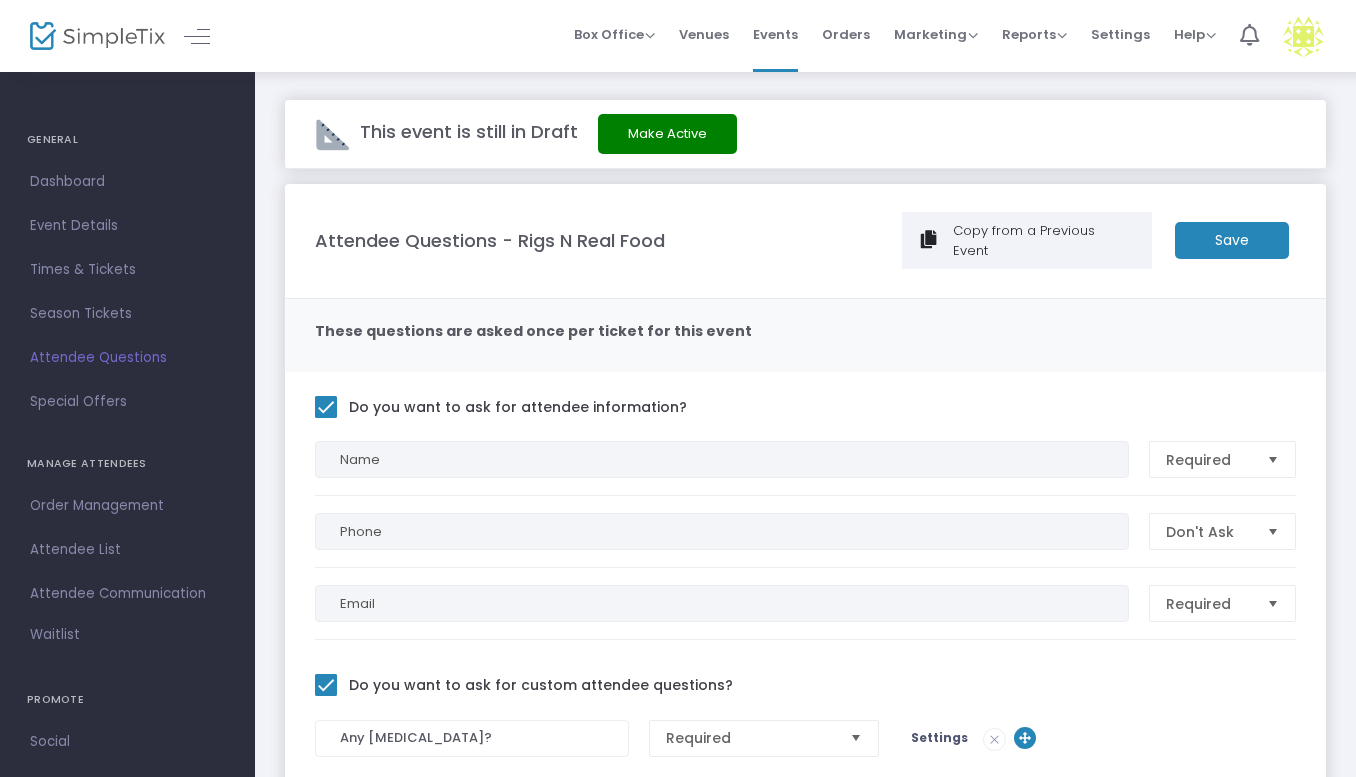 click on "Save" 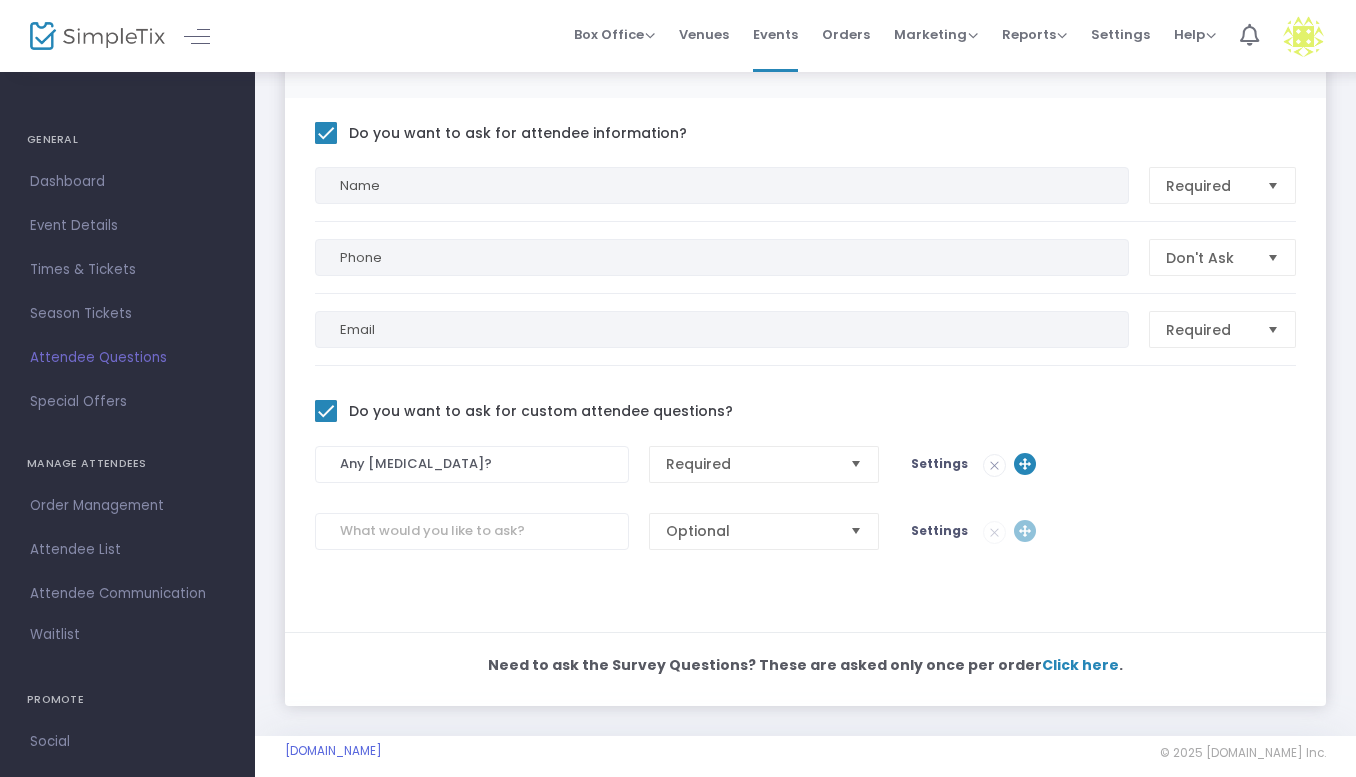 scroll, scrollTop: 0, scrollLeft: 0, axis: both 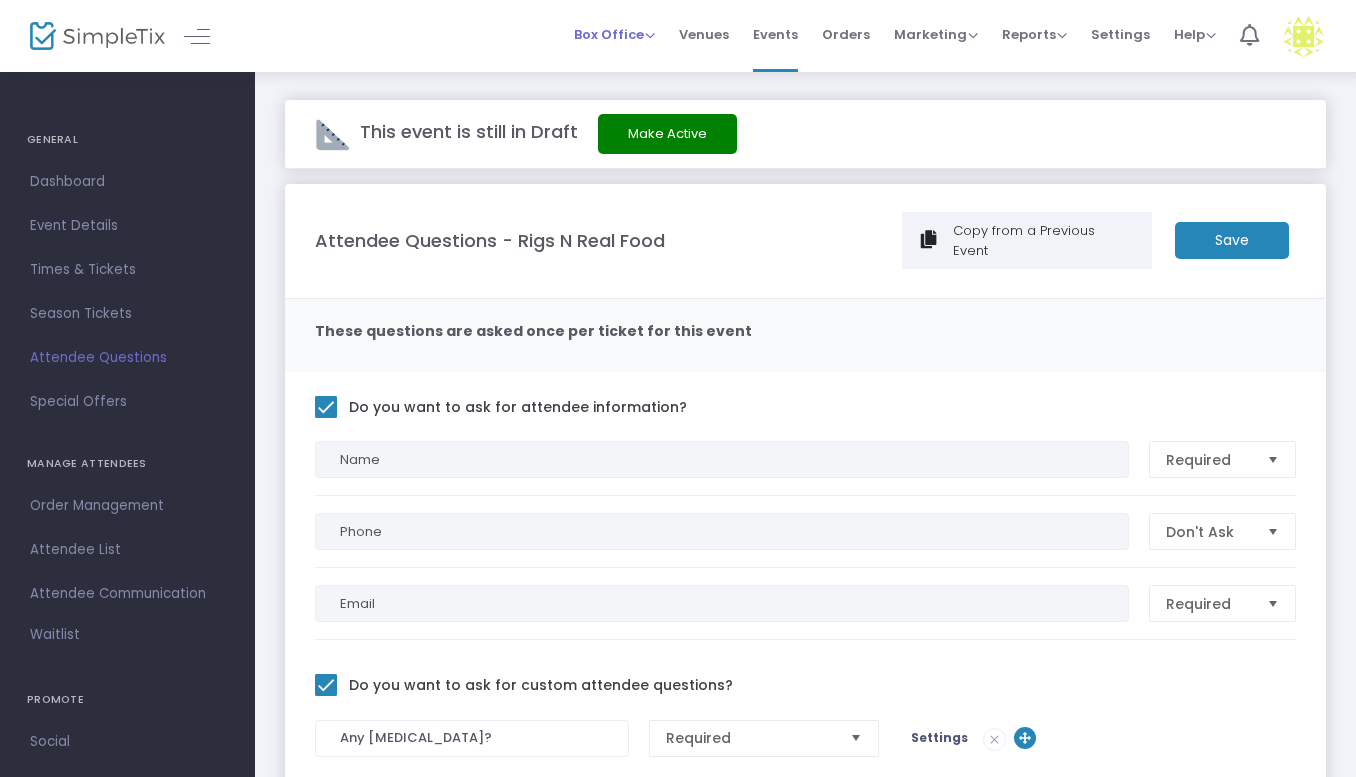 click on "Box Office" at bounding box center (614, 34) 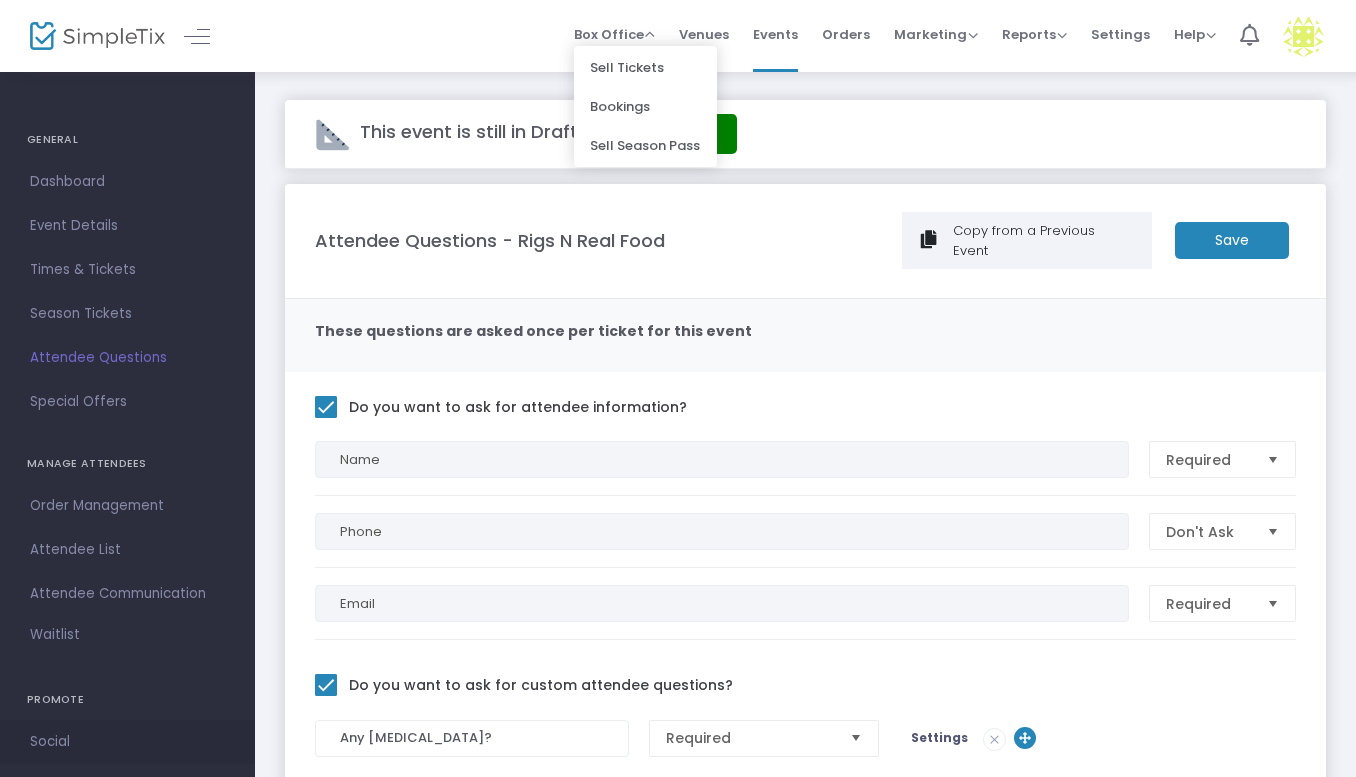click on "Social" at bounding box center [127, 742] 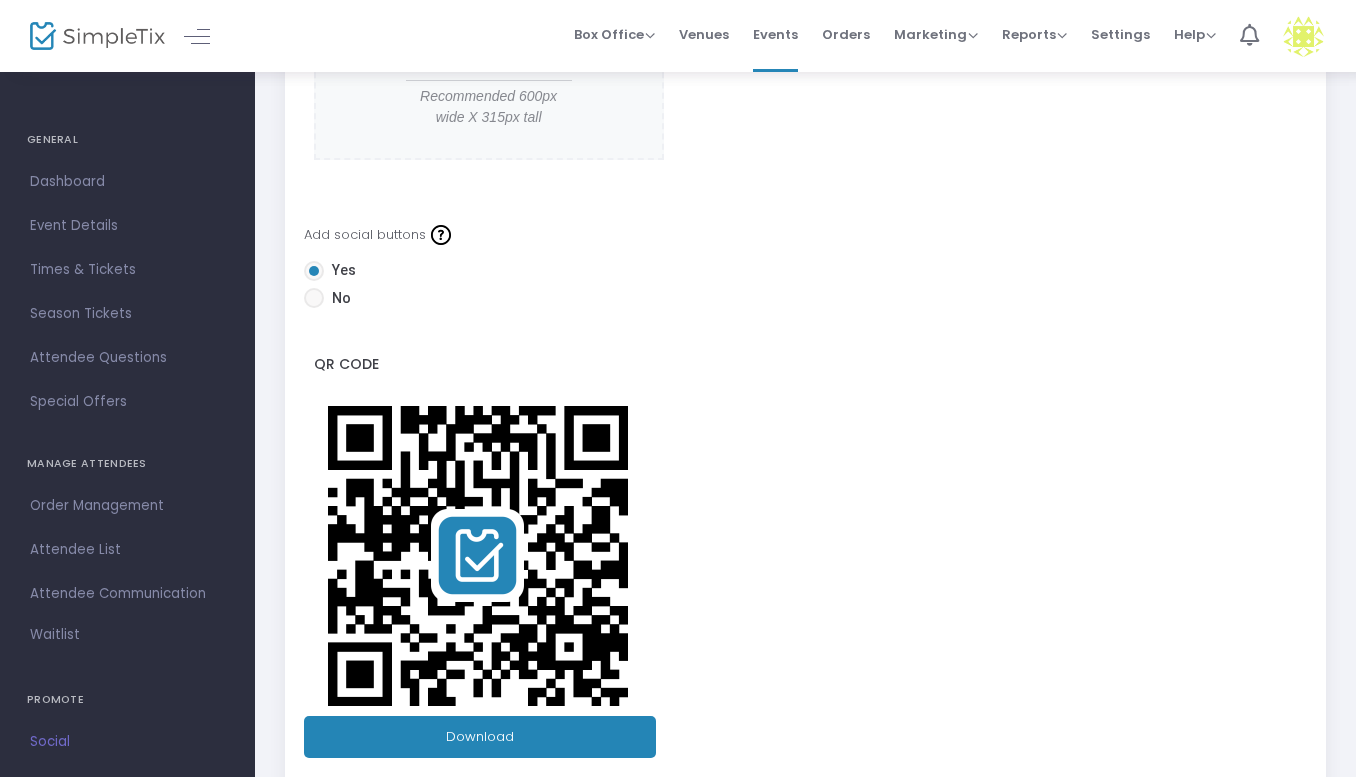 scroll, scrollTop: 300, scrollLeft: 0, axis: vertical 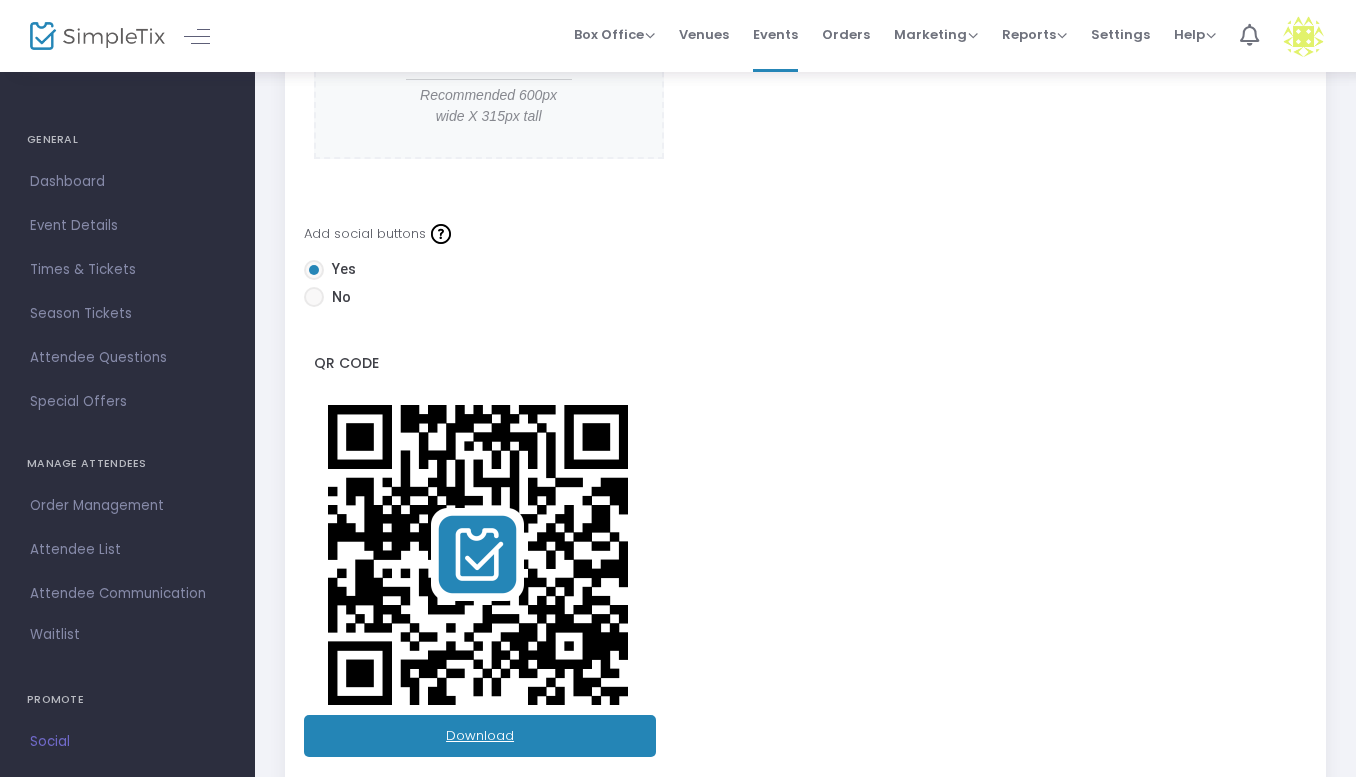 click on "Download" 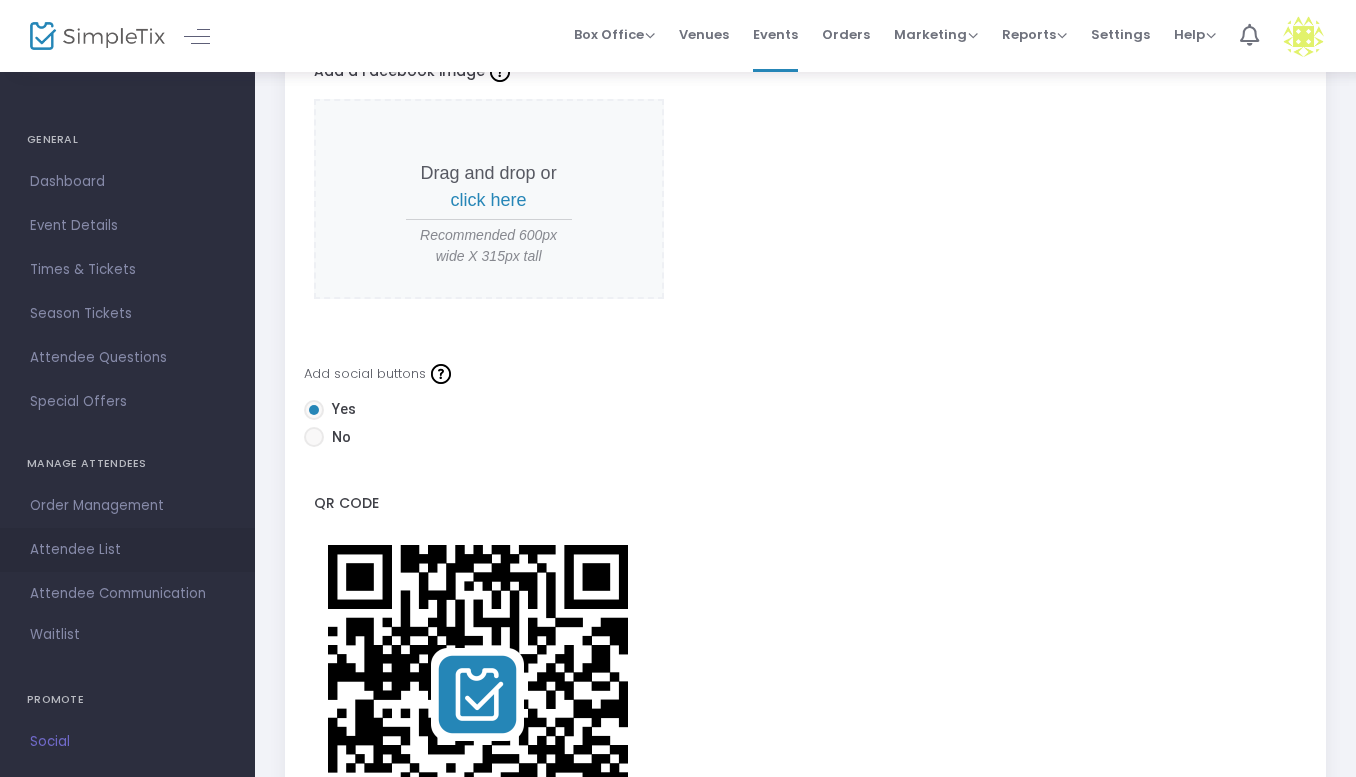 scroll, scrollTop: 0, scrollLeft: 0, axis: both 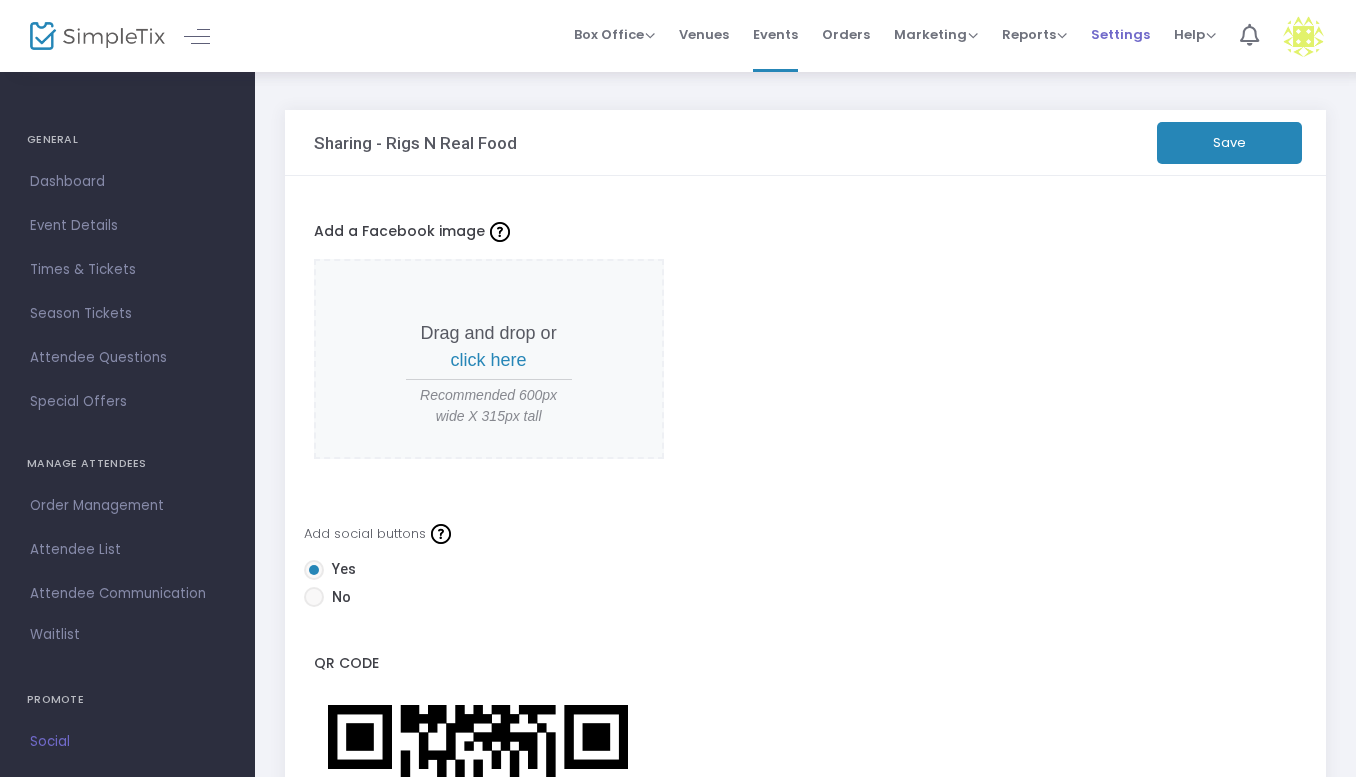 click on "Settings" at bounding box center [1120, 34] 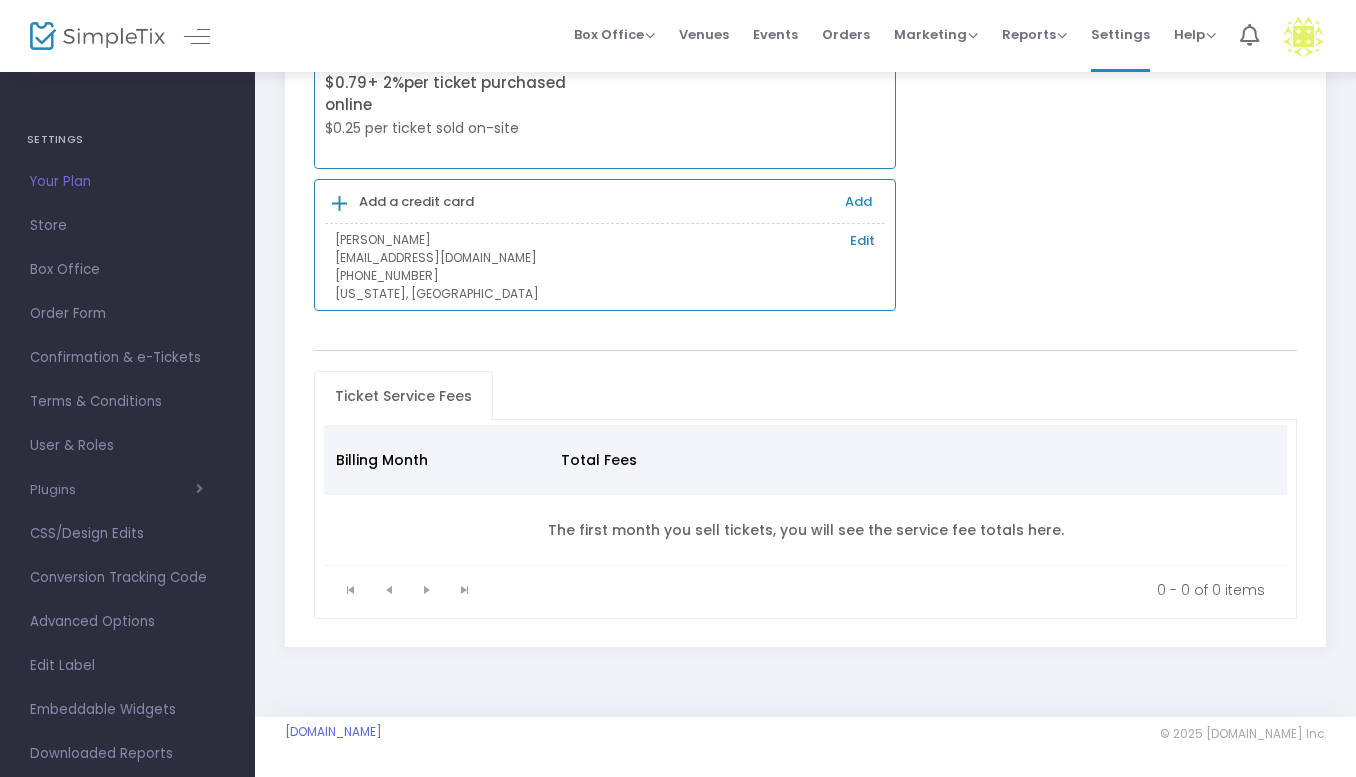 scroll, scrollTop: 0, scrollLeft: 0, axis: both 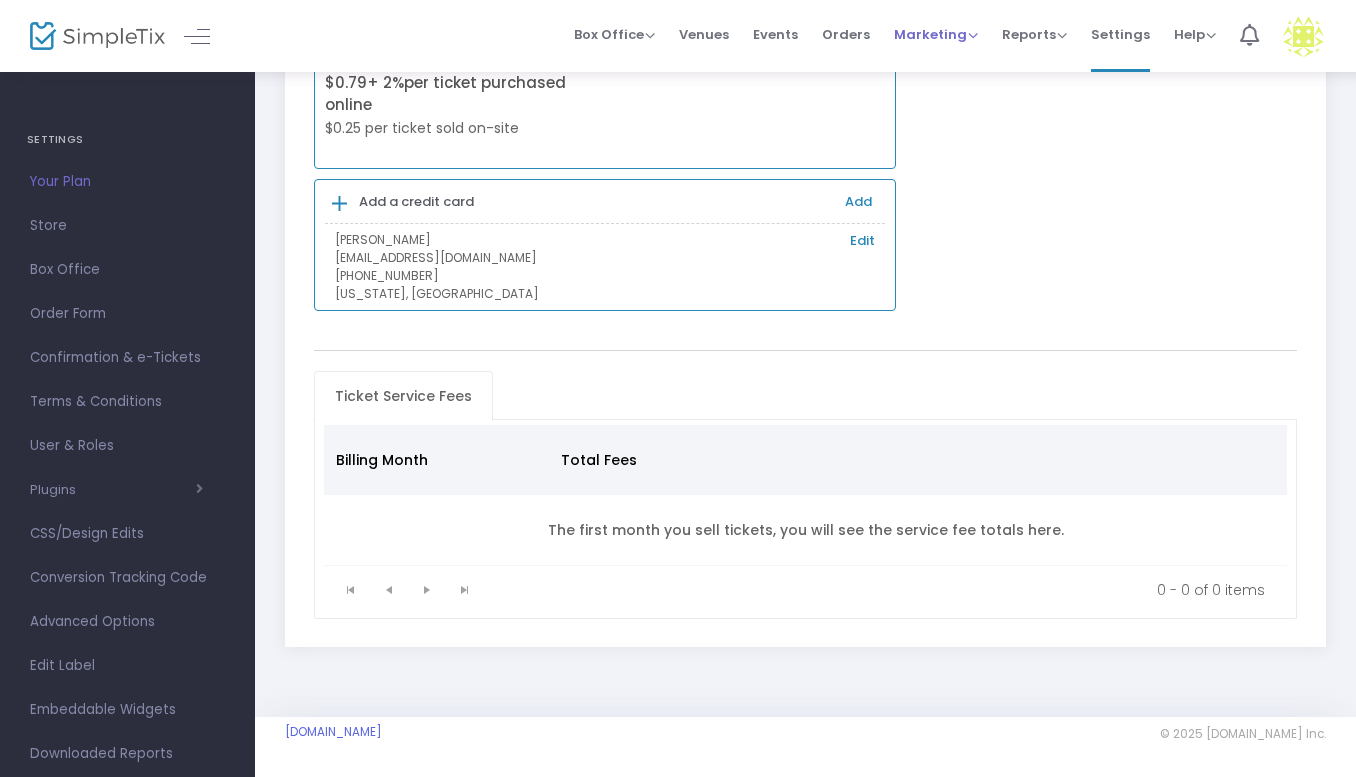 click on "Marketing" at bounding box center (936, 34) 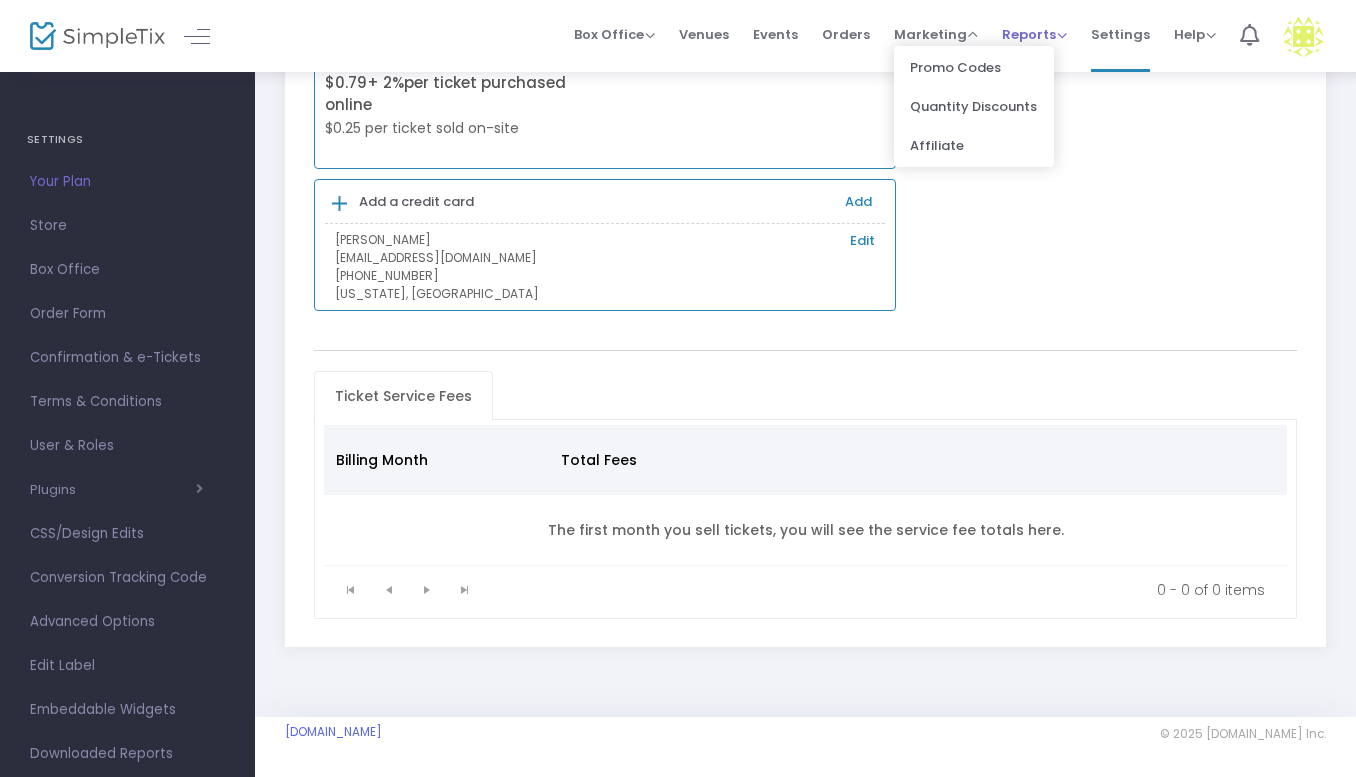 click on "Reports" at bounding box center [1034, 34] 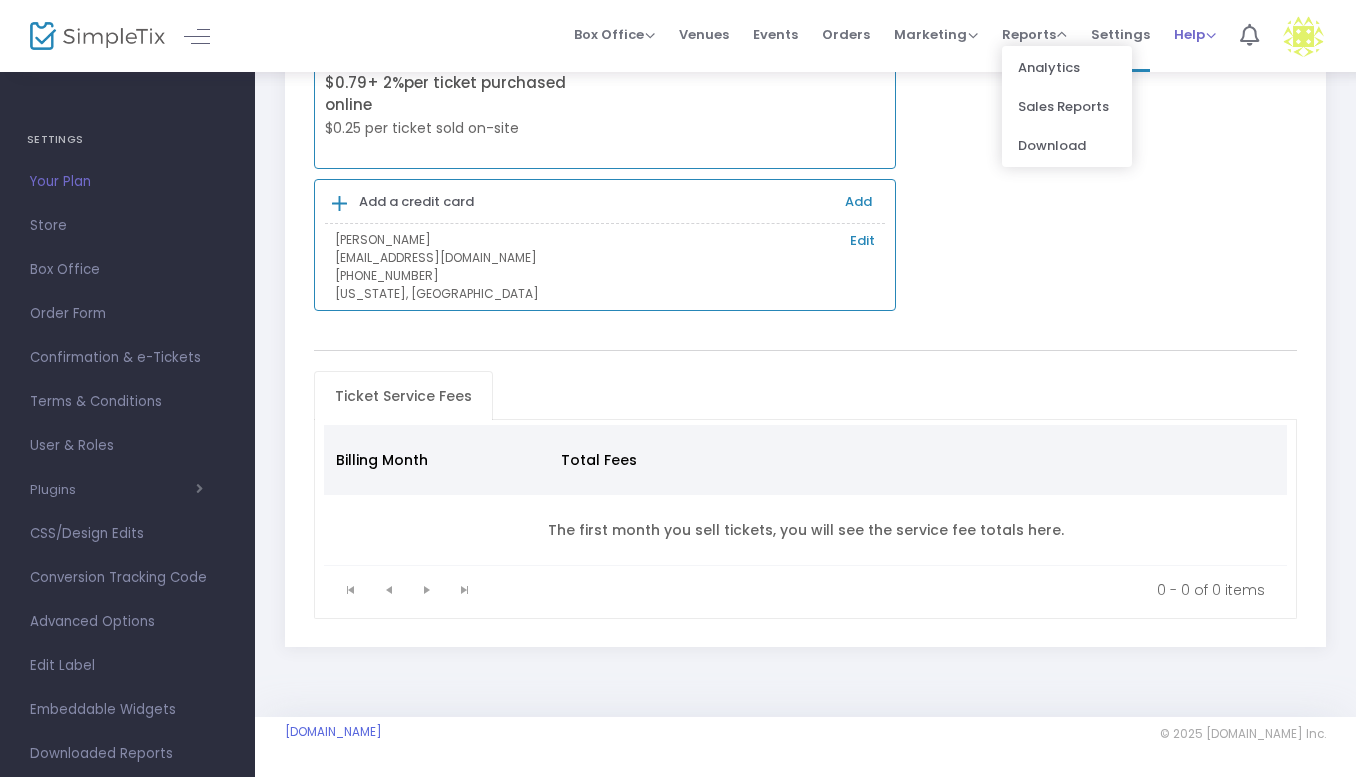 click on "Help" at bounding box center (1195, 34) 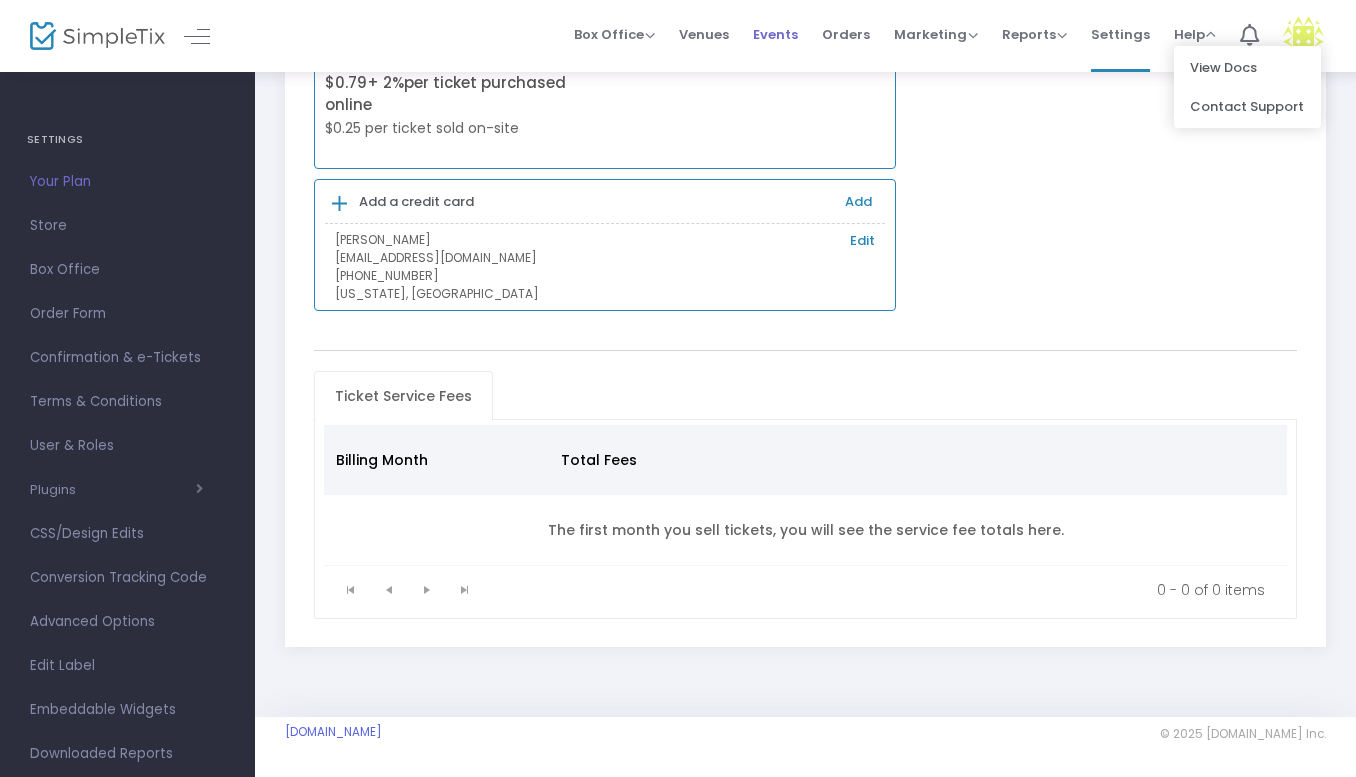 click on "Events" at bounding box center (775, 34) 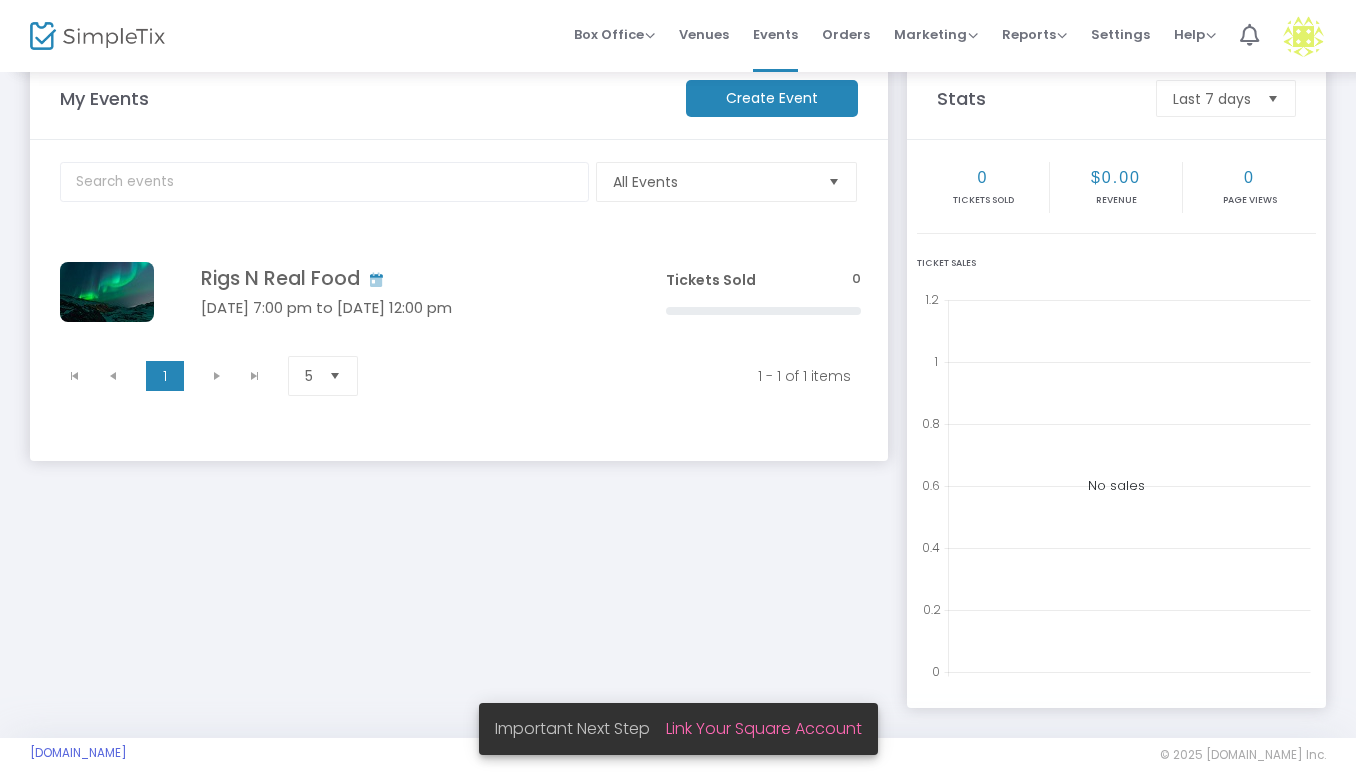 scroll, scrollTop: 0, scrollLeft: 0, axis: both 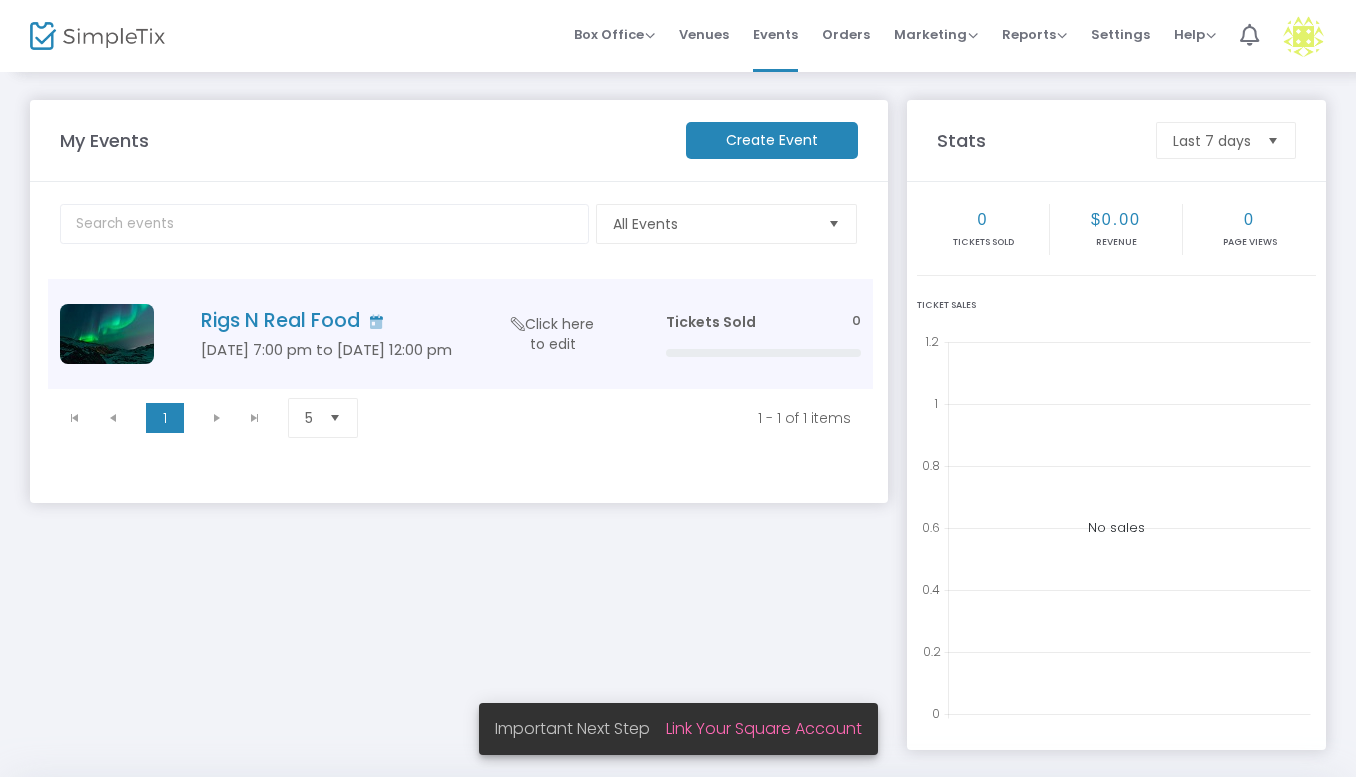 click on "Rigs N Real Food" 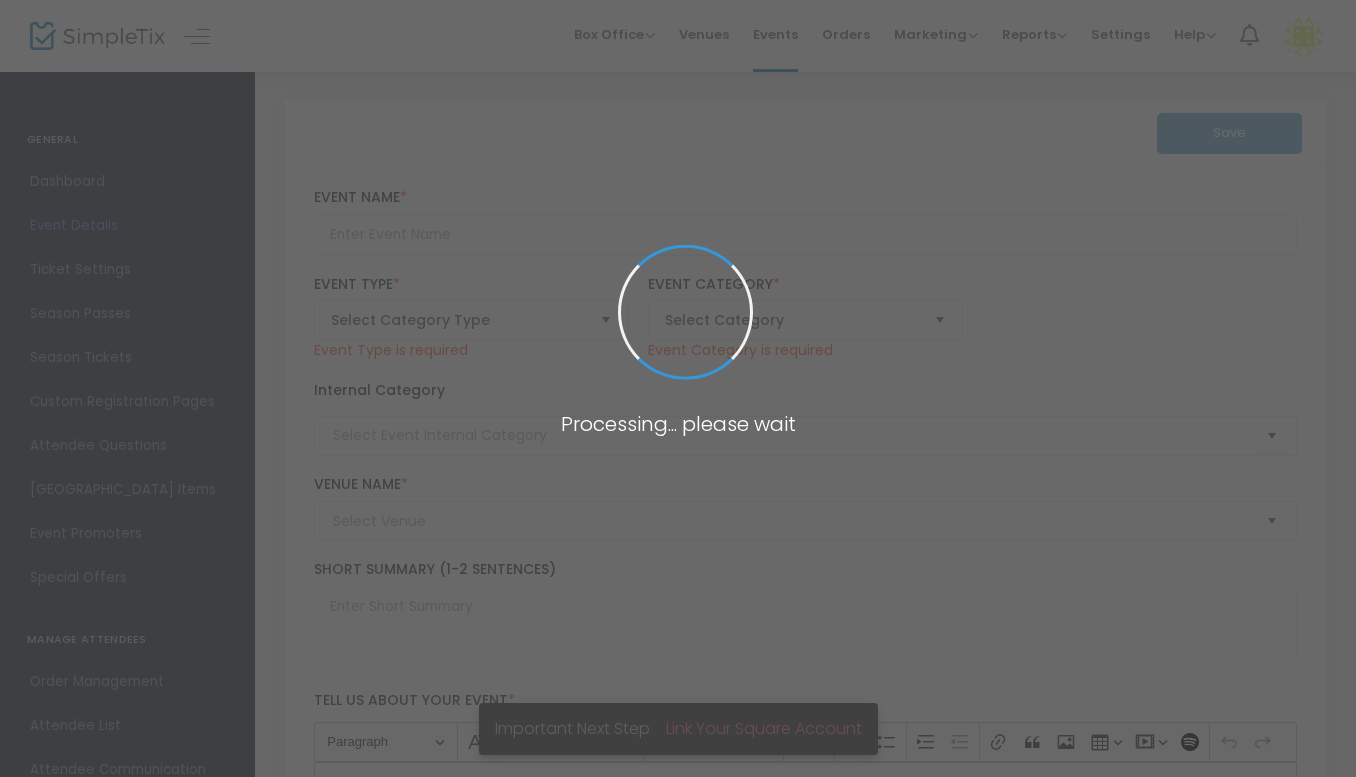 type on "Rigs N Real Food" 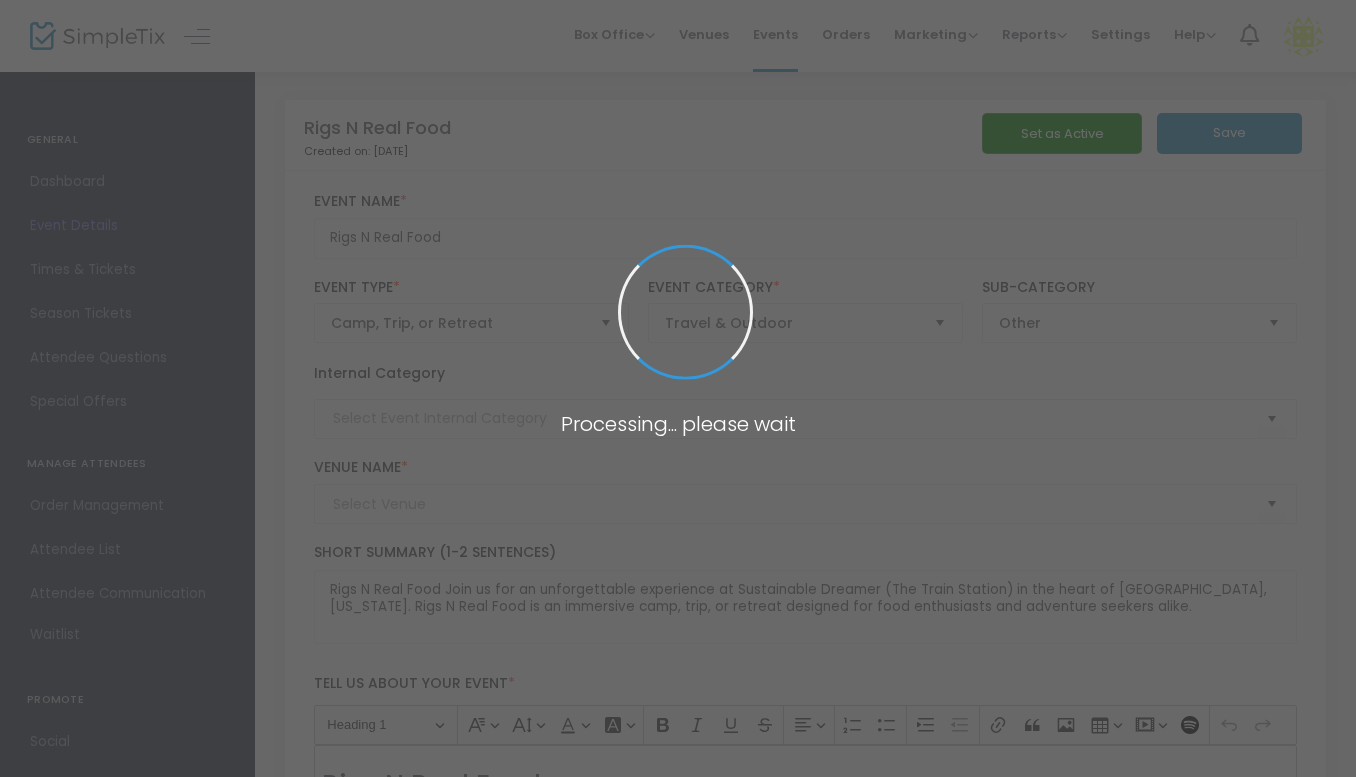 type on "Sustainable Dreamer (The Train Station)" 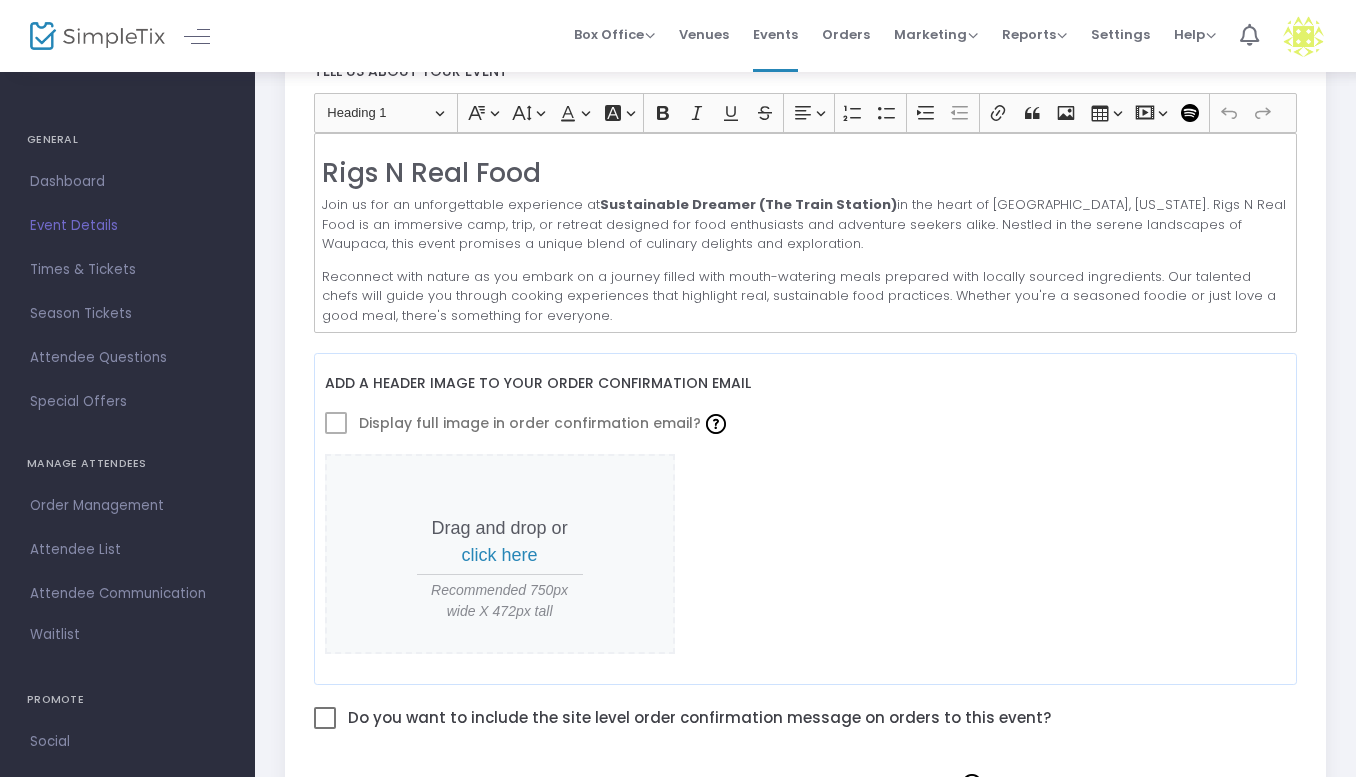 scroll, scrollTop: 0, scrollLeft: 0, axis: both 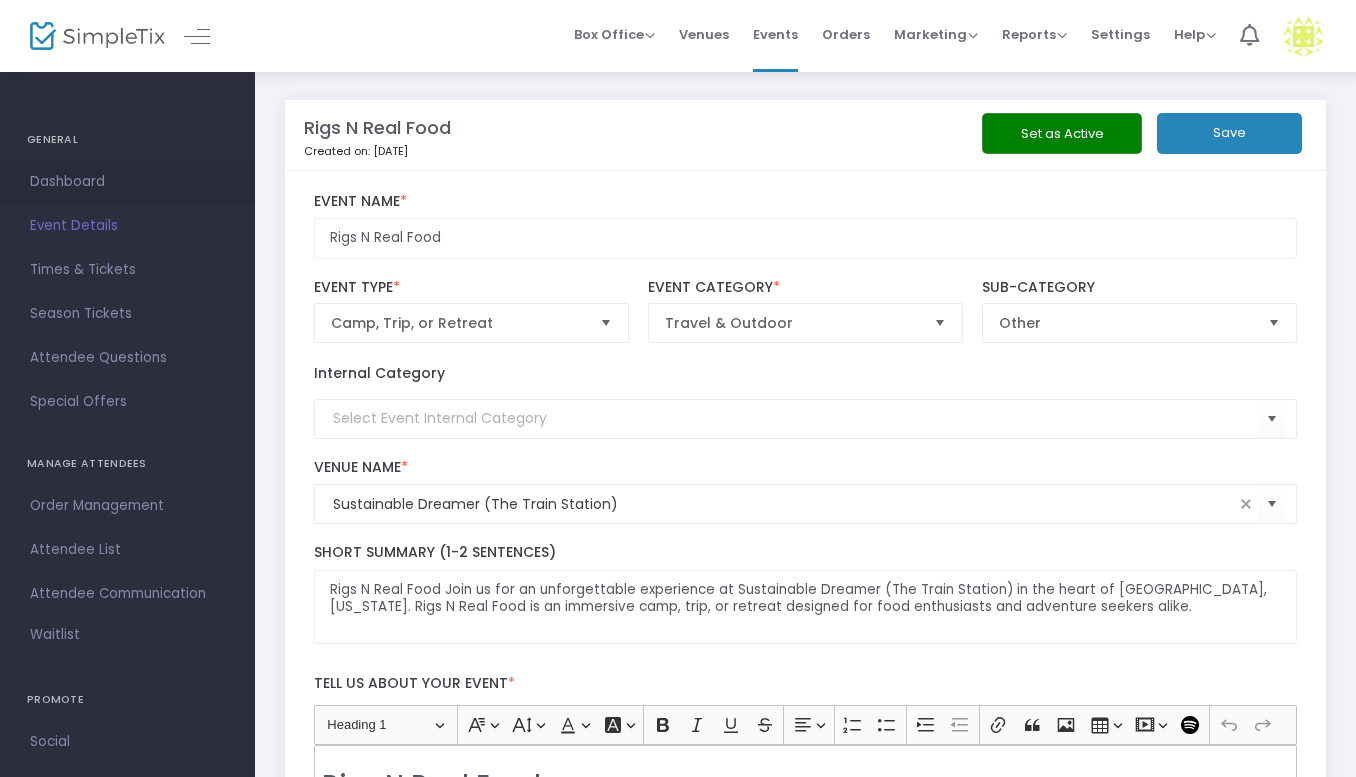click on "Dashboard" at bounding box center (127, 182) 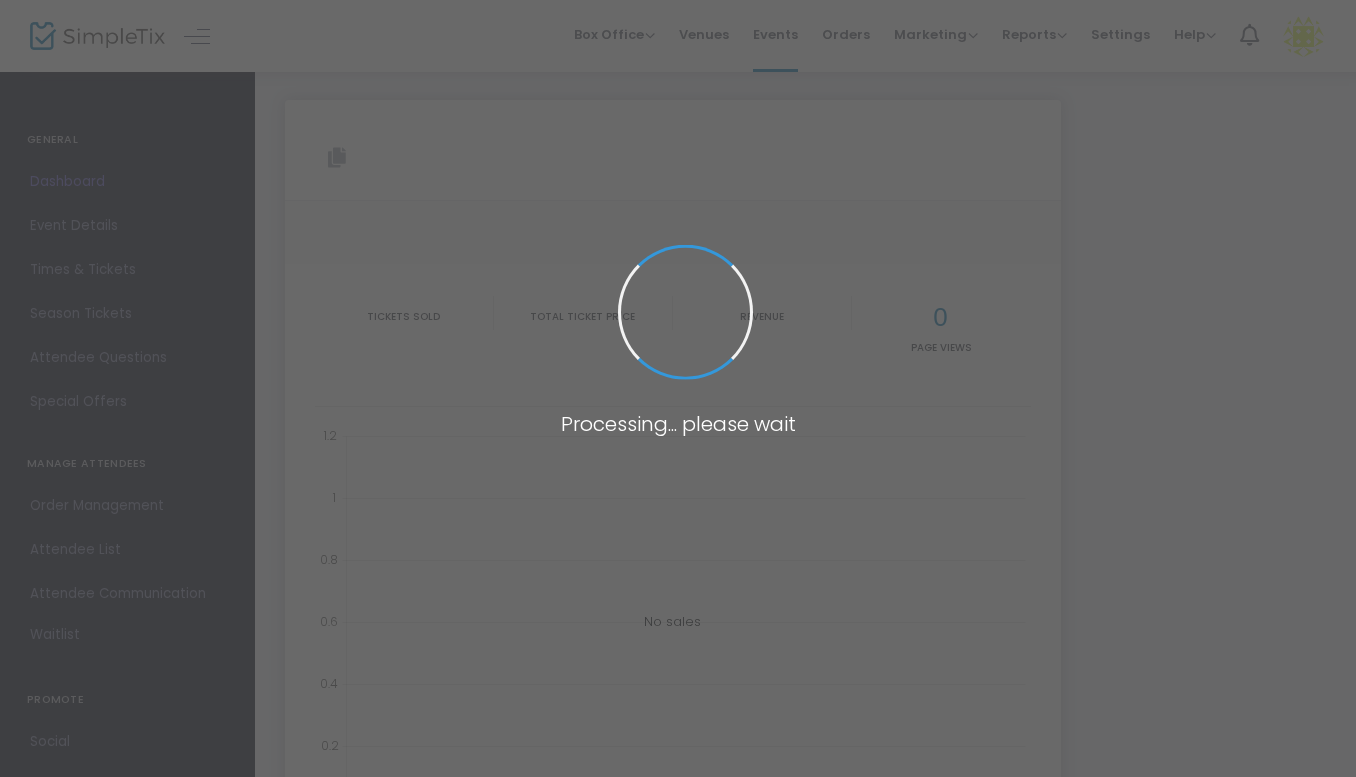 type on "[URL][DOMAIN_NAME]" 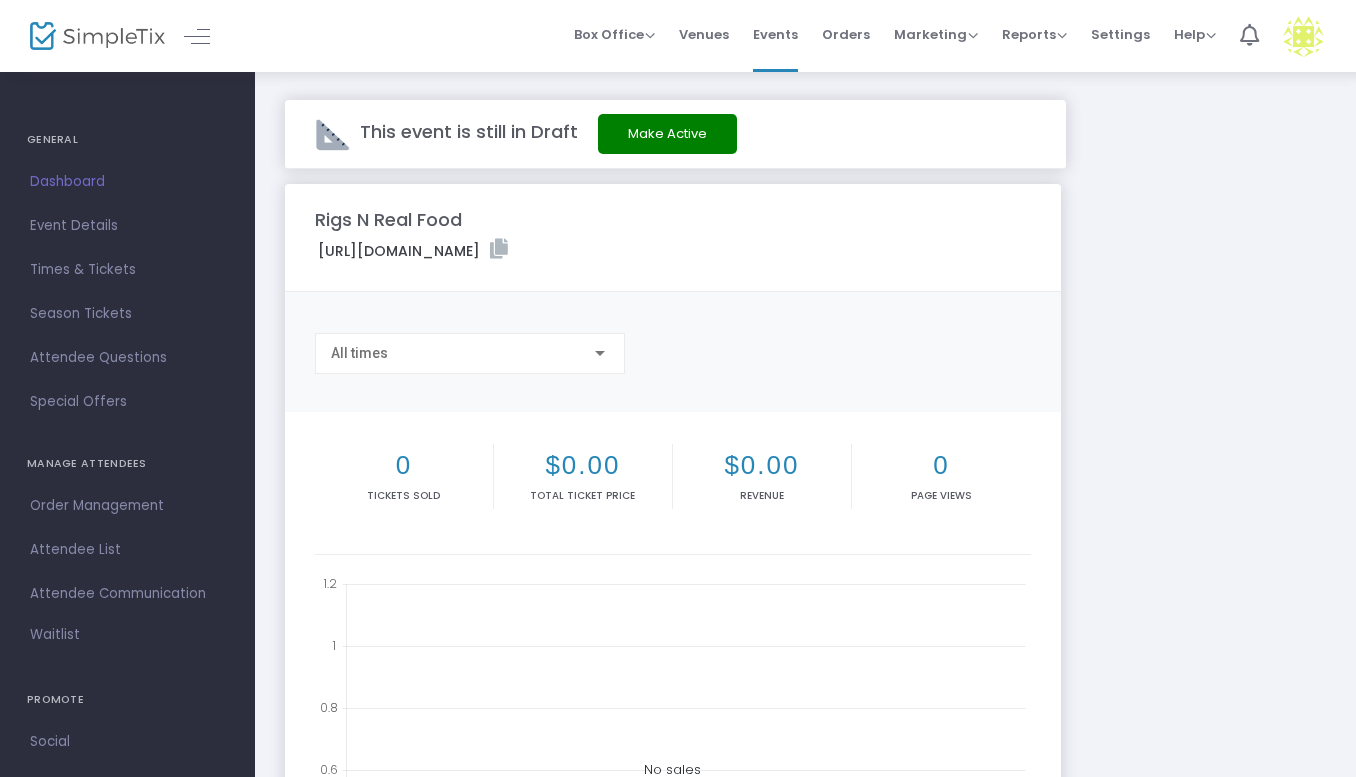 click on "GENERAL" at bounding box center (127, 140) 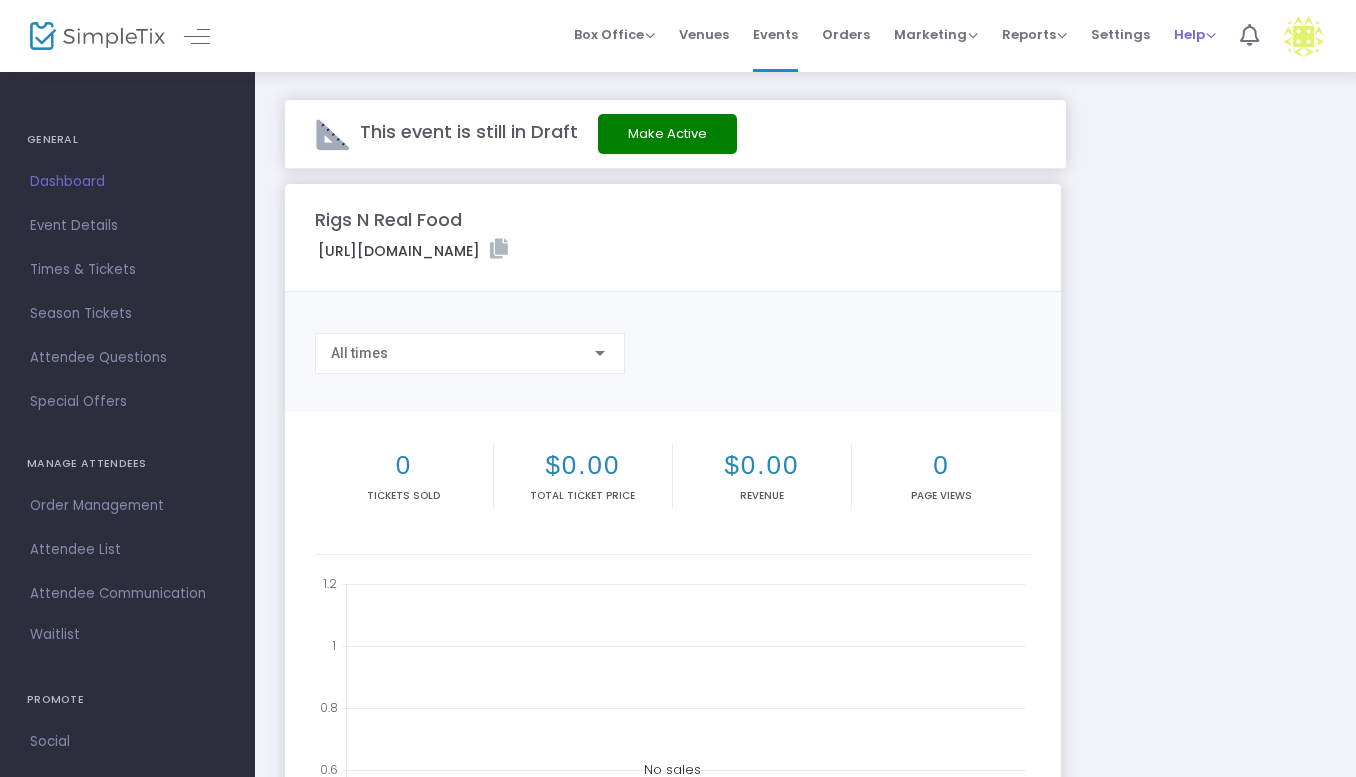click on "Help" at bounding box center [1195, 34] 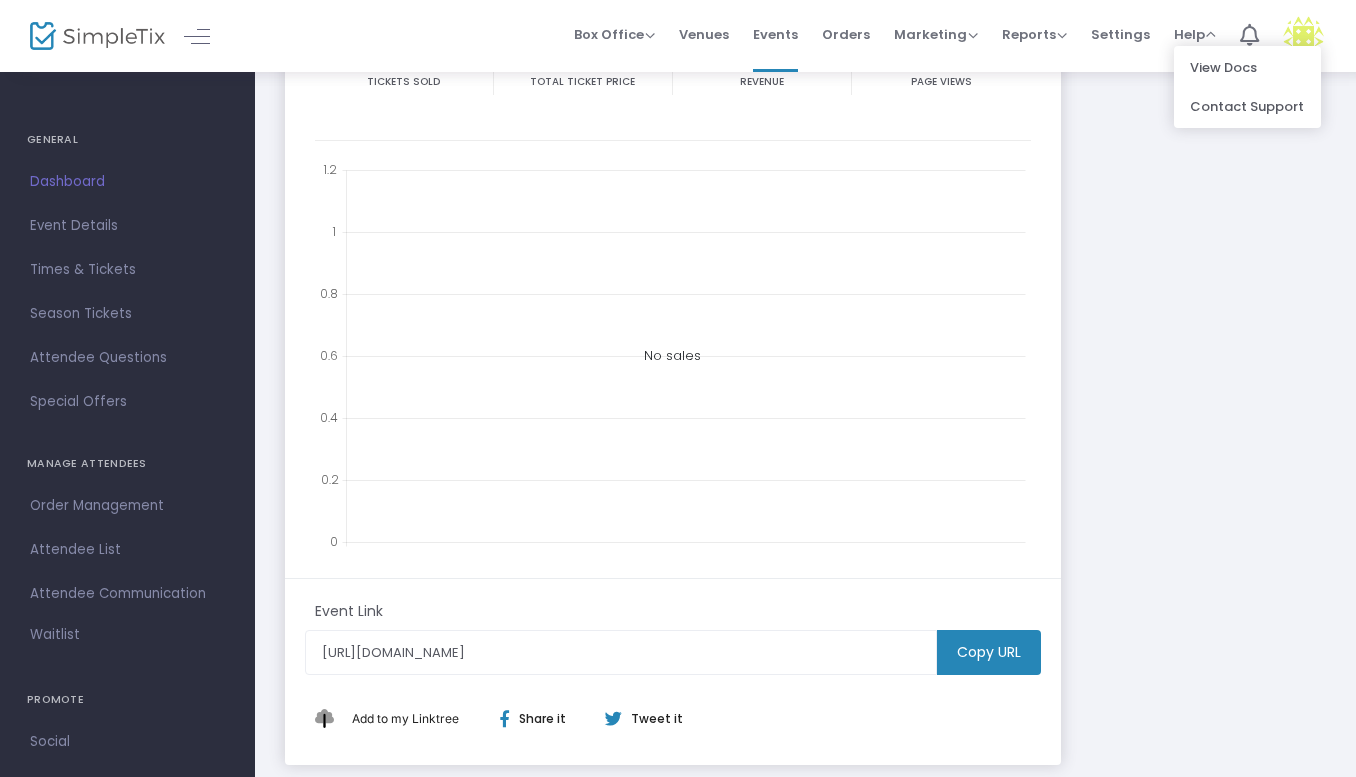 scroll, scrollTop: 532, scrollLeft: 0, axis: vertical 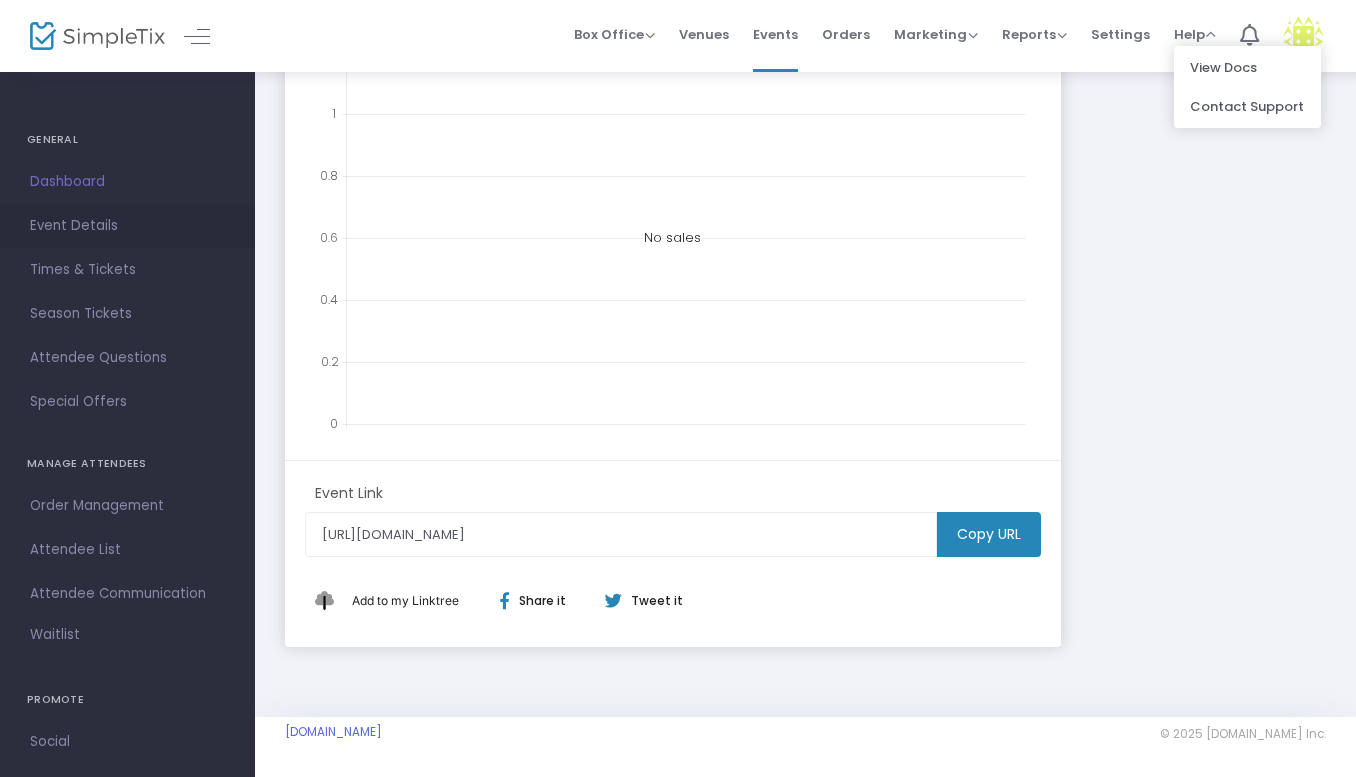 click on "Event Details" at bounding box center (127, 226) 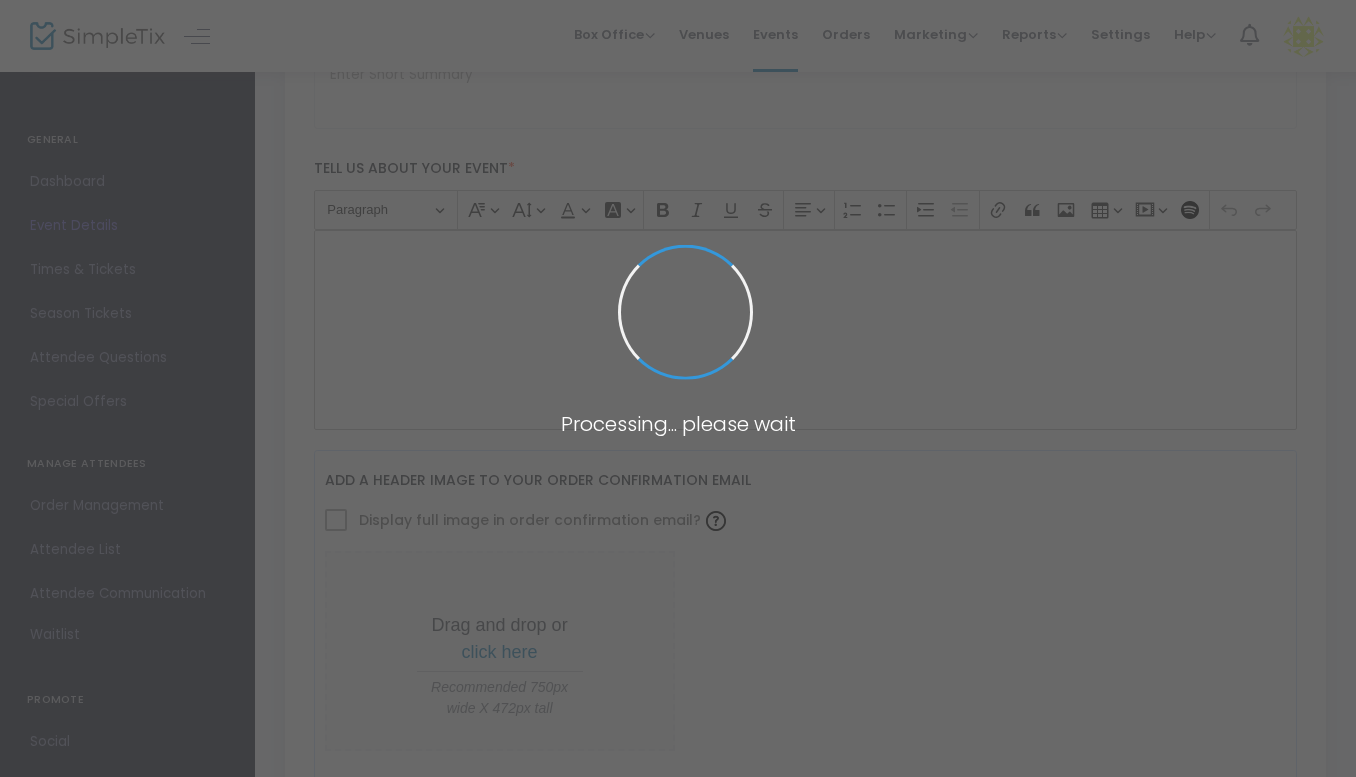 type on "Rigs N Real Food" 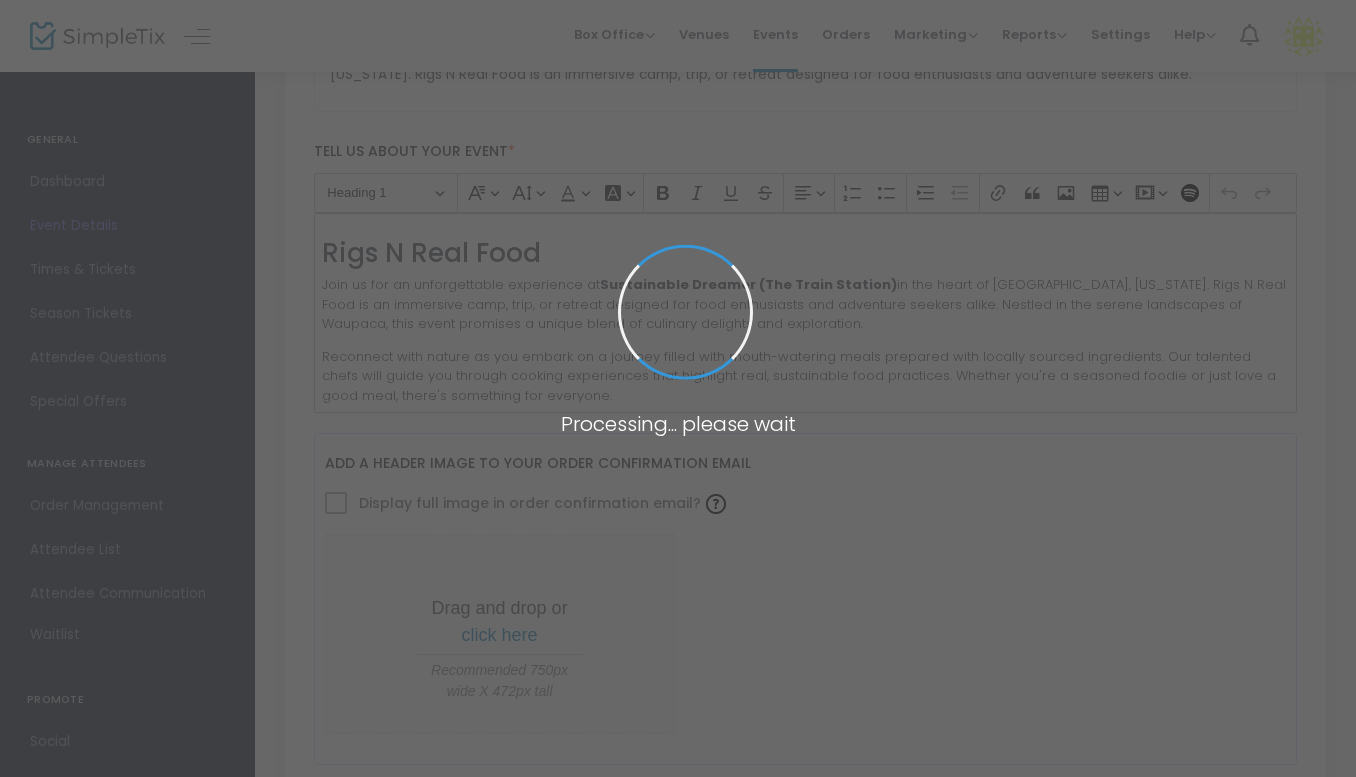 type on "Sustainable Dreamer (The Train Station)" 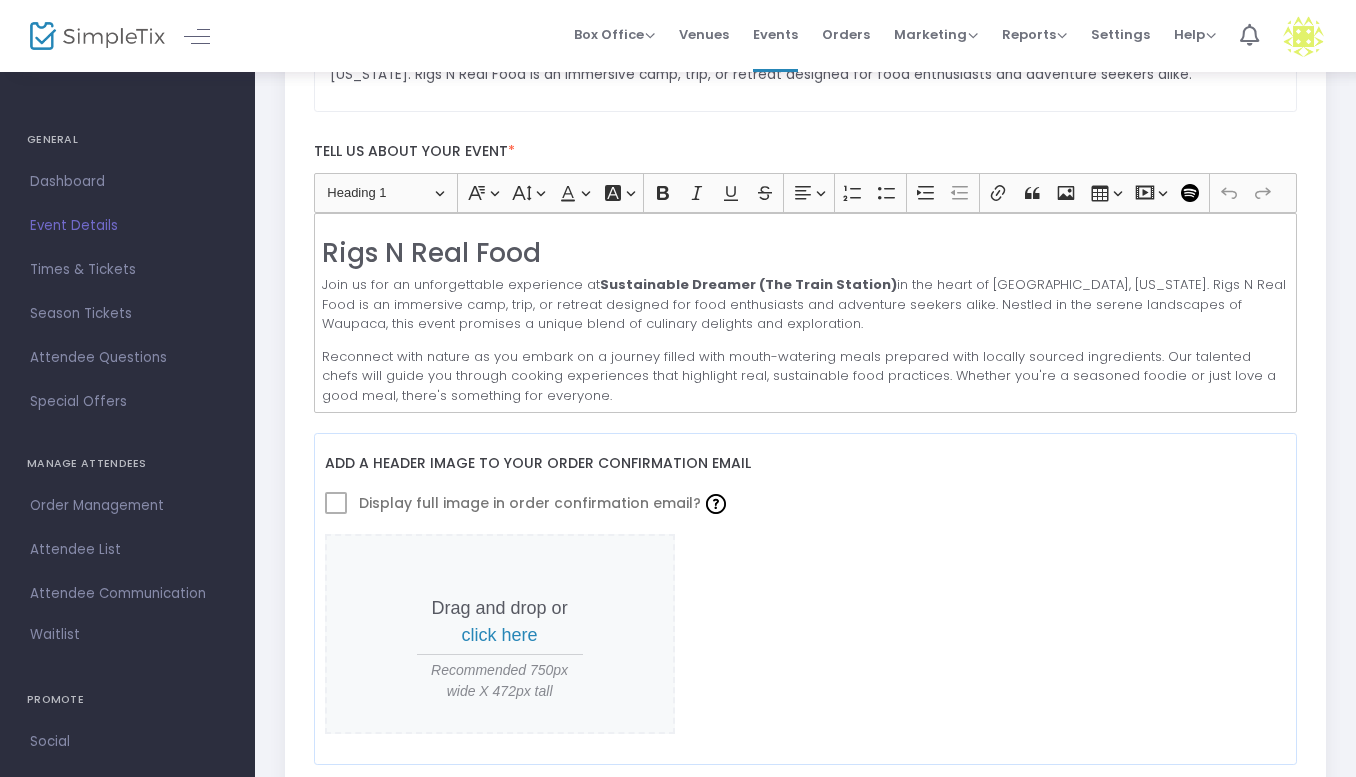 scroll, scrollTop: 108, scrollLeft: 0, axis: vertical 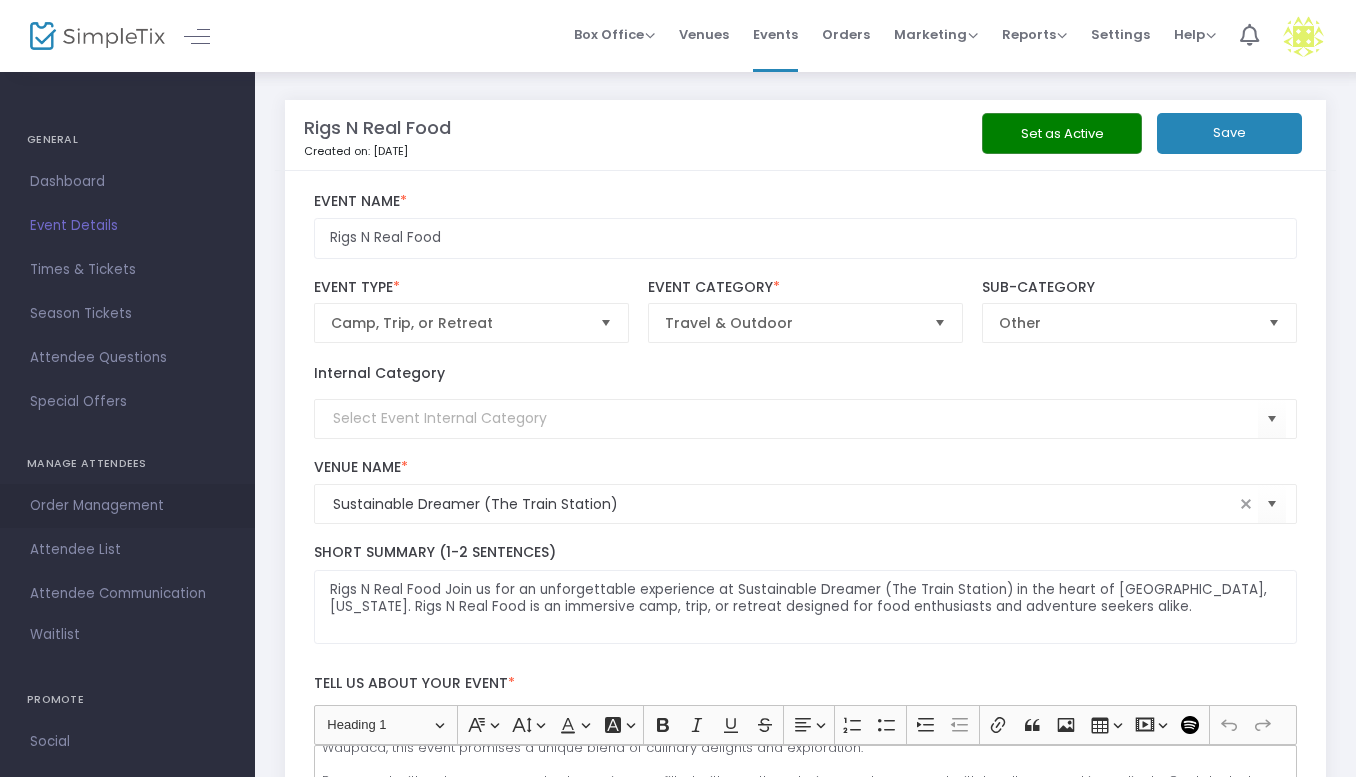 click on "Order Management" at bounding box center [127, 506] 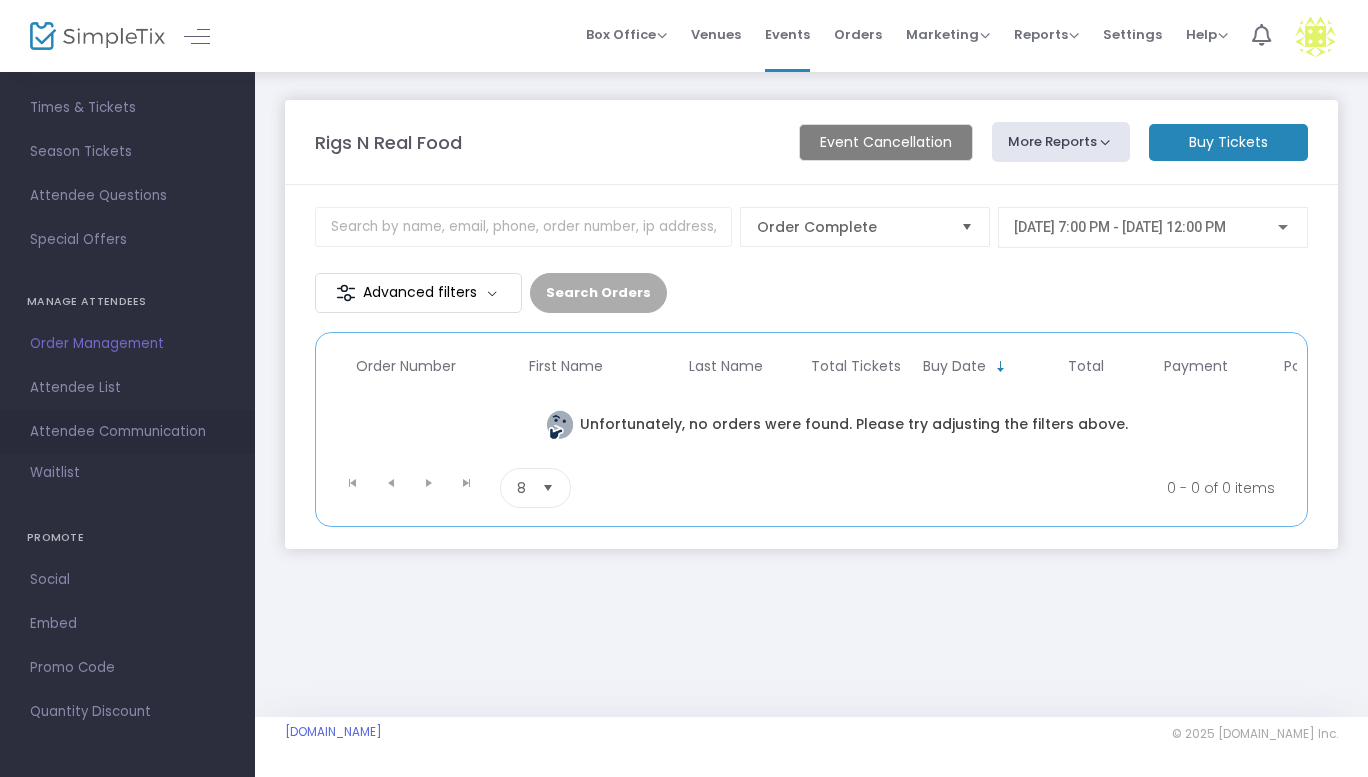 scroll, scrollTop: 0, scrollLeft: 0, axis: both 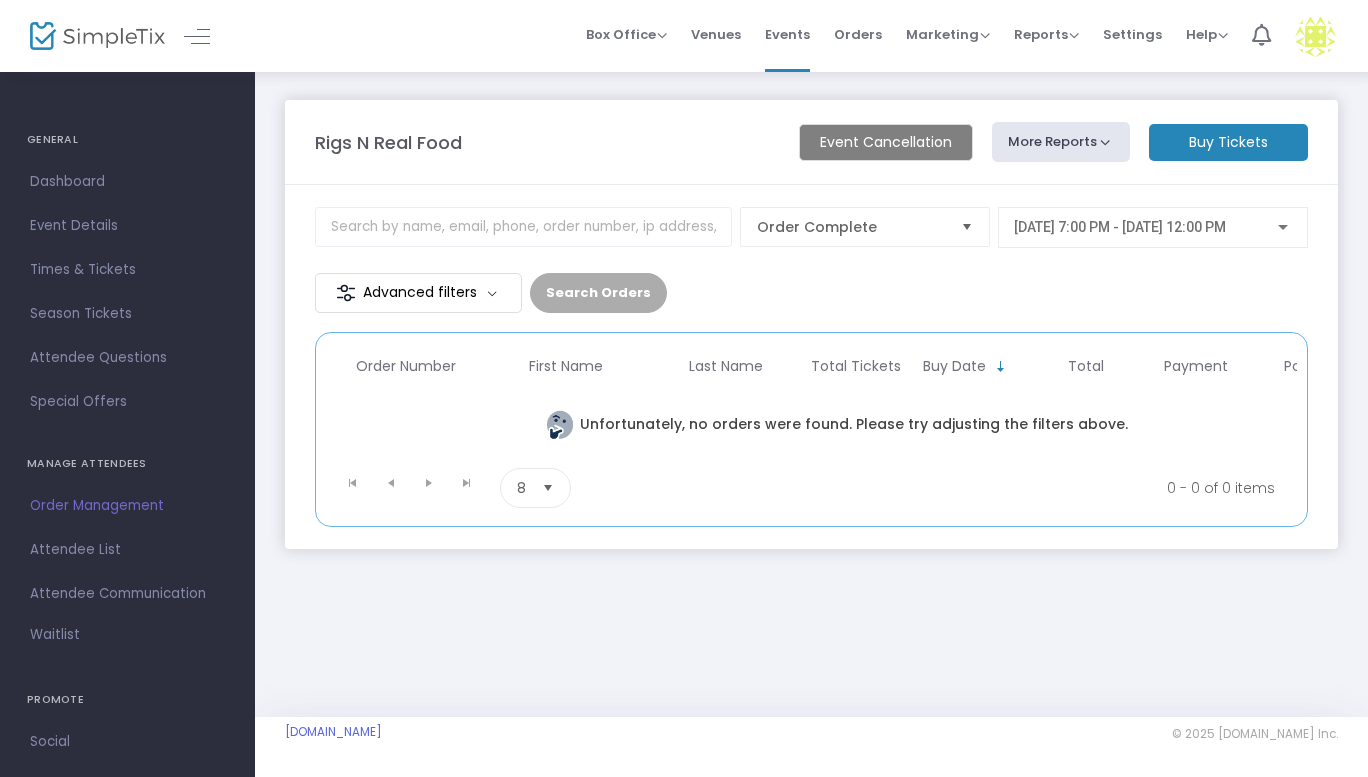click at bounding box center [1315, 36] 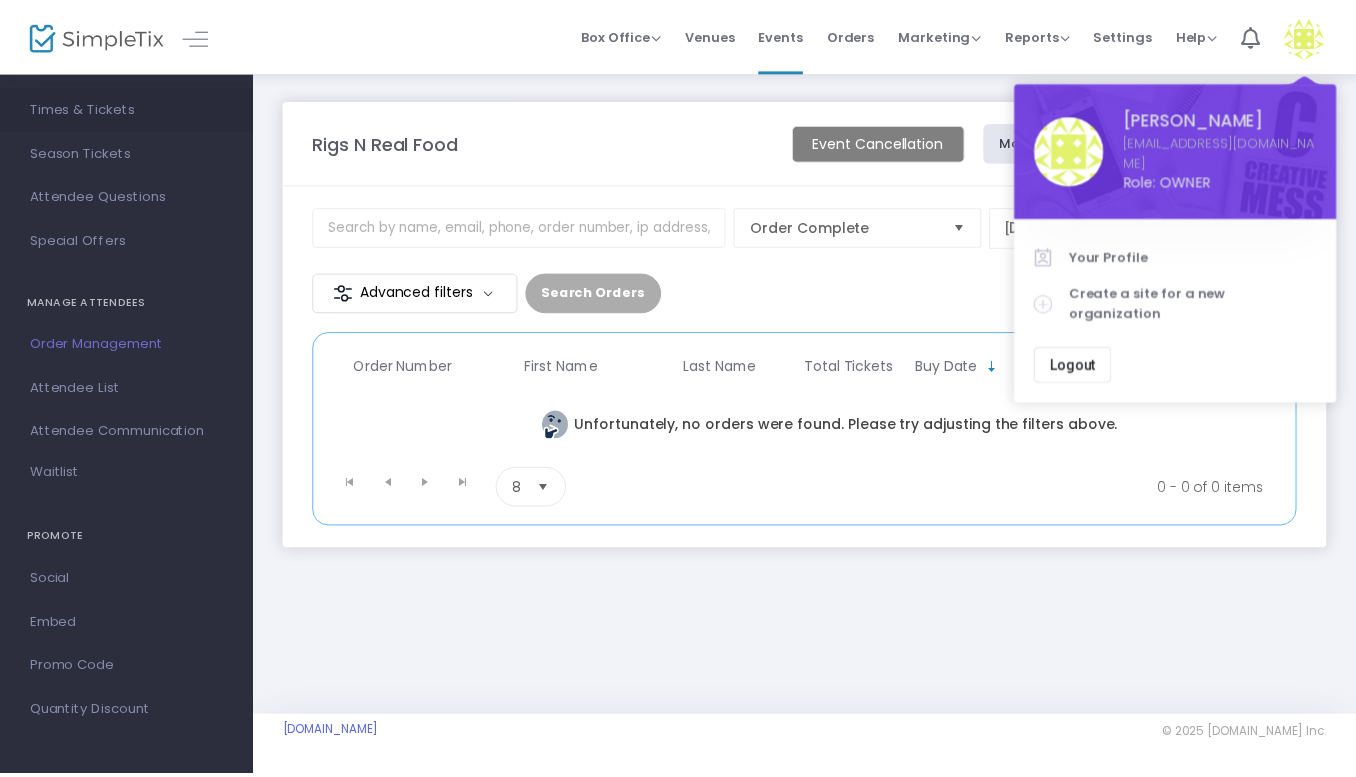 scroll, scrollTop: 0, scrollLeft: 0, axis: both 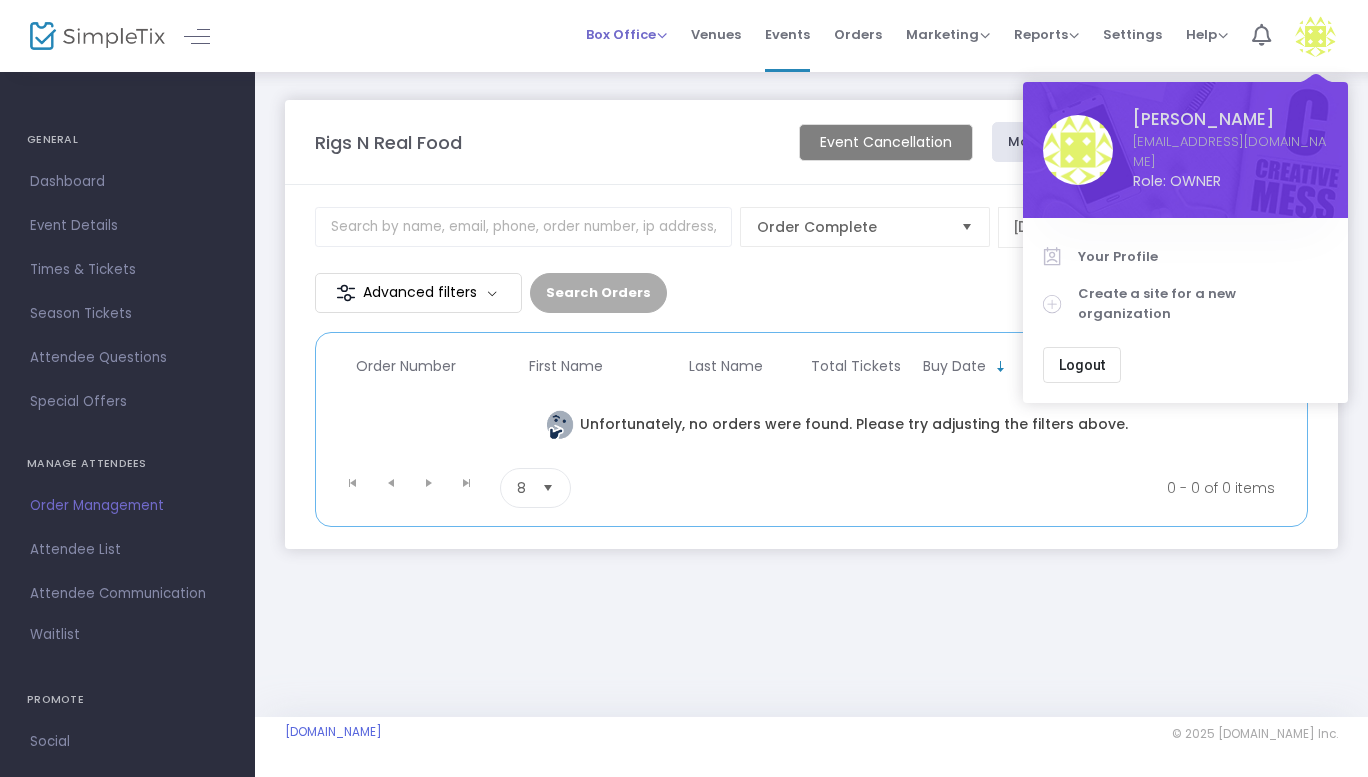 click on "Box Office" at bounding box center (626, 34) 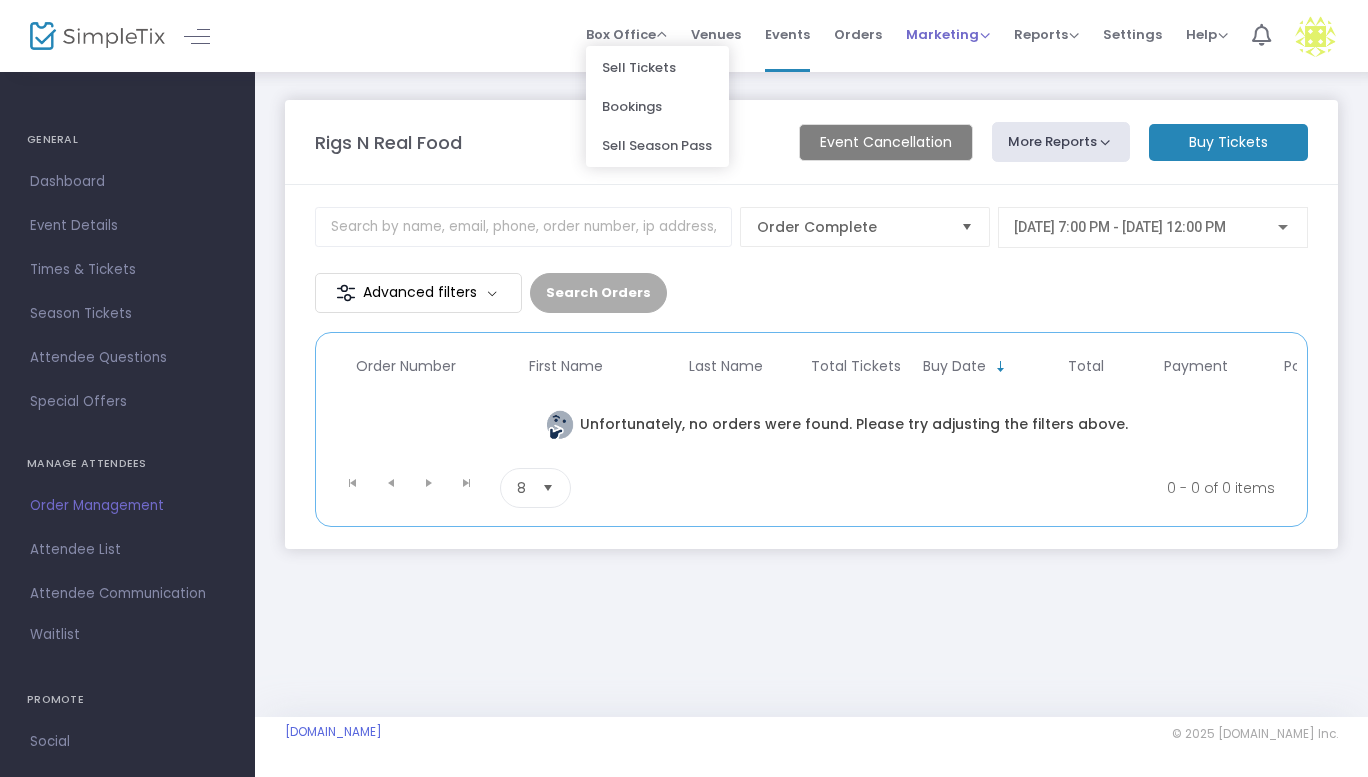 click on "Marketing" at bounding box center (948, 34) 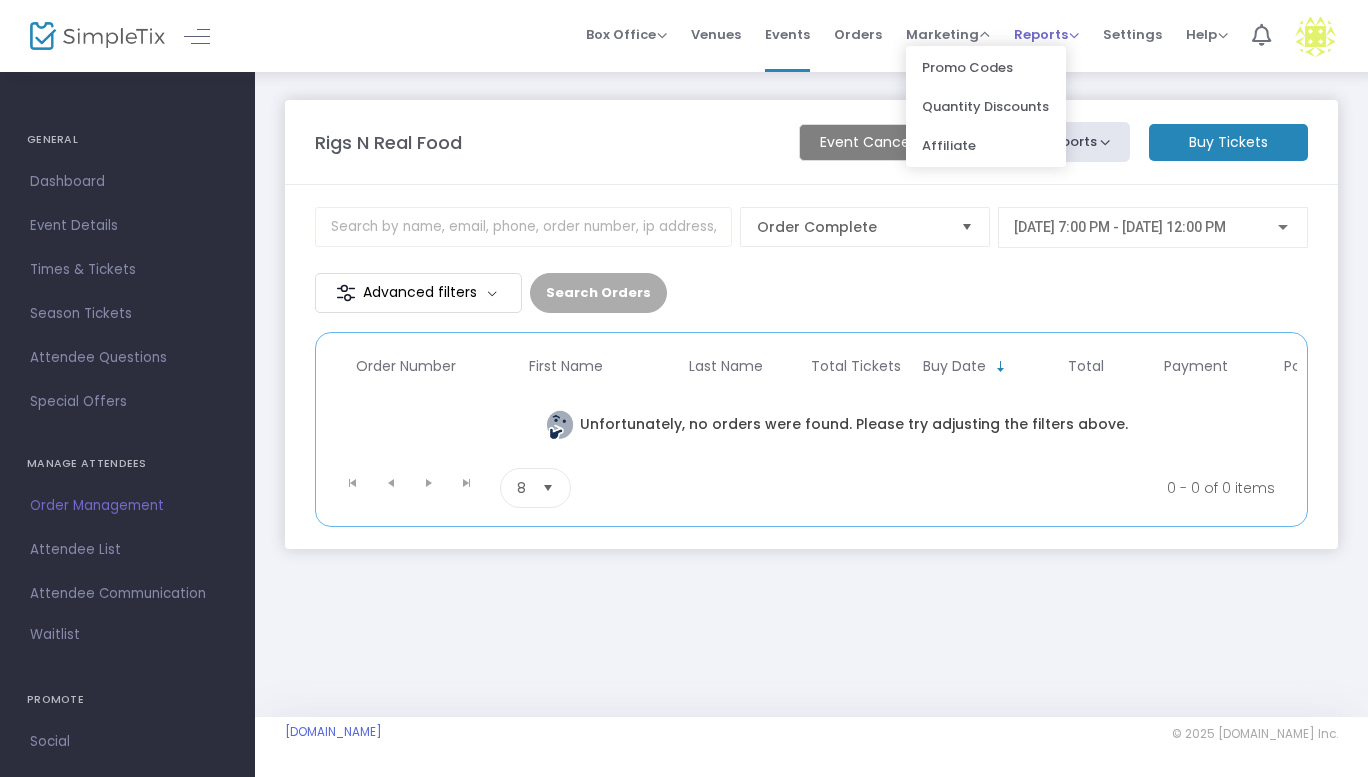 click on "Reports" at bounding box center [1046, 34] 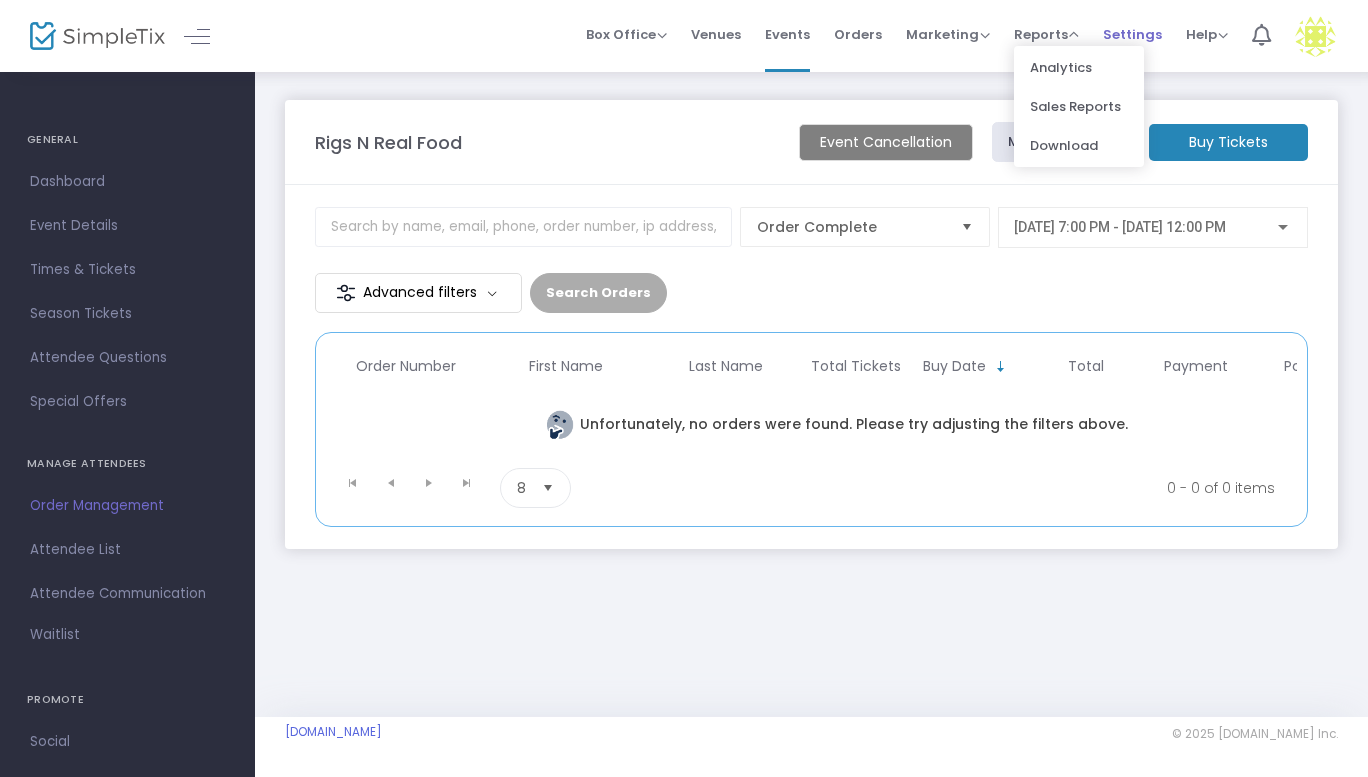 click on "Settings" at bounding box center (1132, 34) 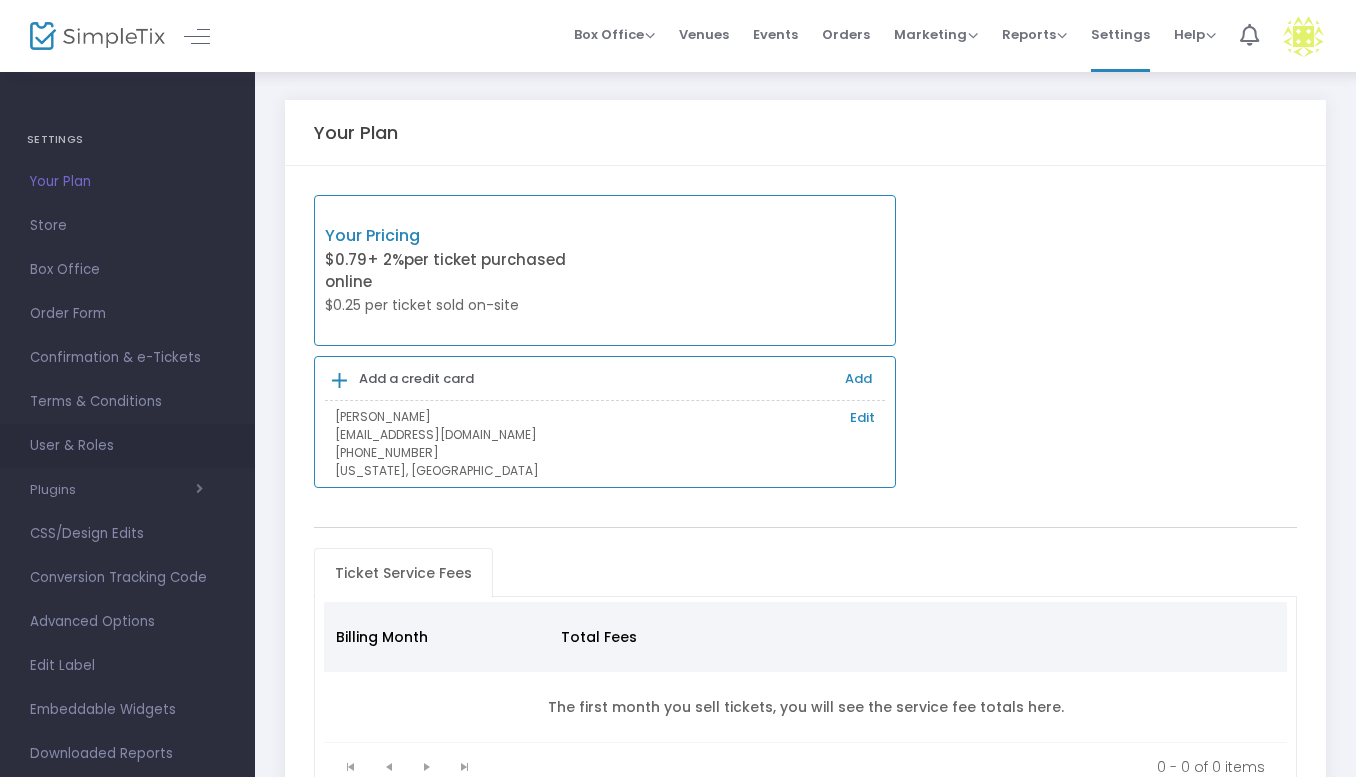 click on "User & Roles" at bounding box center [127, 446] 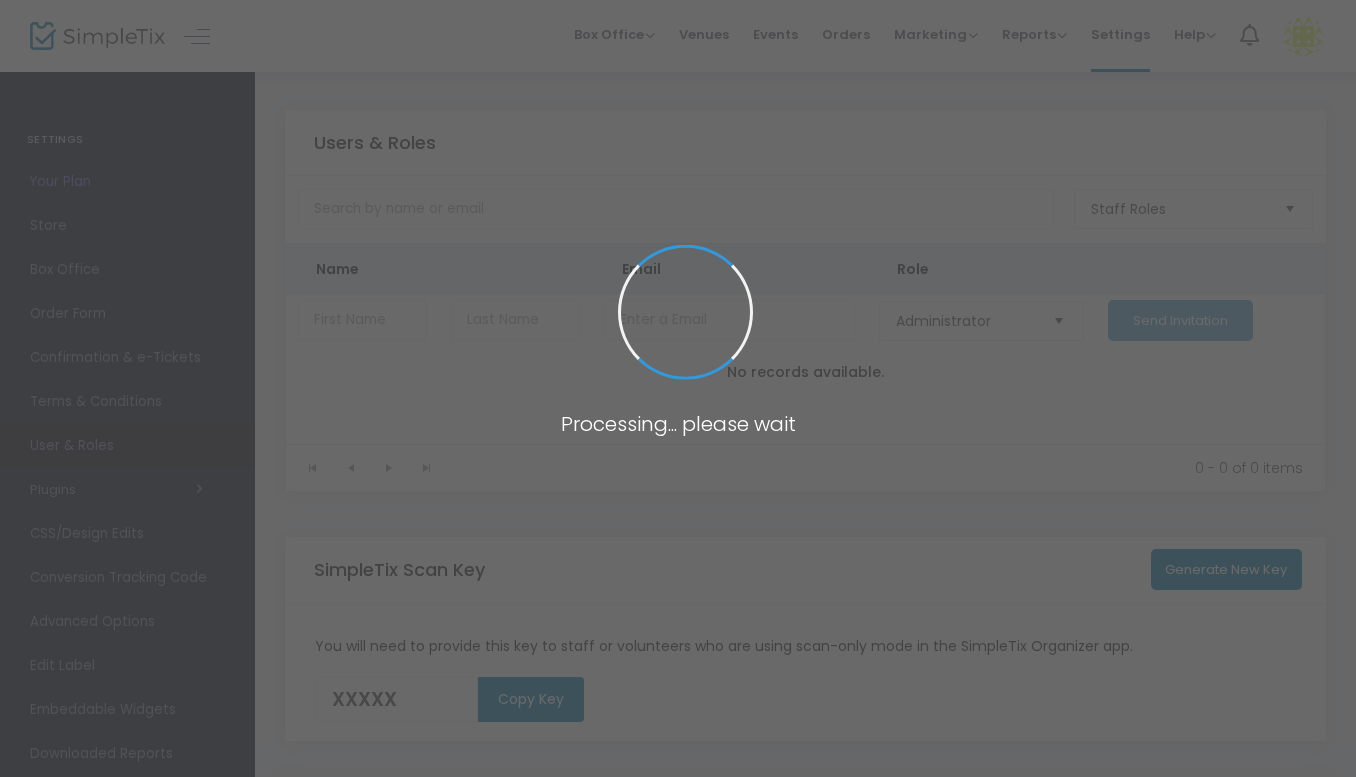 type on "JIWTF" 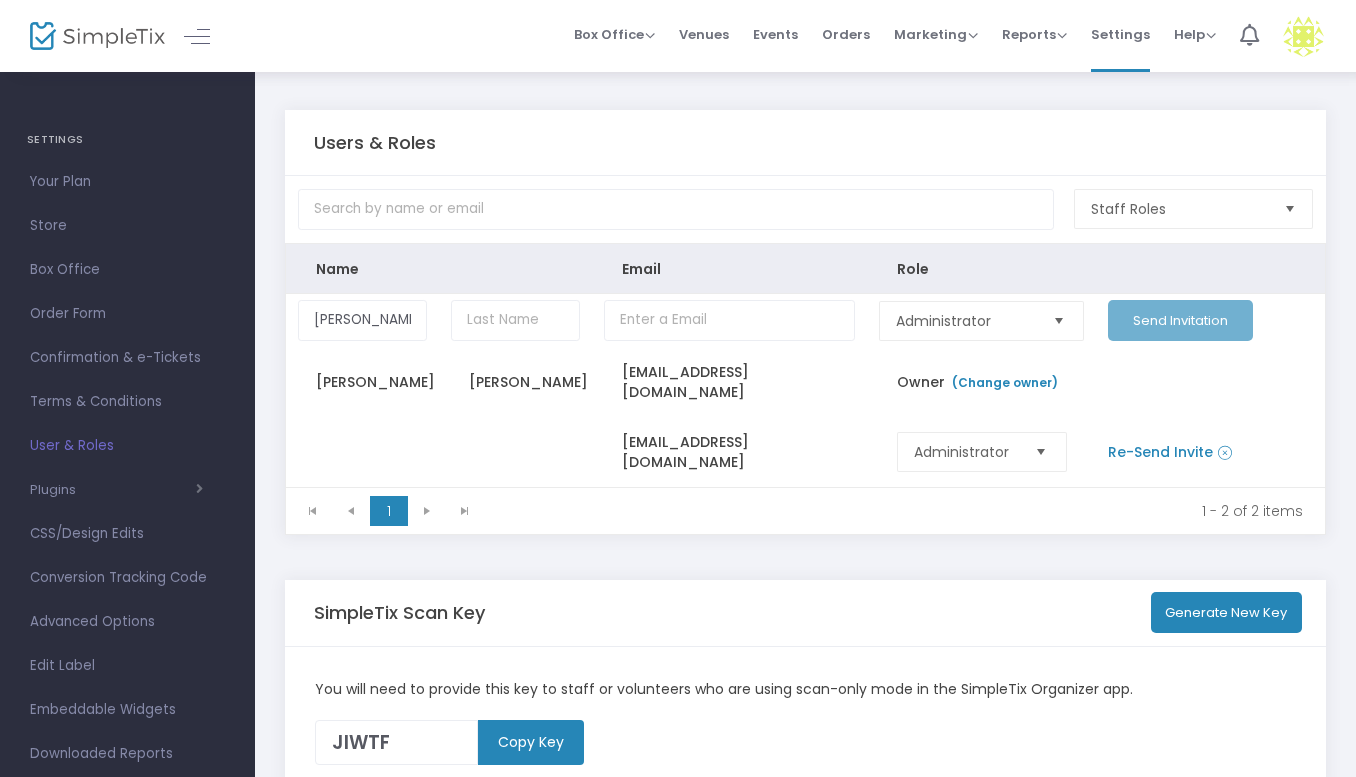 type on "[PERSON_NAME]" 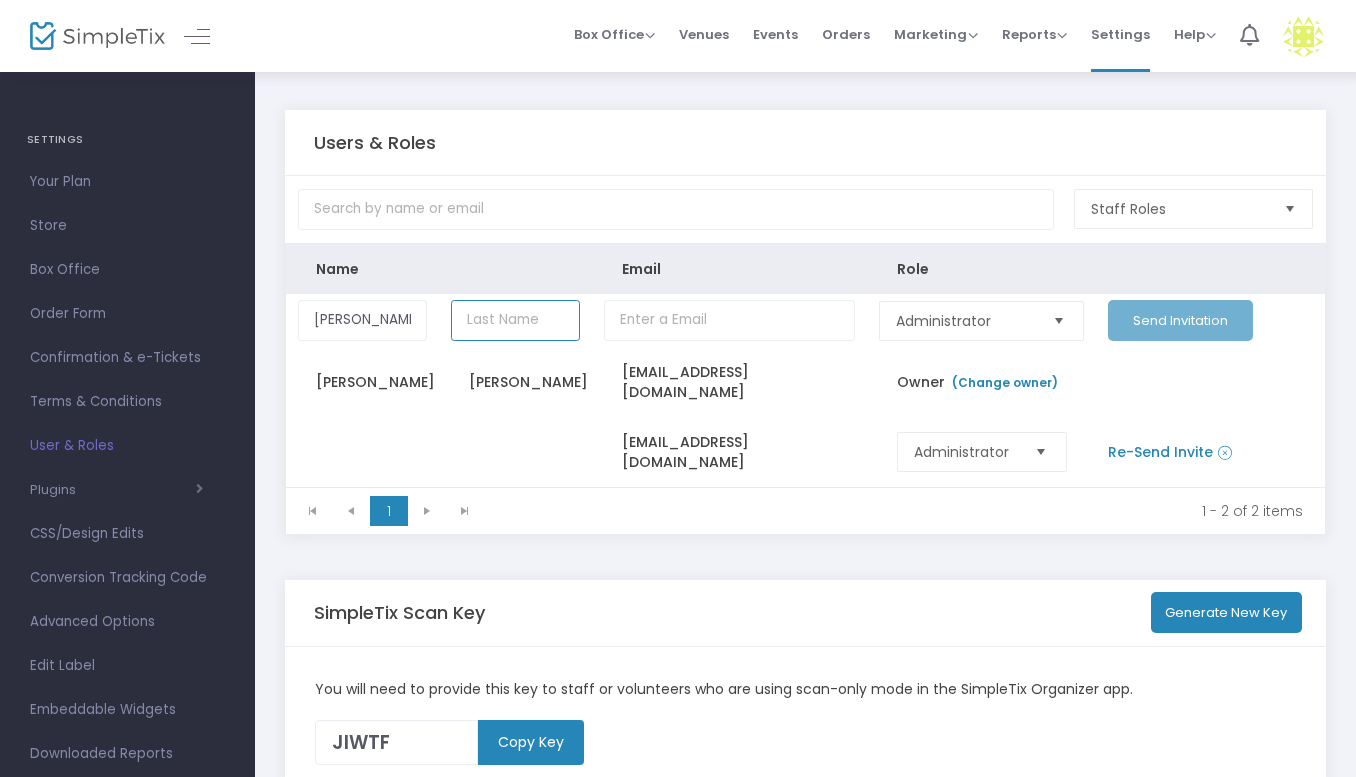 type on "{" 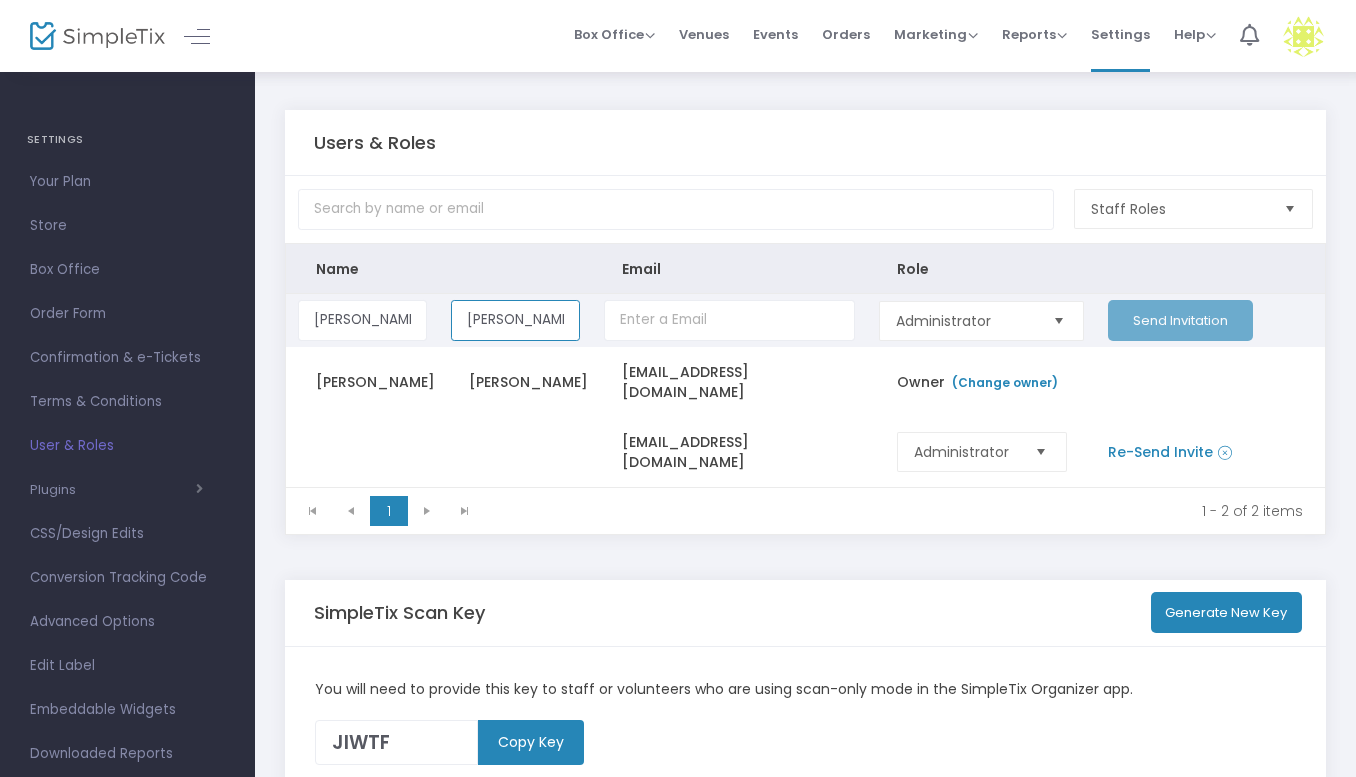 type on "[PERSON_NAME]" 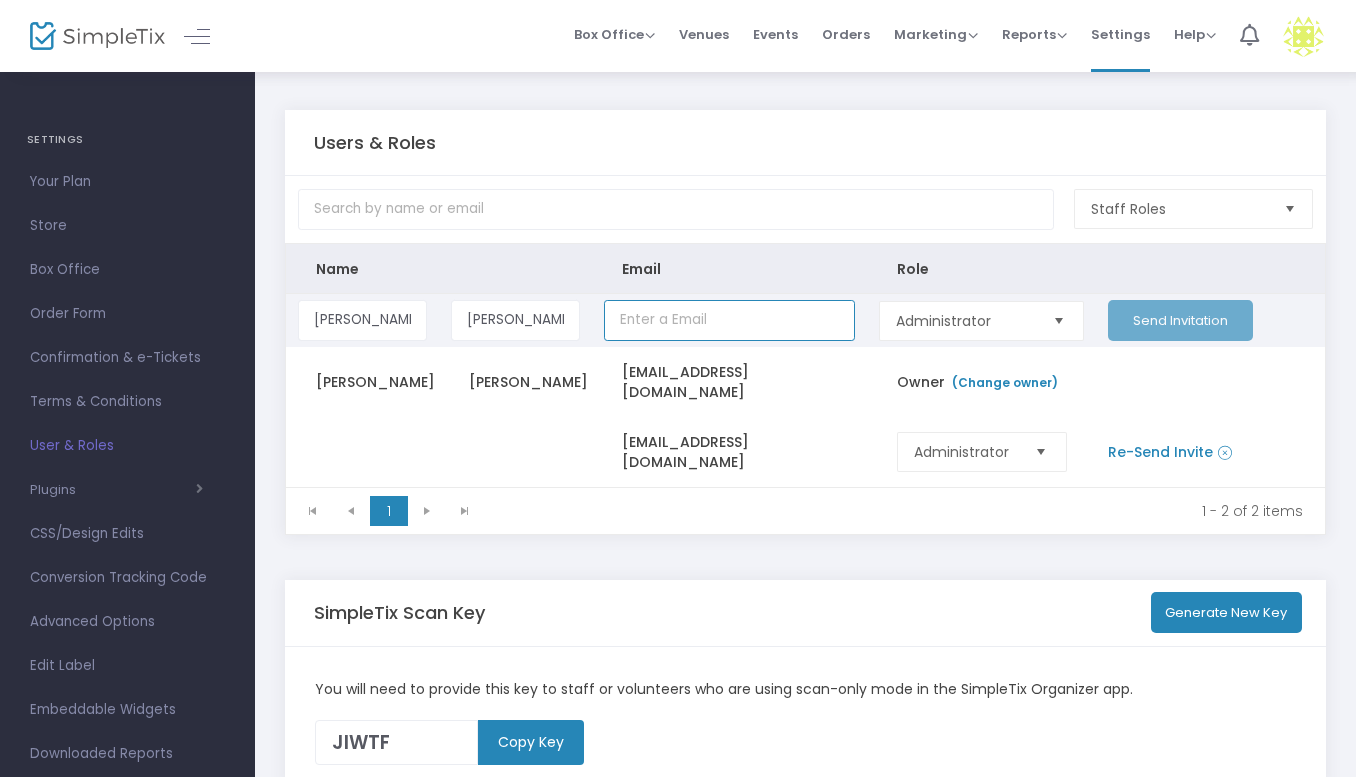 click 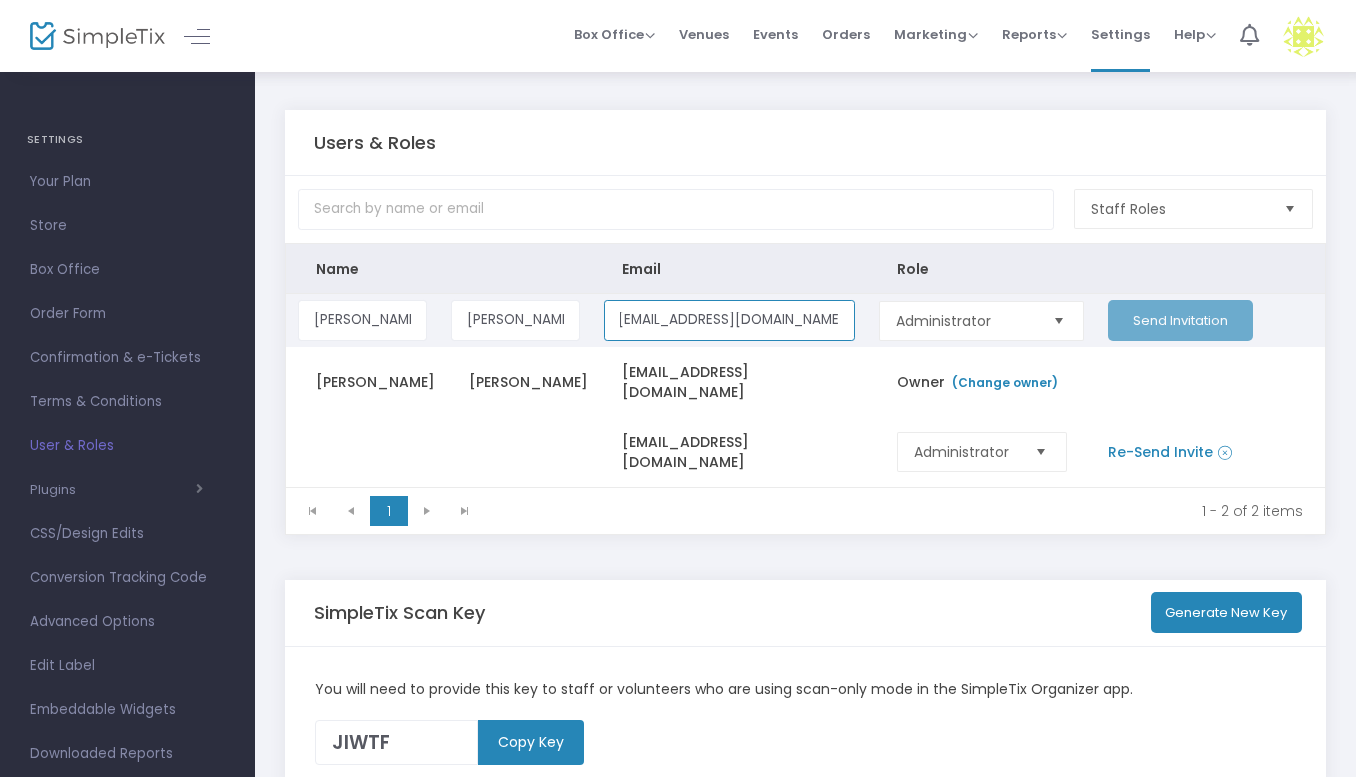 scroll, scrollTop: 0, scrollLeft: 56, axis: horizontal 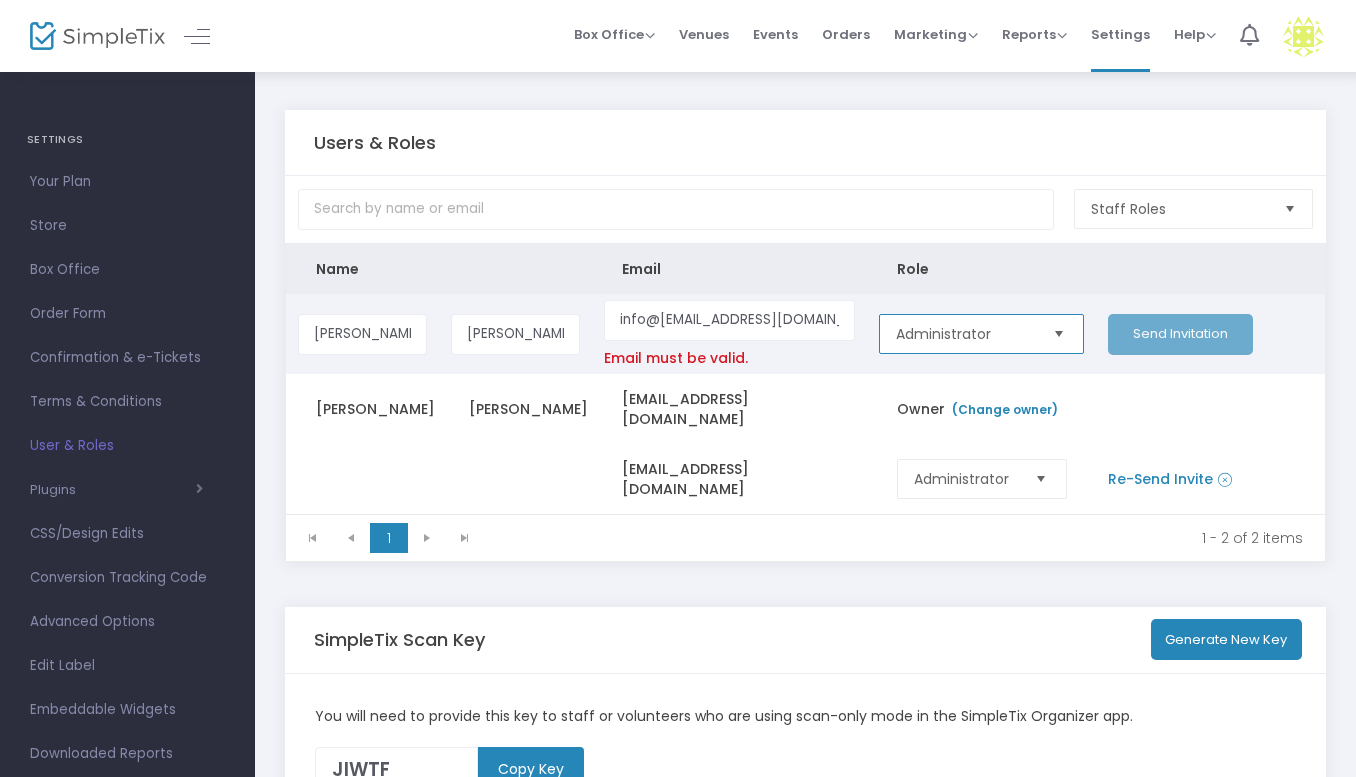 click on "Administrator" at bounding box center [965, 334] 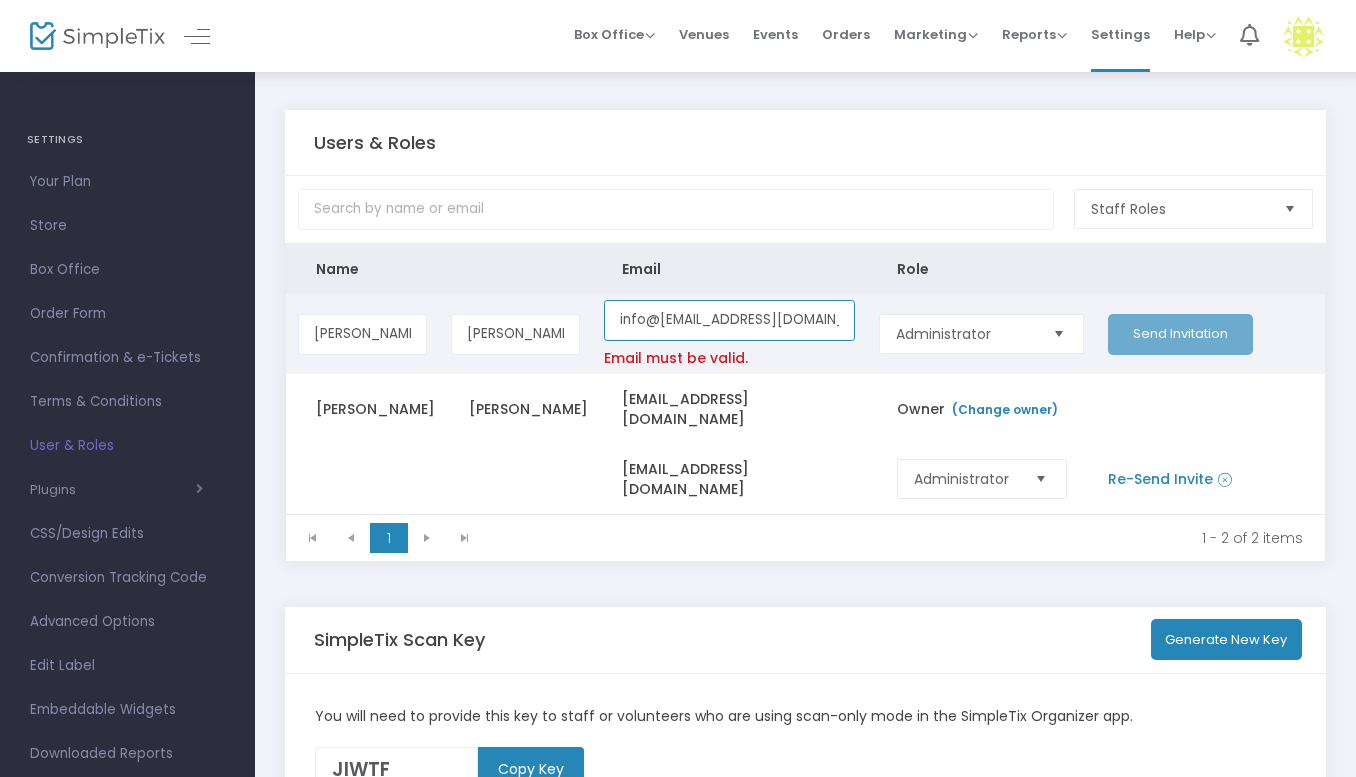 click on "info@[EMAIL_ADDRESS][DOMAIN_NAME]" 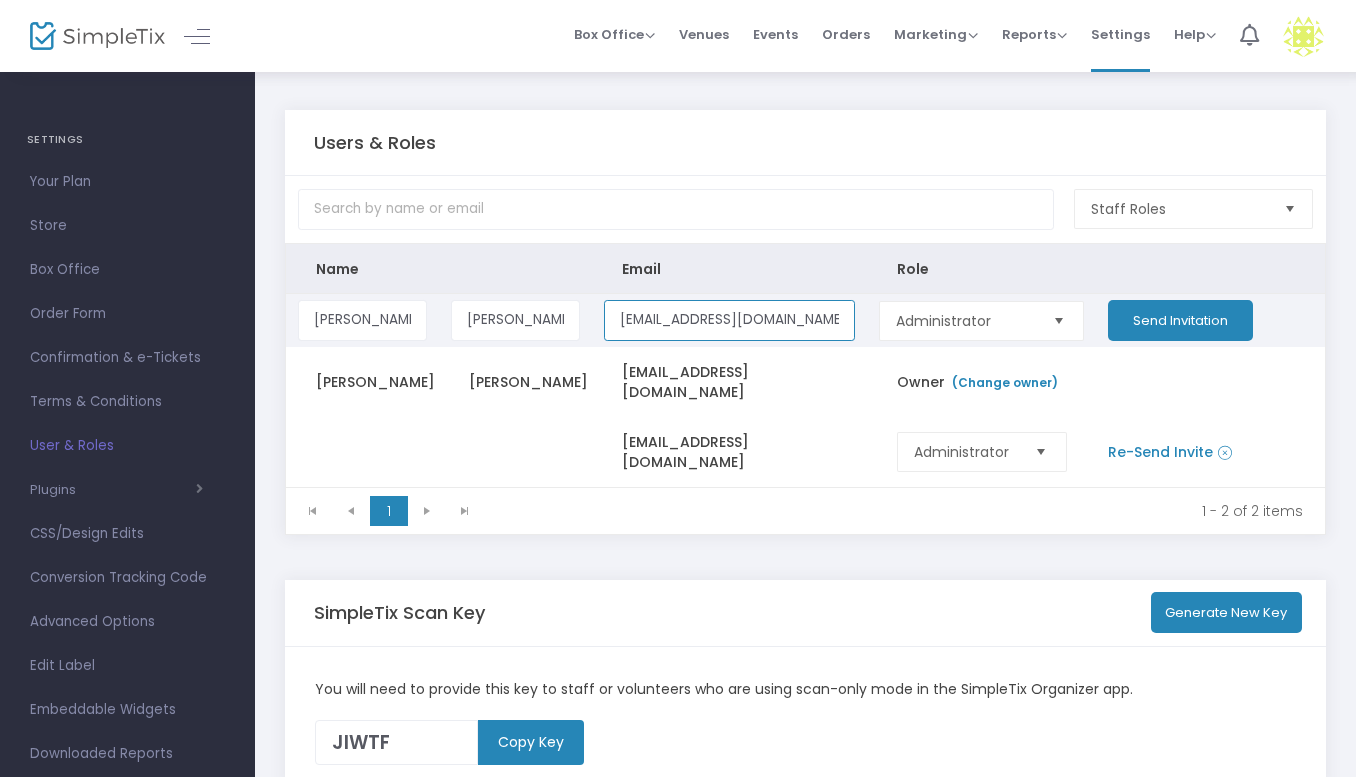 type on "[EMAIL_ADDRESS][DOMAIN_NAME]" 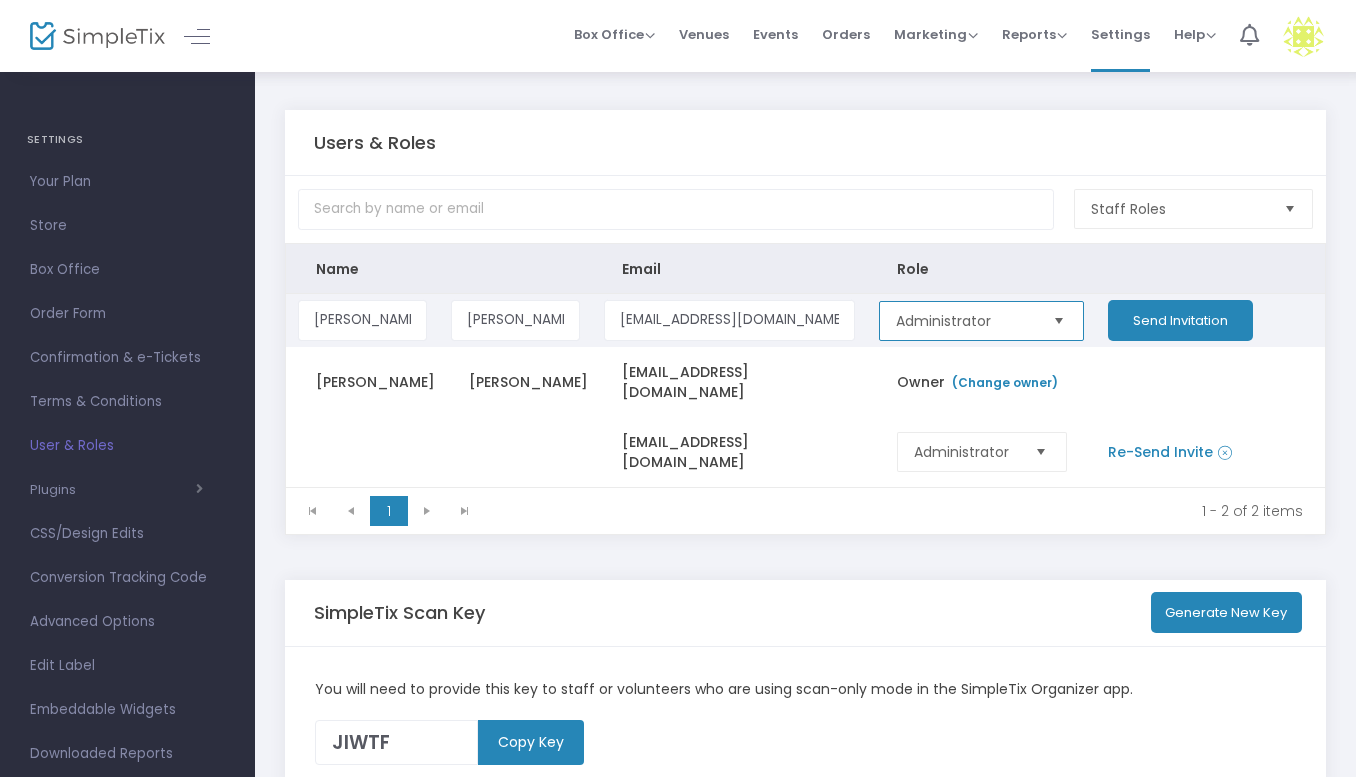 click on "Administrator" at bounding box center (965, 321) 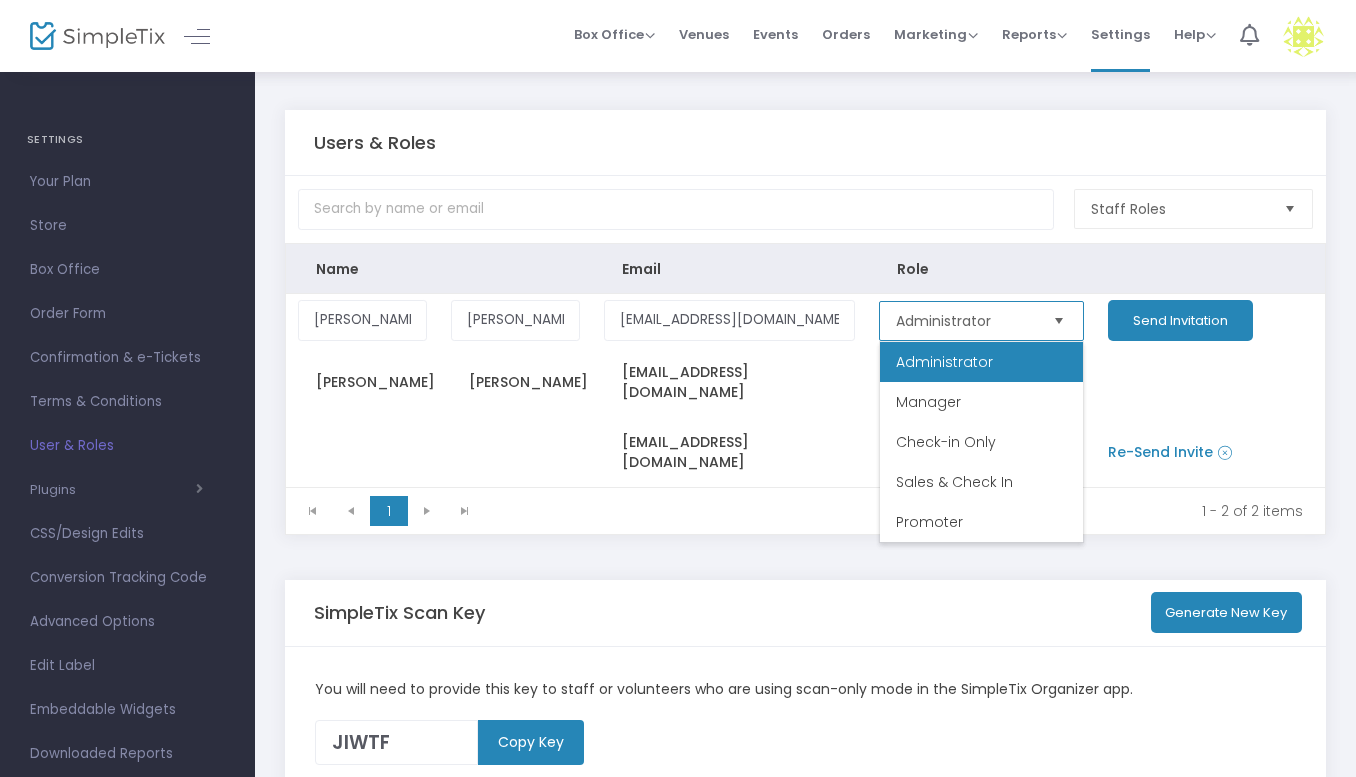 click on "Administrator" at bounding box center [981, 362] 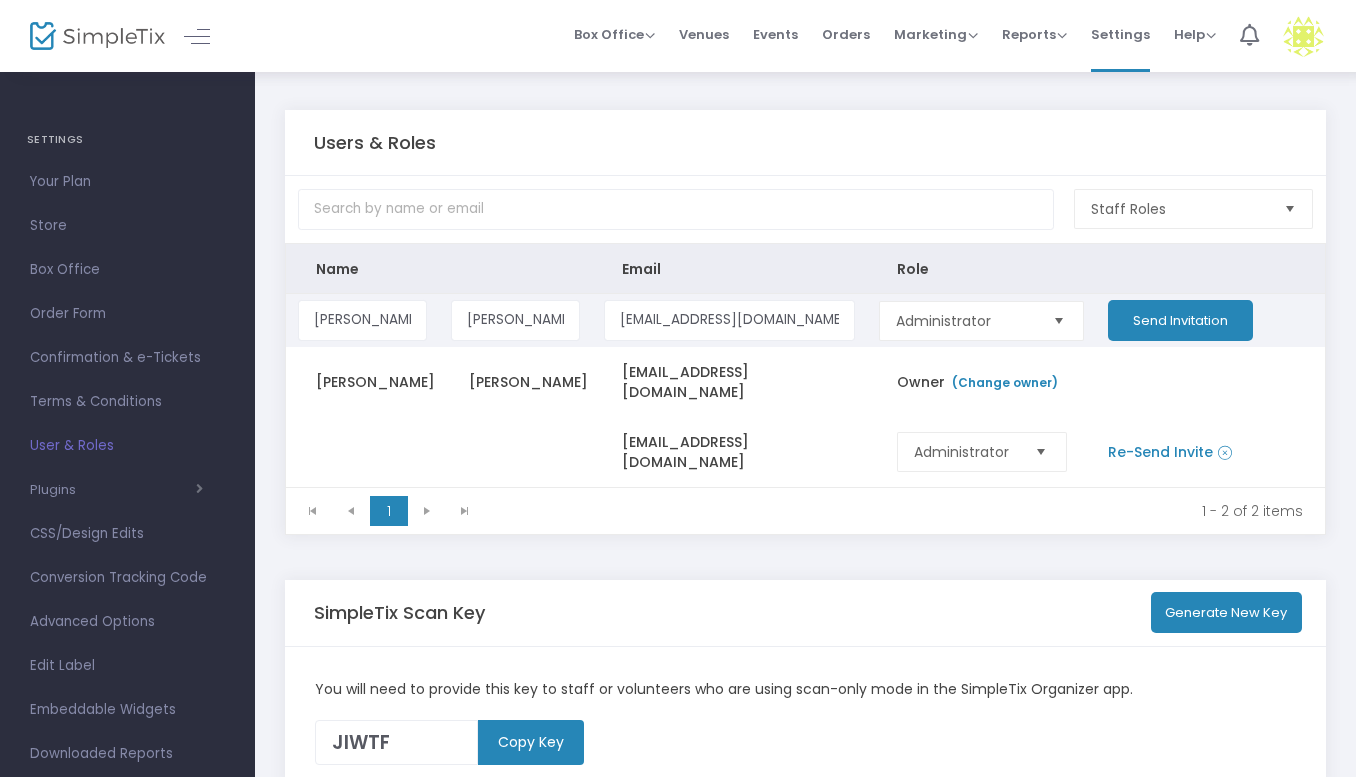 click on "Send Invitation" 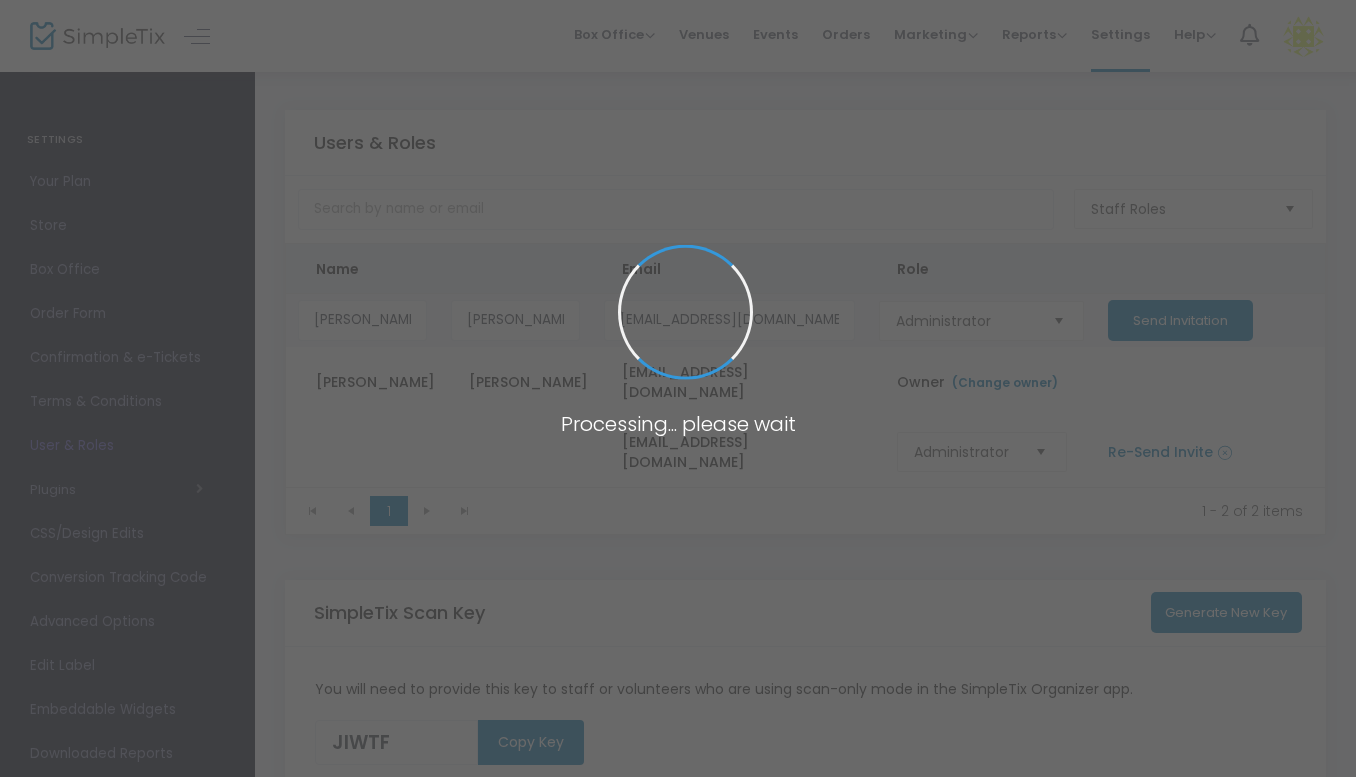 type 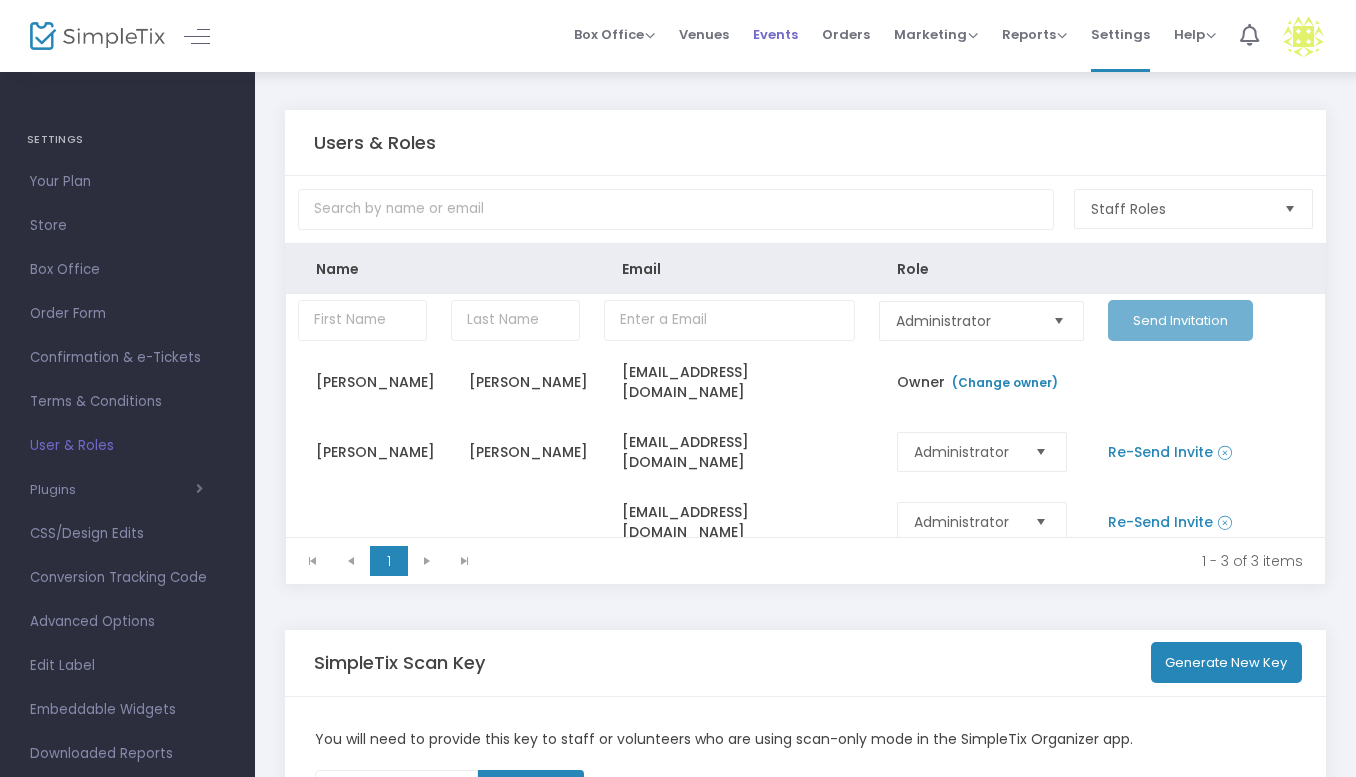 click on "Events" at bounding box center [775, 34] 